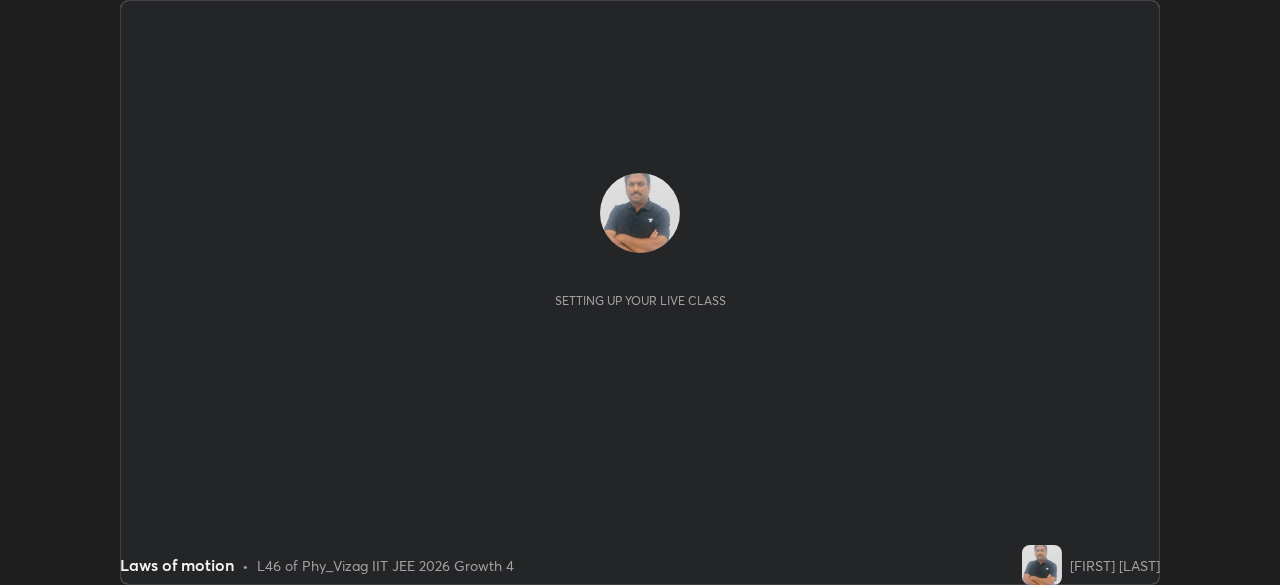 scroll, scrollTop: 0, scrollLeft: 0, axis: both 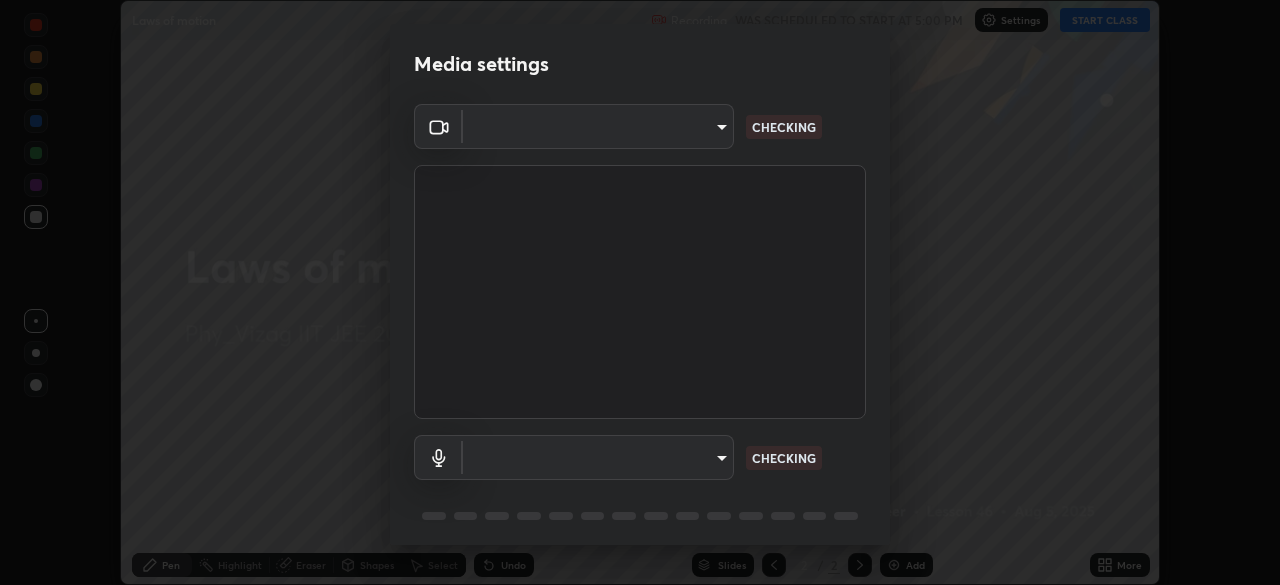 type on "8413a073afe9c43720b170e3c3edff1e7f9c492aae98e531531ceb715d1739b9" 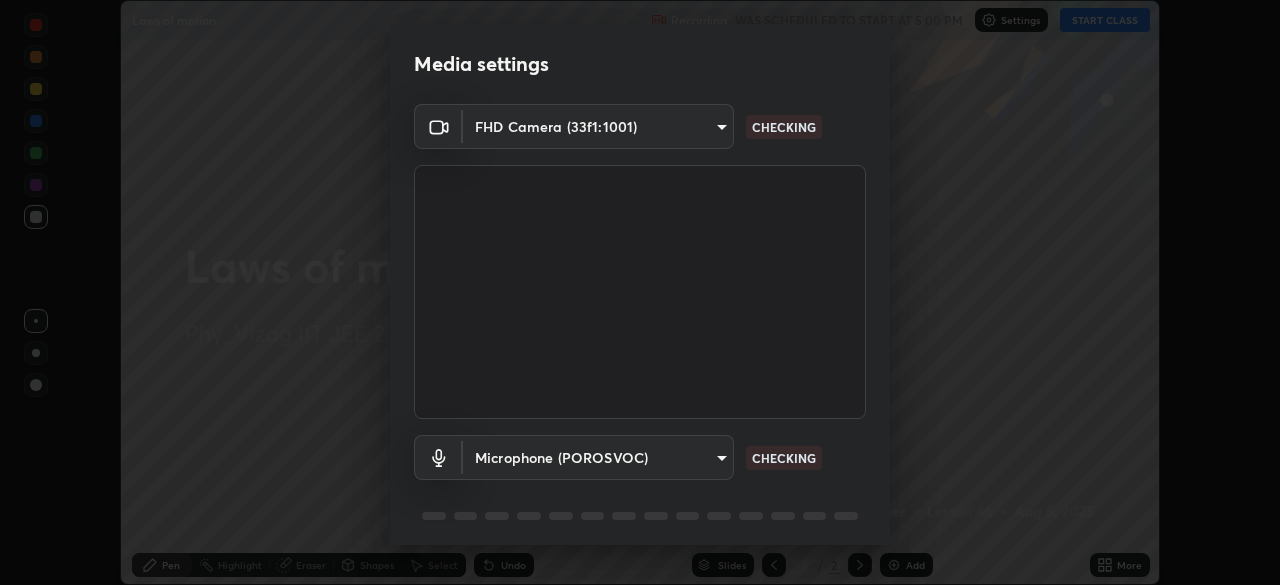 scroll, scrollTop: 71, scrollLeft: 0, axis: vertical 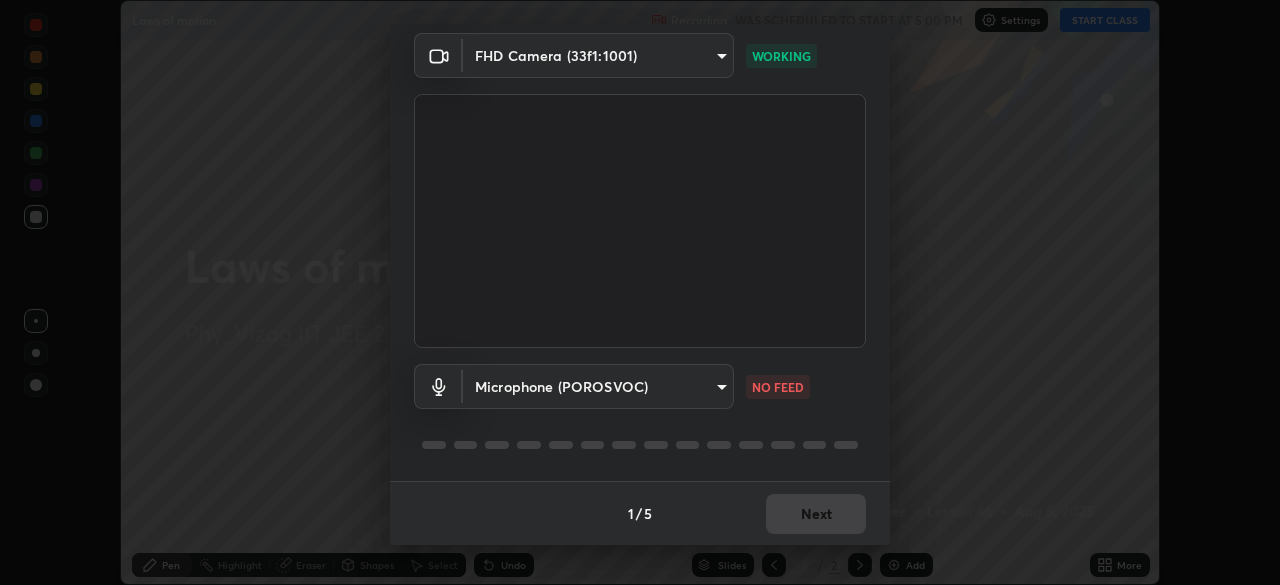 click on "Erase all Laws of motion Recording WAS SCHEDULED TO START AT  [TIME] Settings START CLASS Setting up your live class Laws of motion • L46 of Phy_Vizag IIT JEE 2026 Growth 4 Y [FIRST] [LAST] Pen Highlight Eraser Shapes Select Undo Slides 2 / 2 Add More No doubts shared Encourage your learners to ask a doubt for better clarity Report an issue Reason for reporting Buffering Chat not working Audio - Video sync issue Educator video quality low ​ Attach an image Report [HASH] WORKING Microphone (POROSVOC) [HASH] NO FEED 1 / 5 Next" at bounding box center (640, 292) 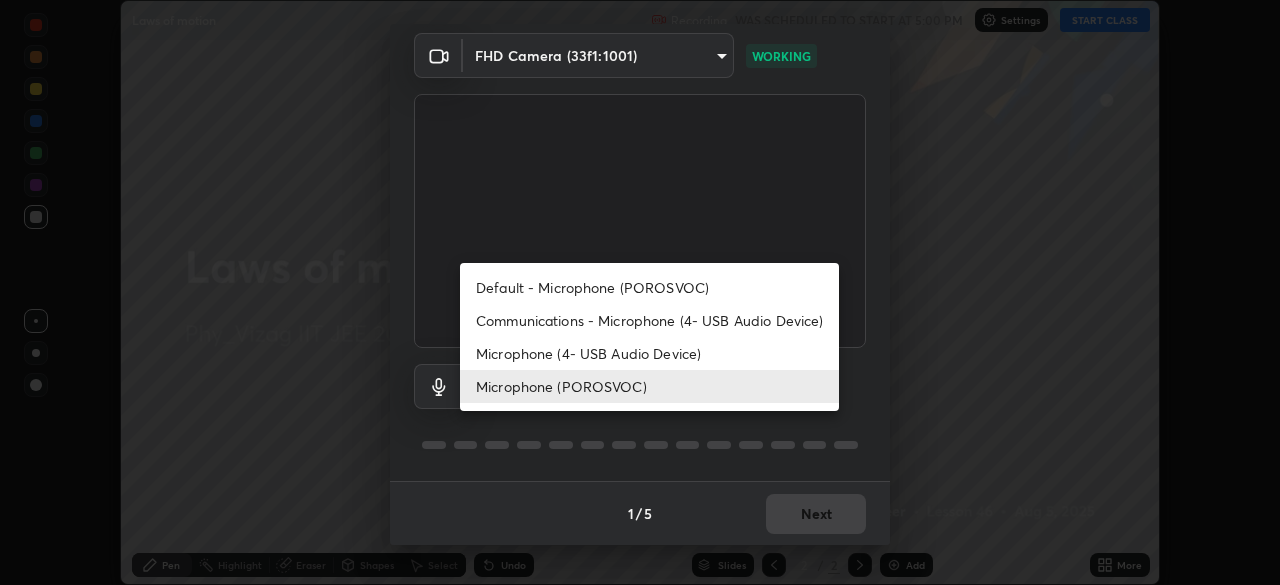 click on "Default - Microphone (POROSVOC)" at bounding box center [649, 287] 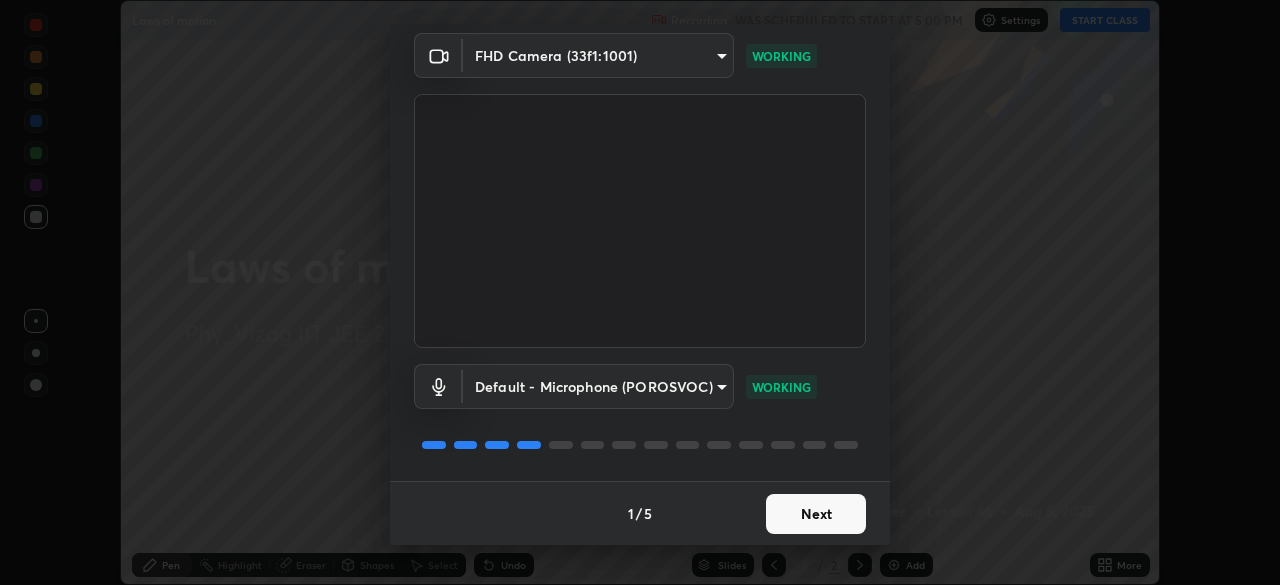 click on "Next" at bounding box center (816, 514) 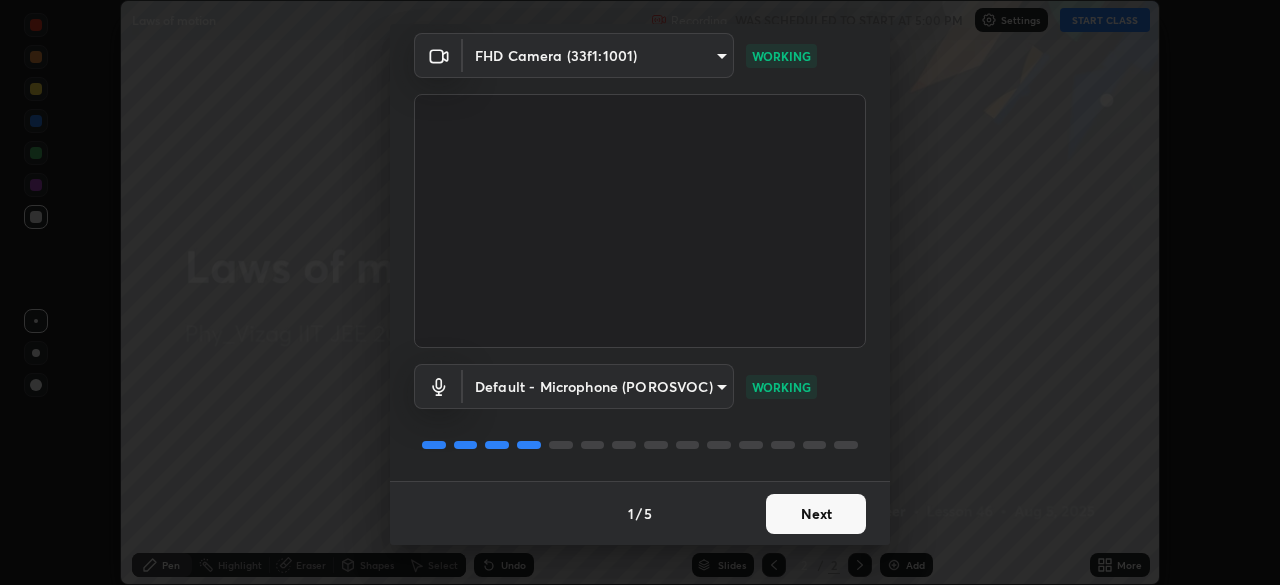 scroll, scrollTop: 0, scrollLeft: 0, axis: both 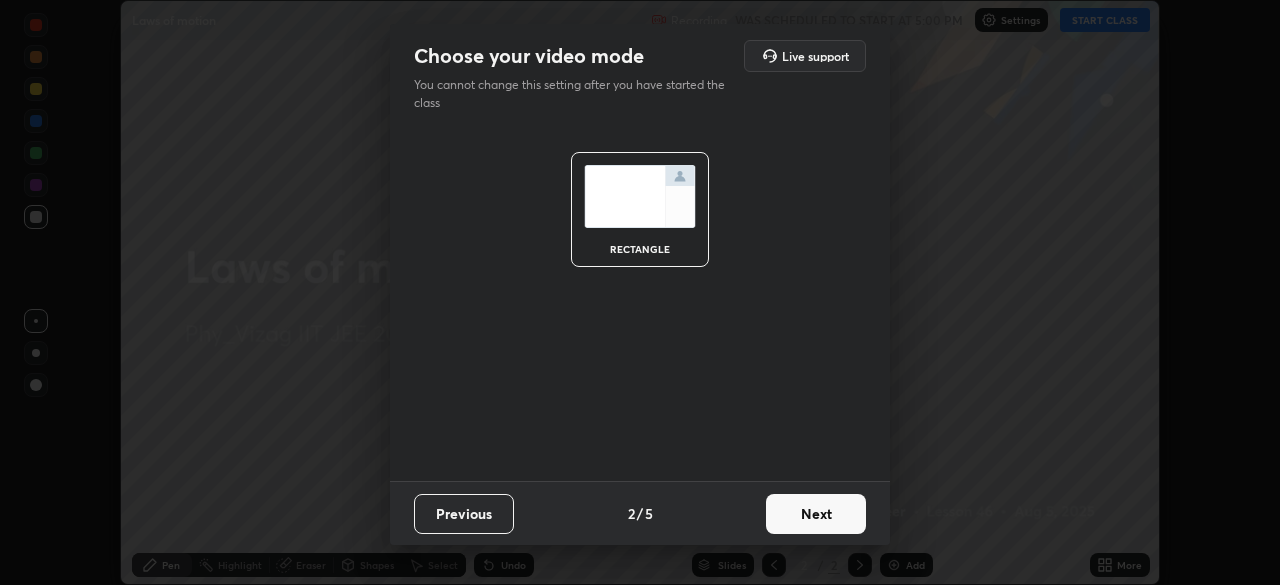 click on "Next" at bounding box center (816, 514) 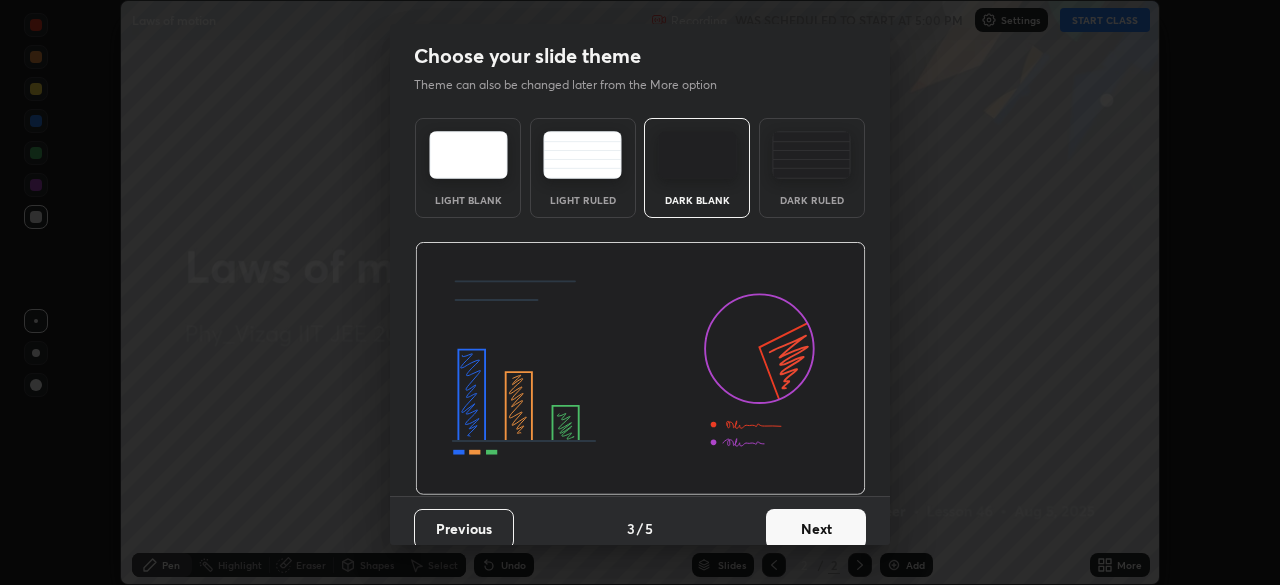 click on "Next" at bounding box center (816, 529) 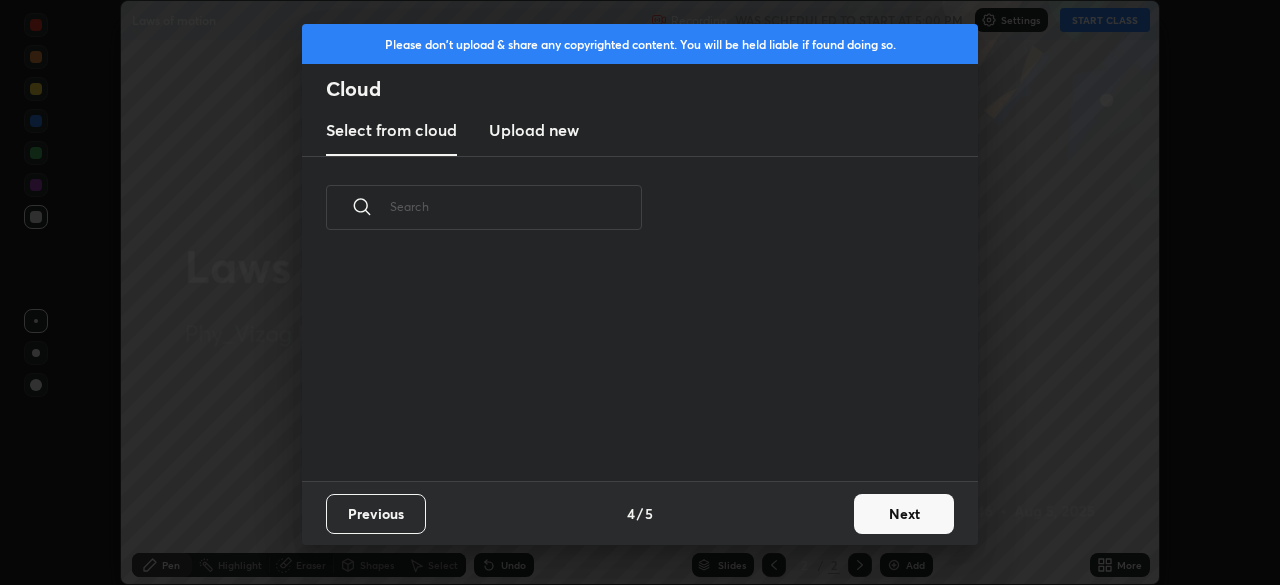 click on "Next" at bounding box center [904, 514] 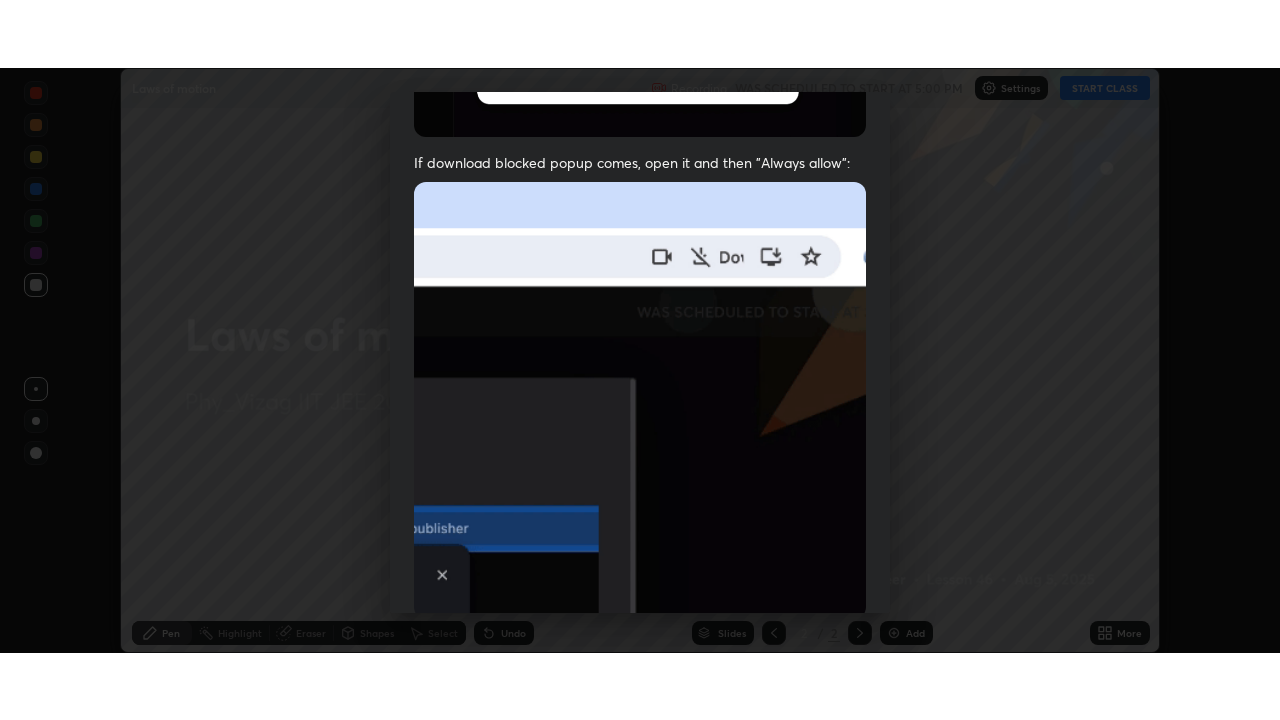scroll, scrollTop: 479, scrollLeft: 0, axis: vertical 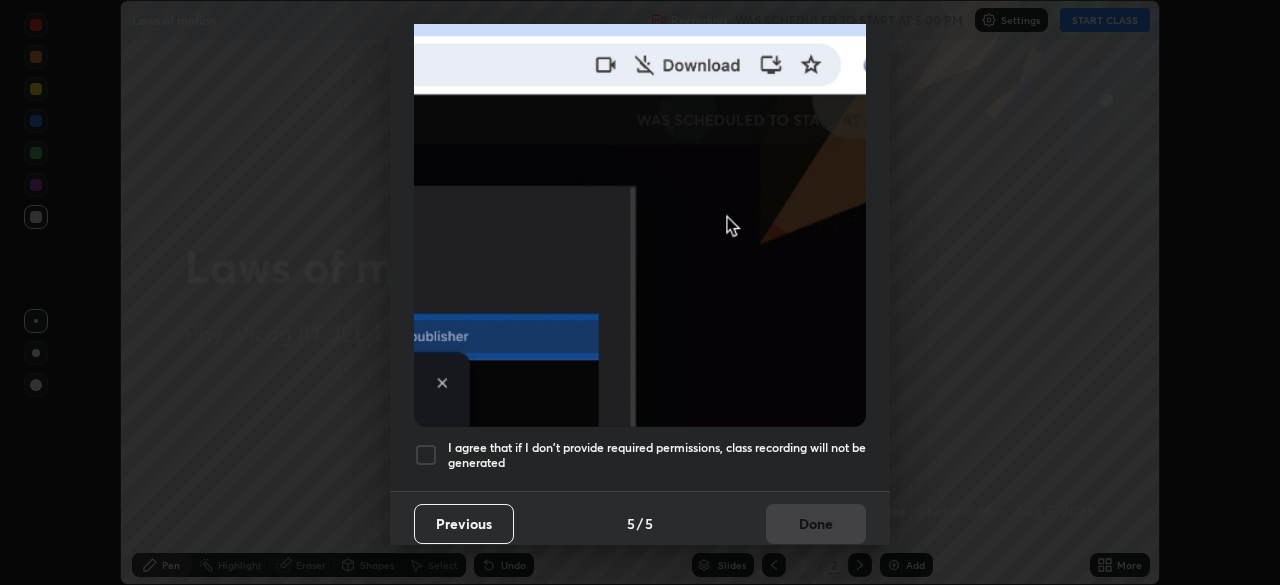 click at bounding box center [426, 455] 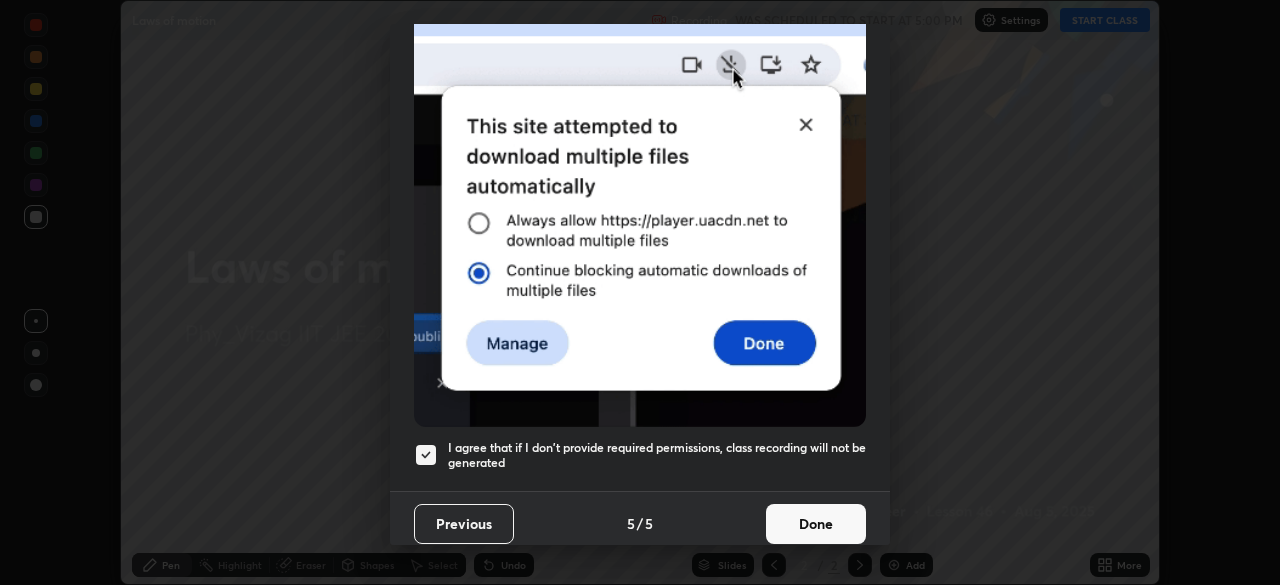 click on "Done" at bounding box center [816, 524] 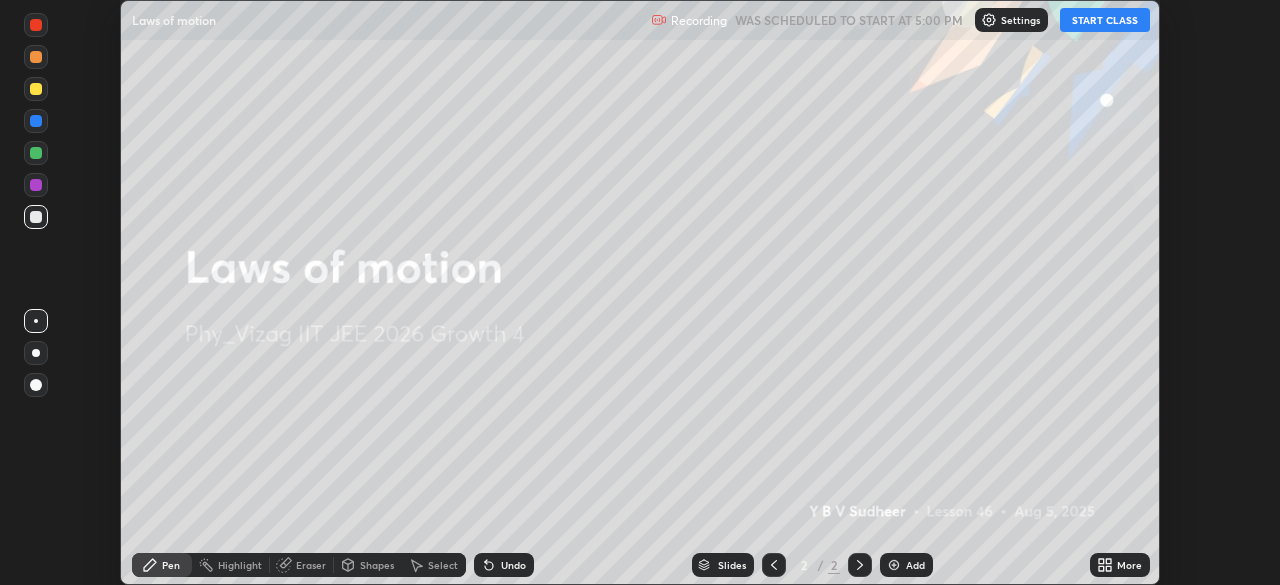 click 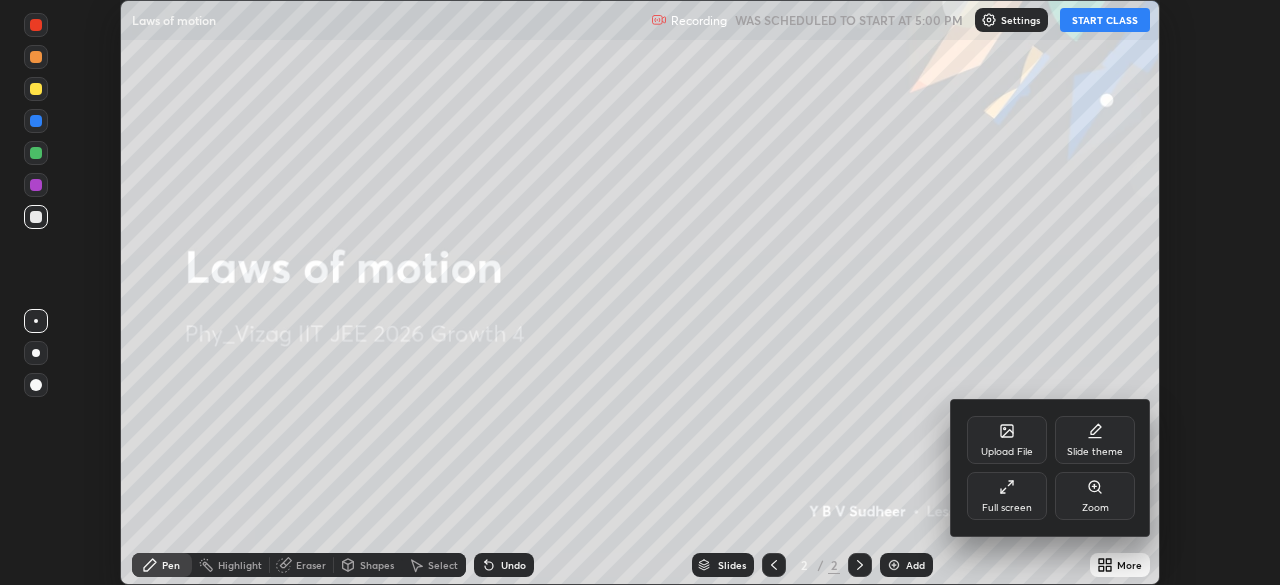 click on "Slide theme" at bounding box center (1095, 440) 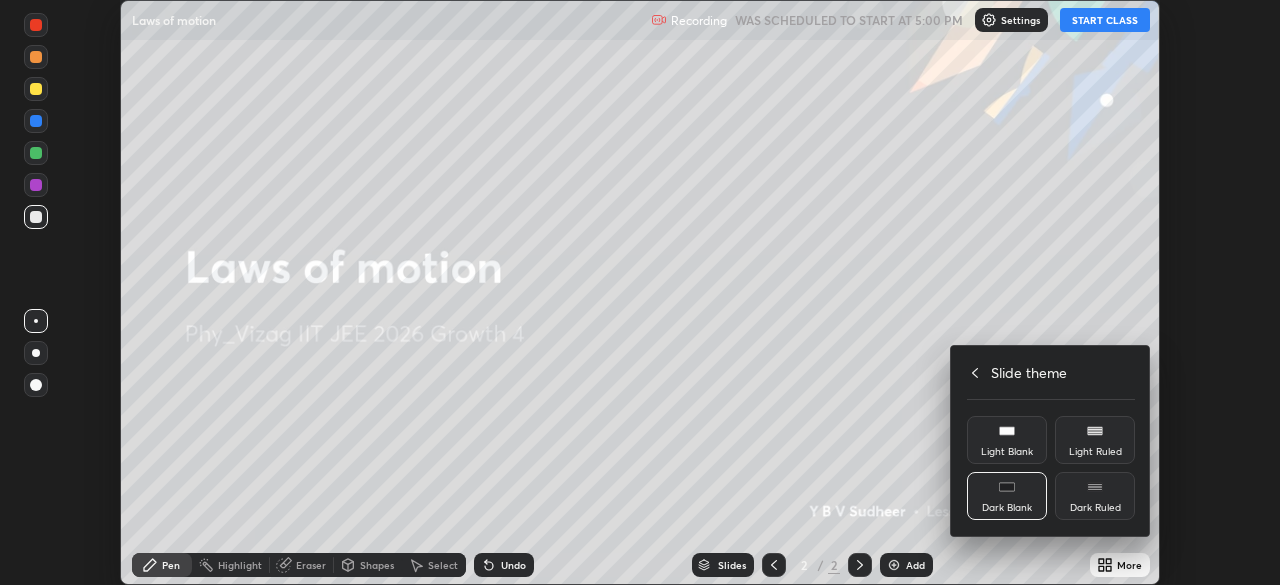 click on "Dark Ruled" at bounding box center (1095, 508) 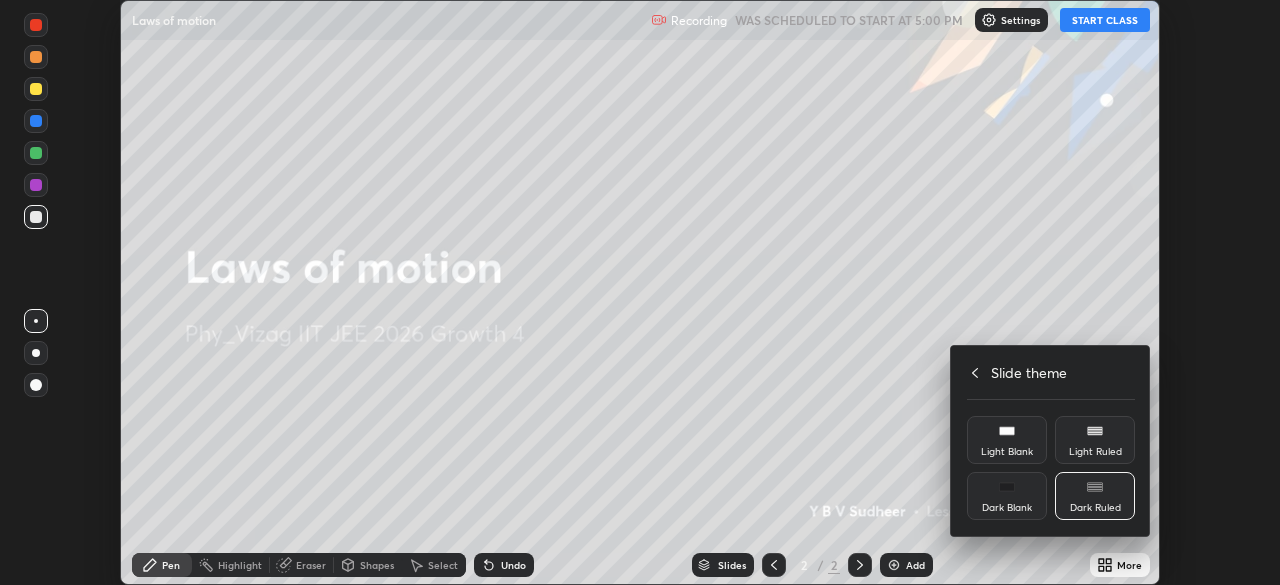 click at bounding box center [640, 292] 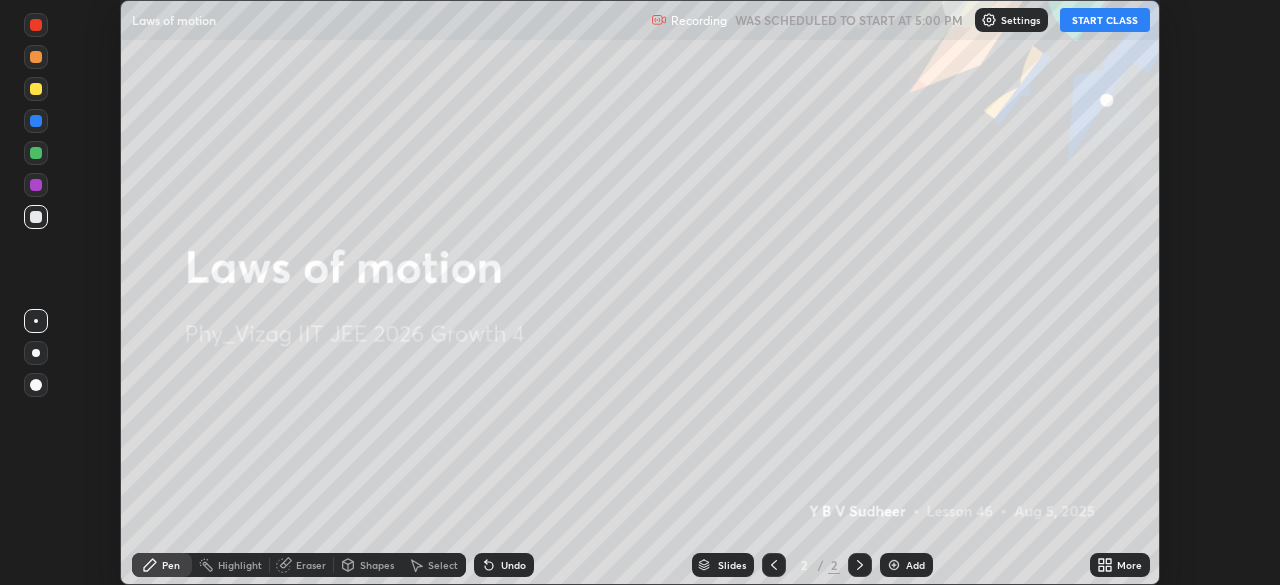 click on "Add" at bounding box center [915, 565] 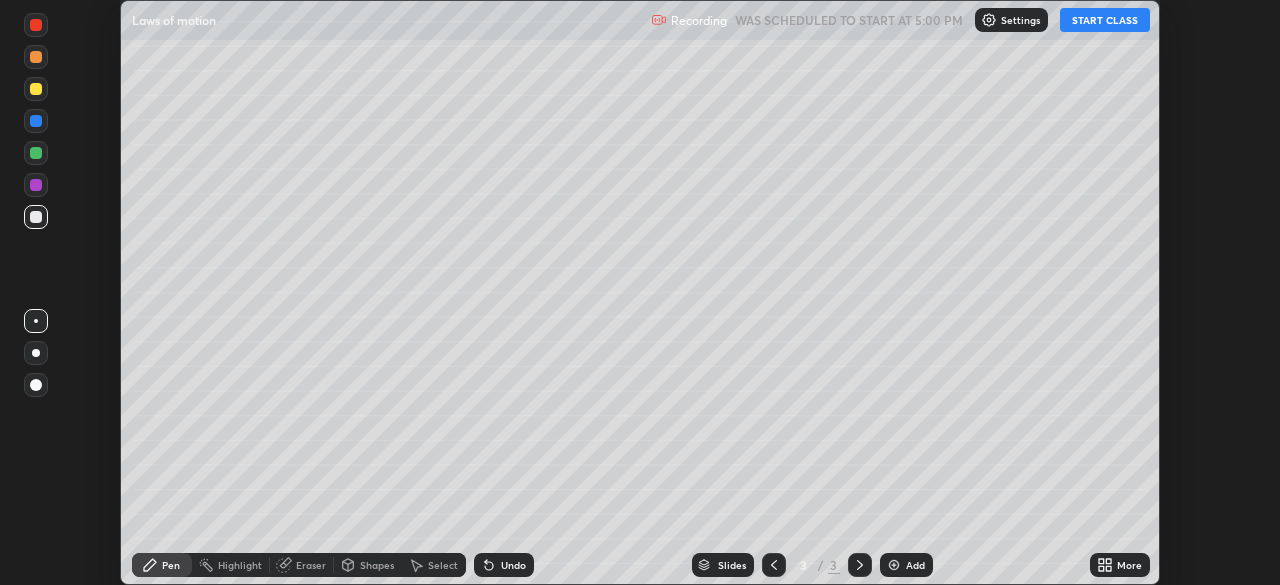 click 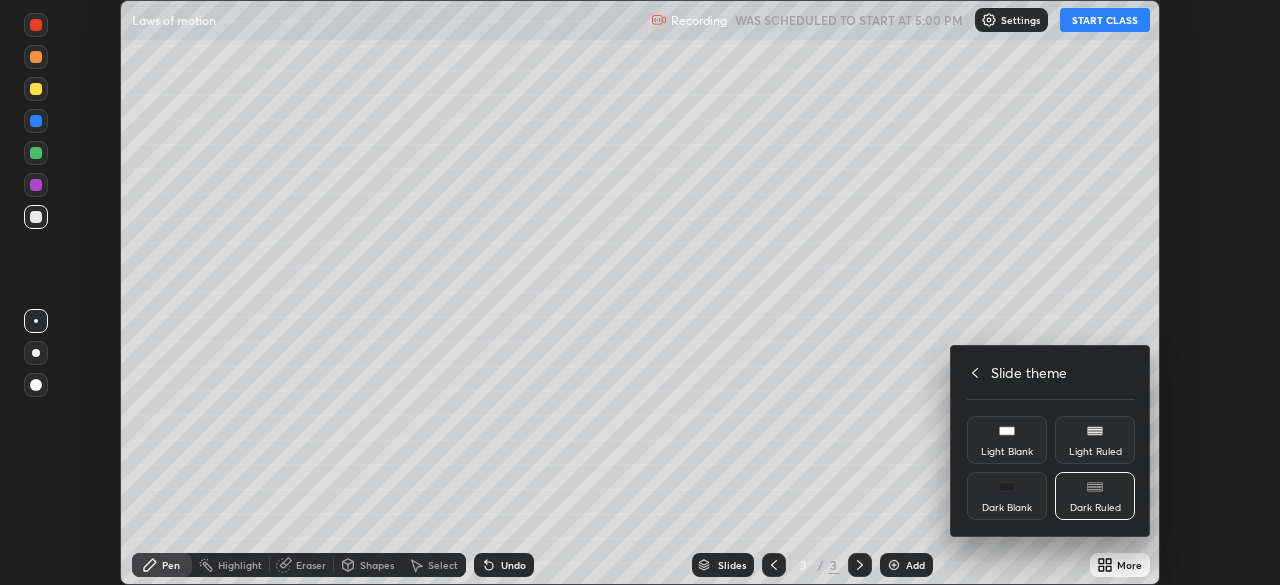 click 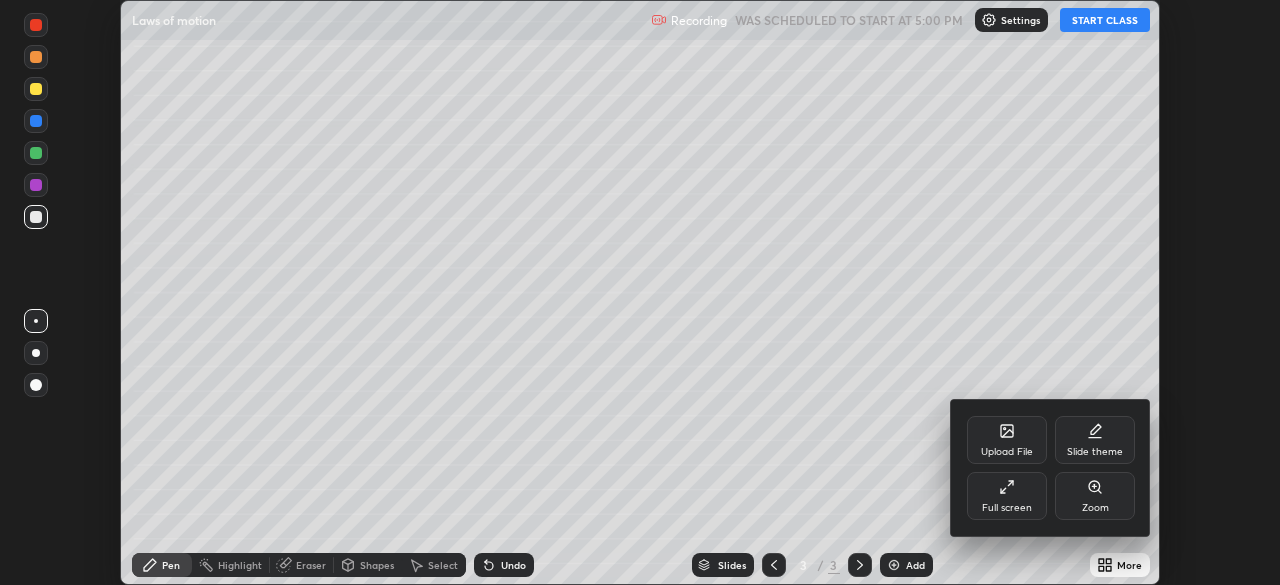 click 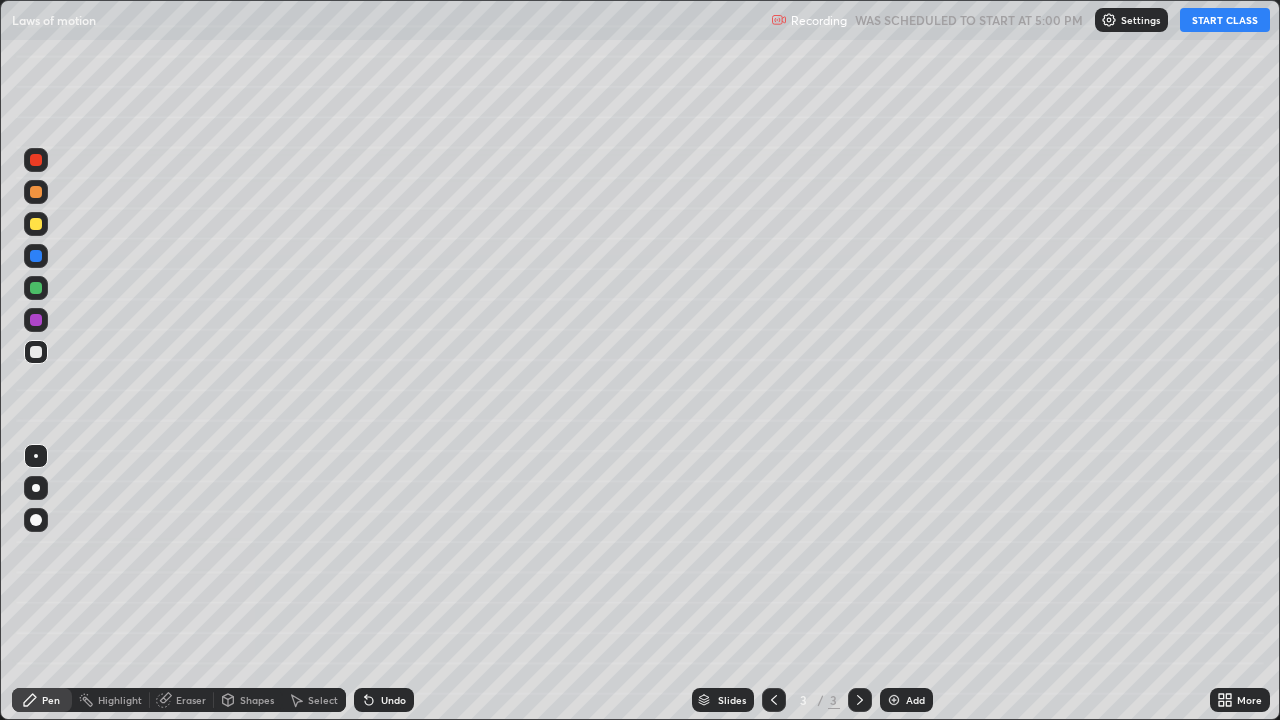scroll, scrollTop: 99280, scrollLeft: 98720, axis: both 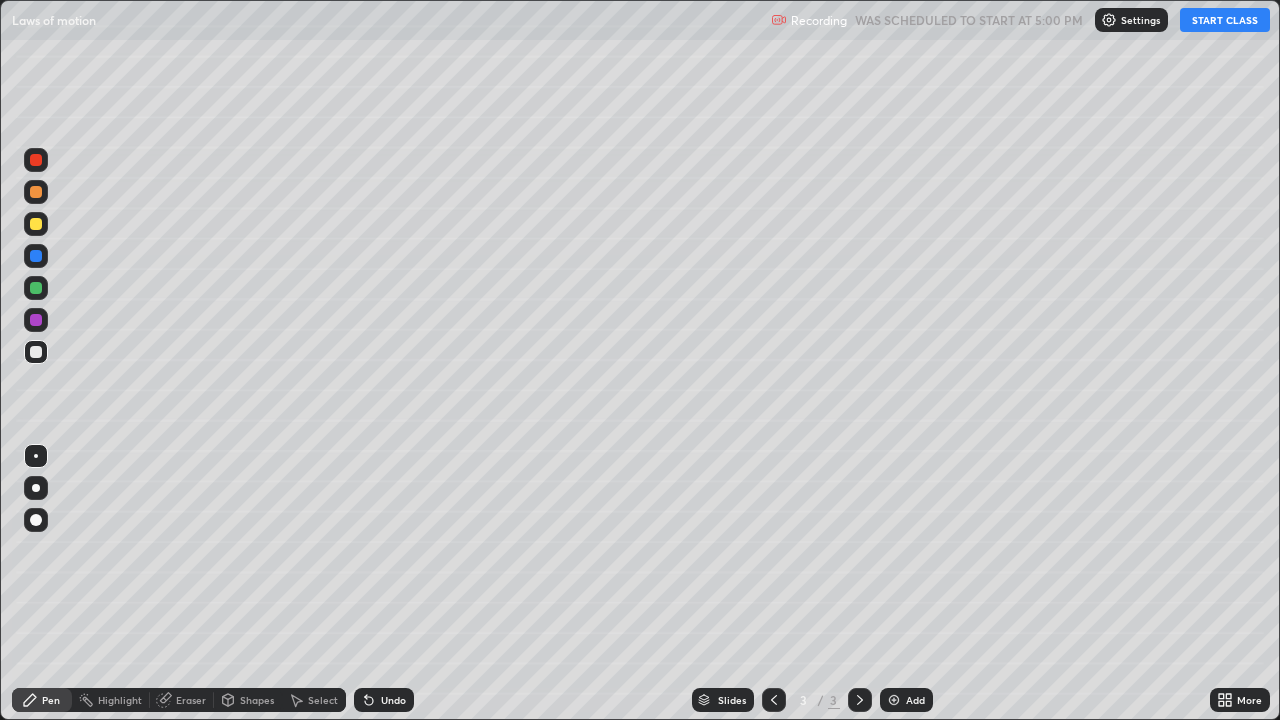 click on "START CLASS" at bounding box center (1225, 20) 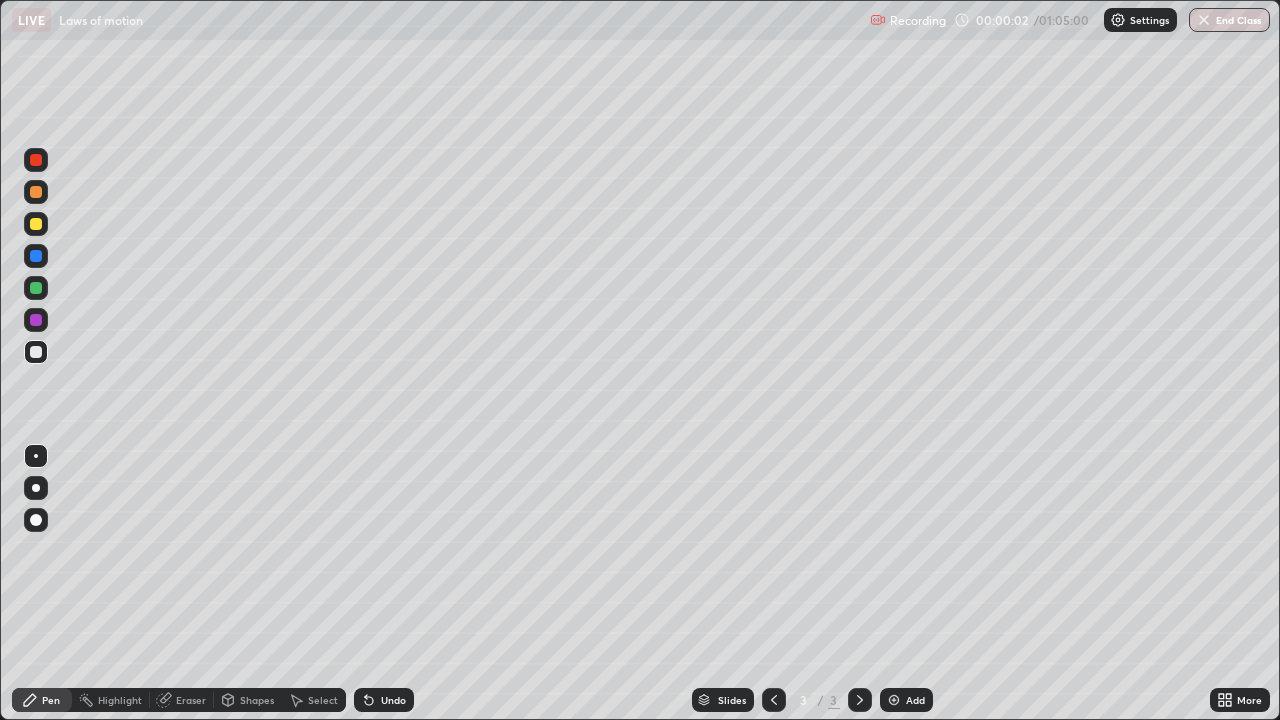 click at bounding box center [36, 488] 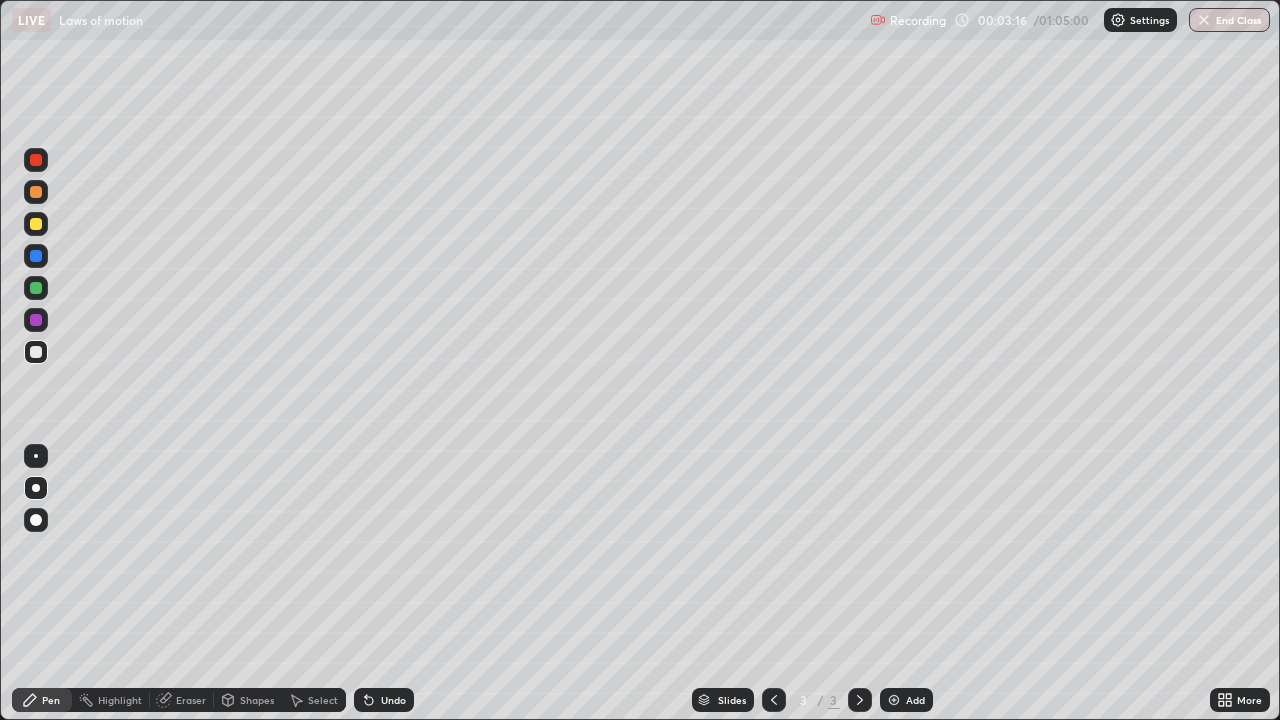 click on "Shapes" at bounding box center (257, 700) 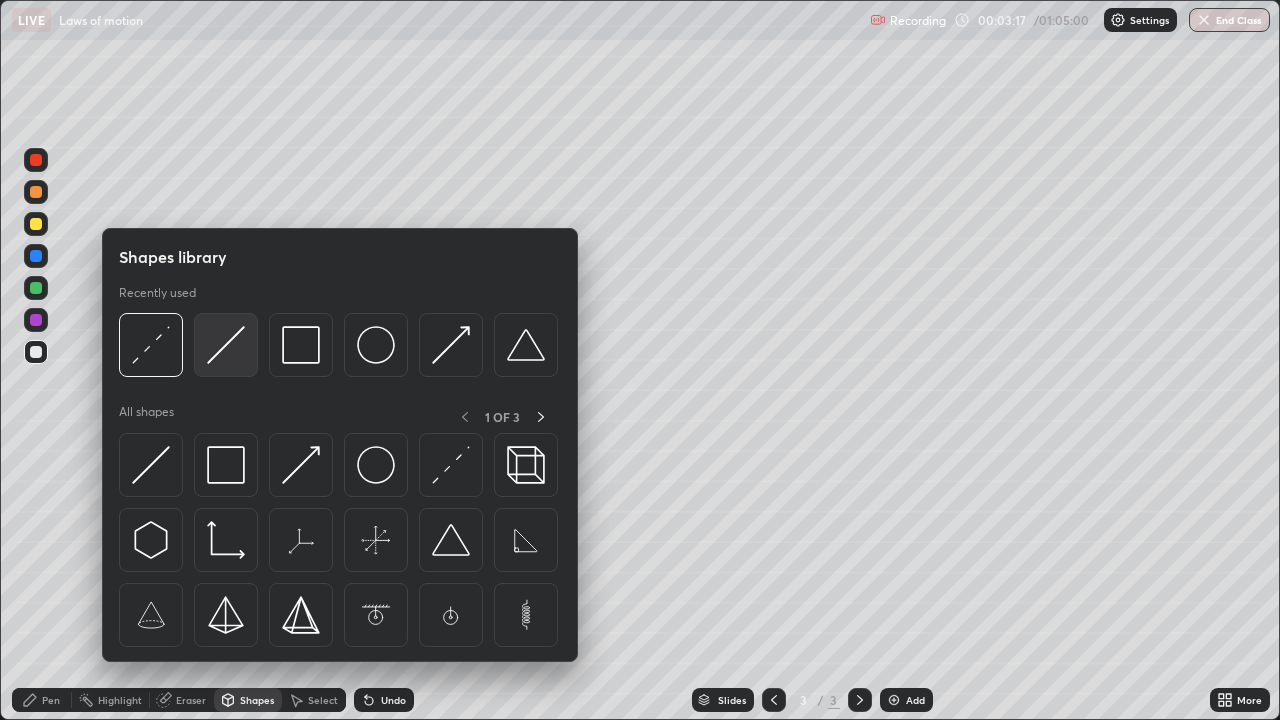 click at bounding box center (226, 345) 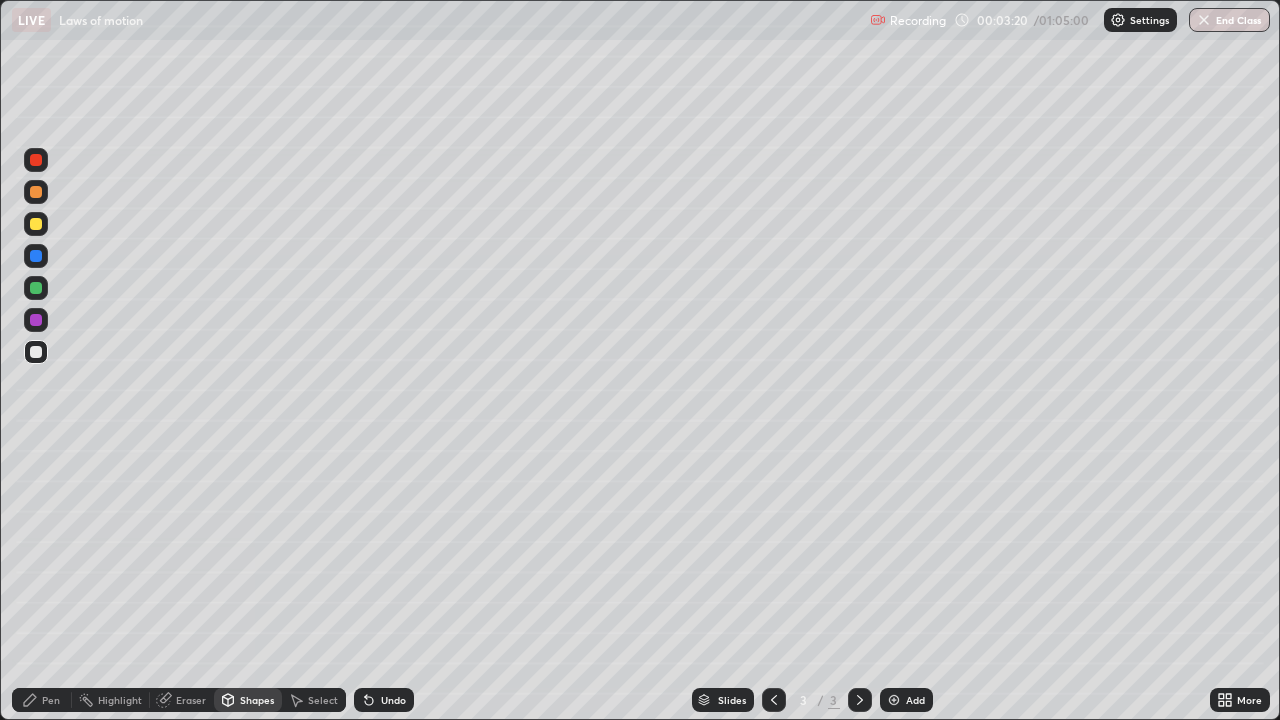 click on "Shapes" at bounding box center [257, 700] 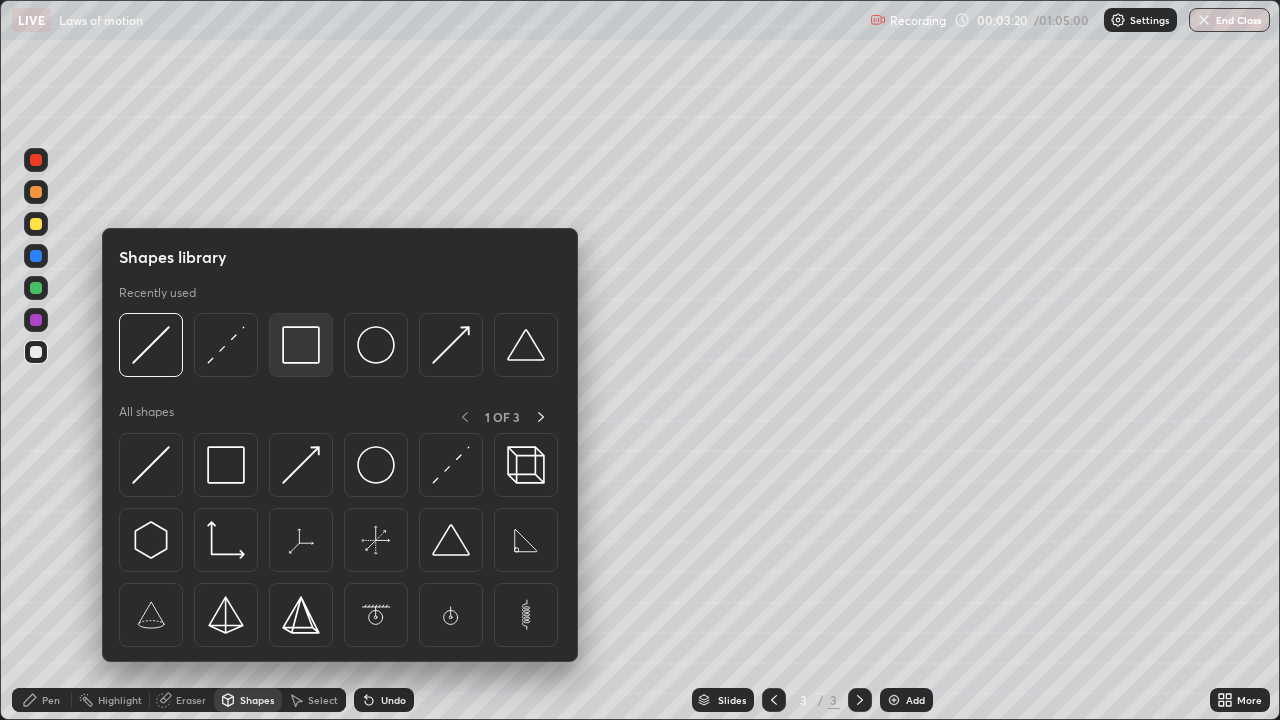 click at bounding box center [301, 345] 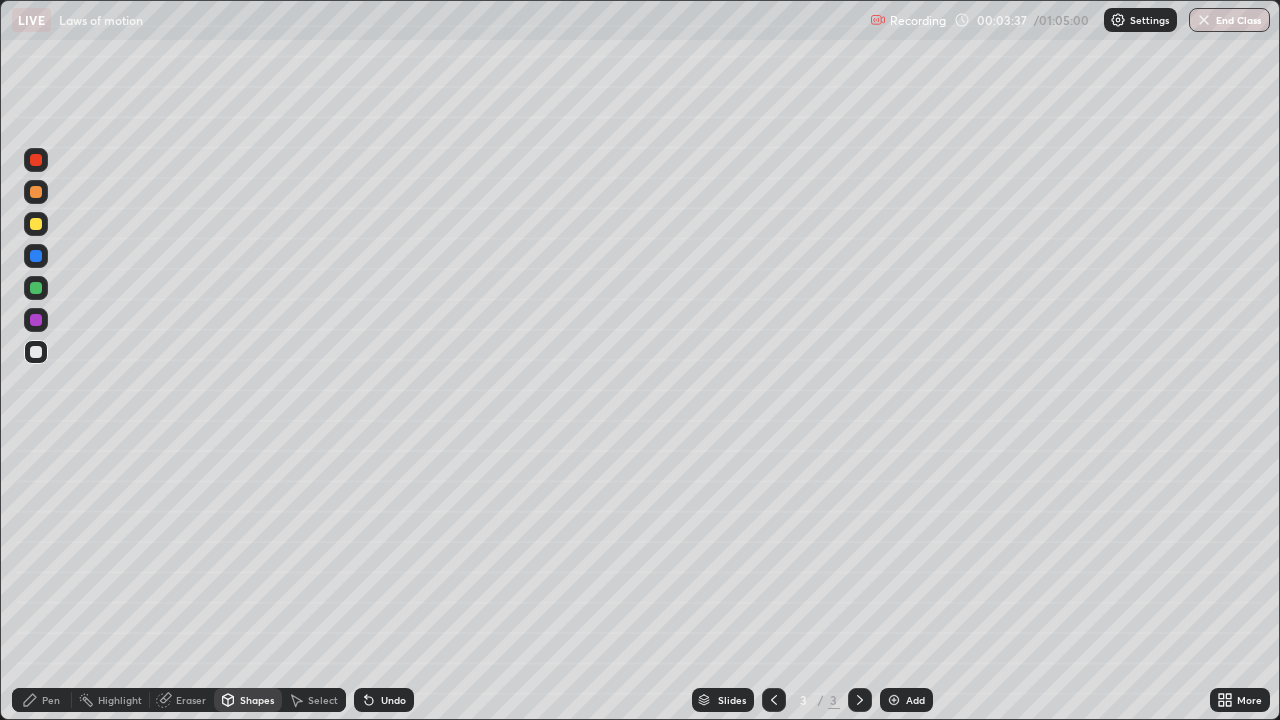 click on "Undo" at bounding box center [384, 700] 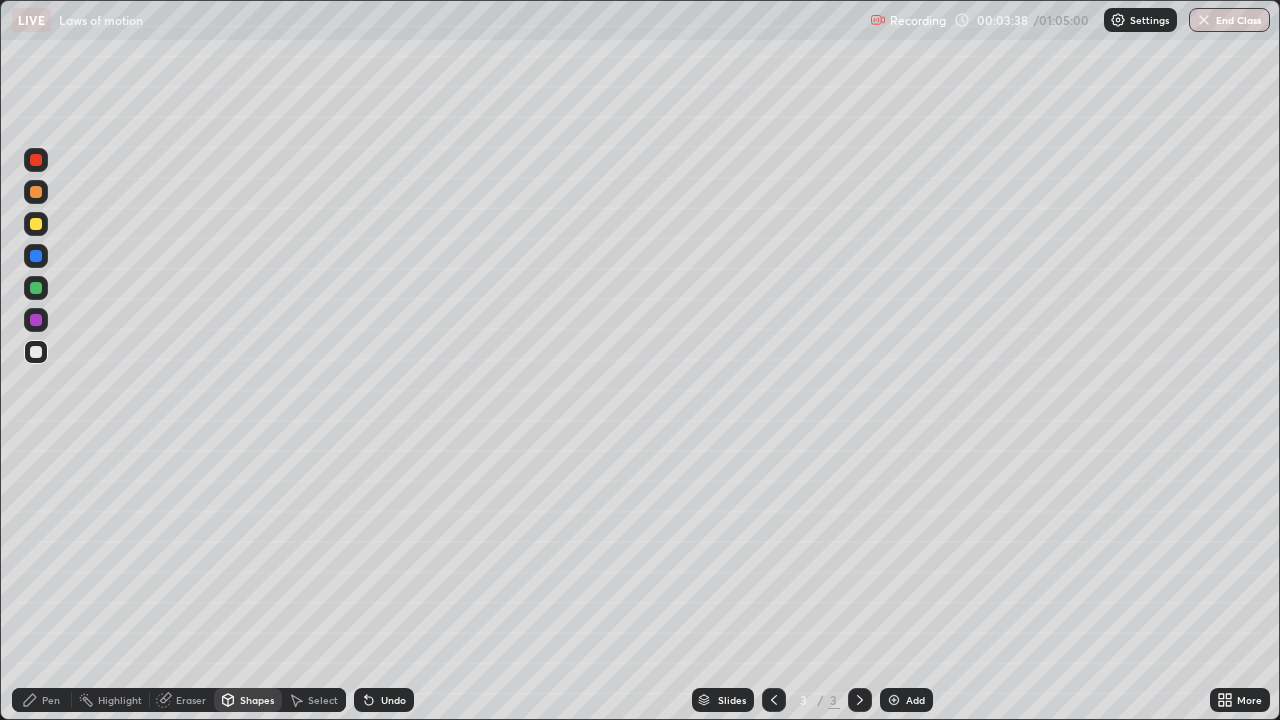 click on "Undo" at bounding box center (393, 700) 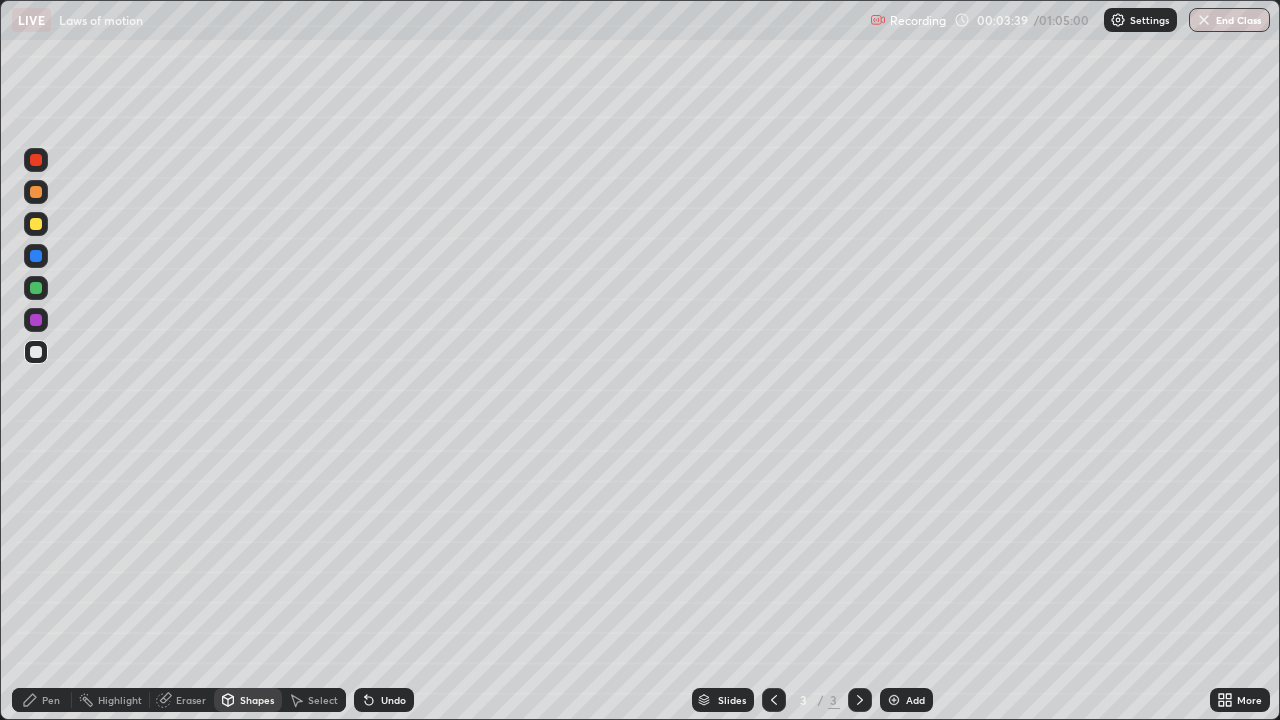 click on "Pen" at bounding box center (42, 700) 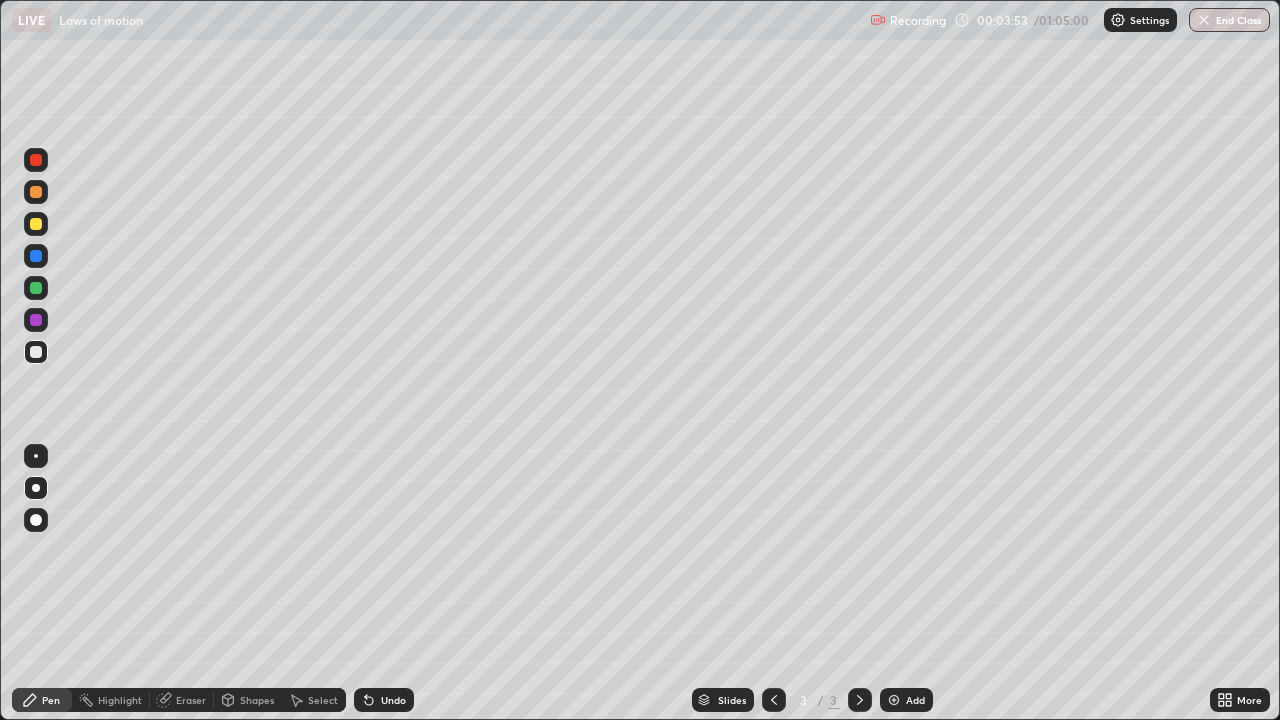 click at bounding box center [36, 224] 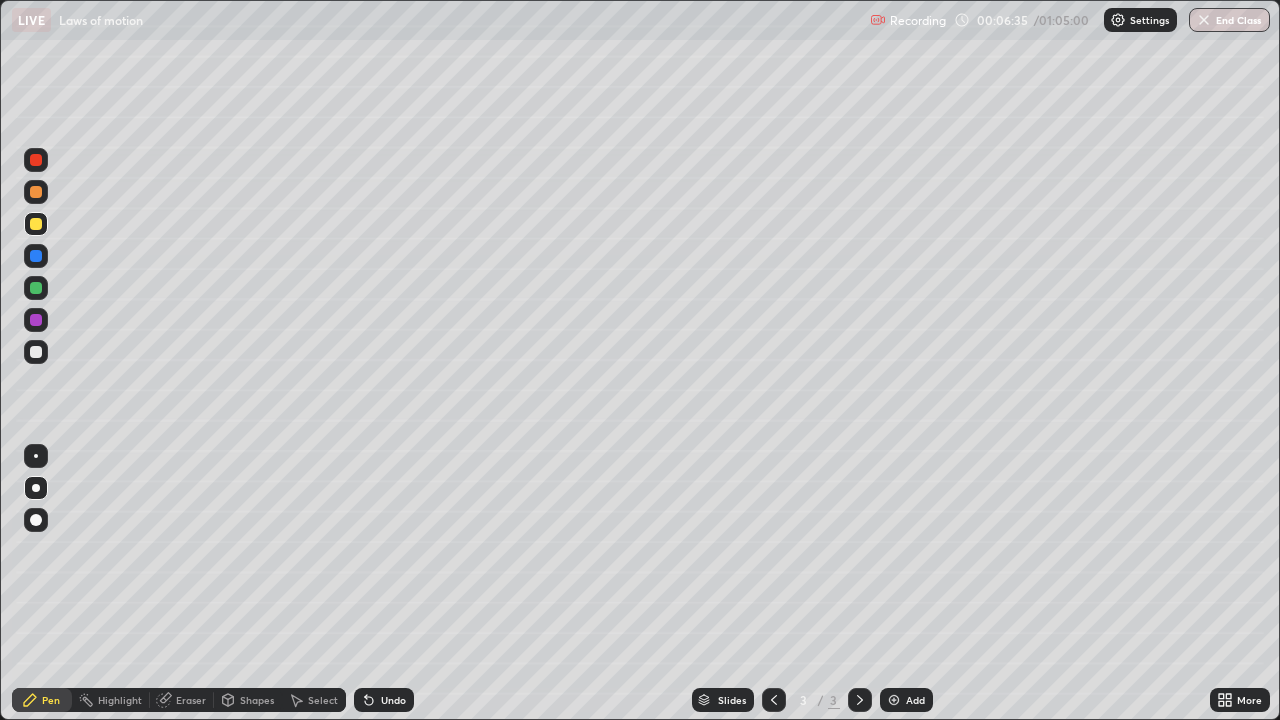 click on "Eraser" at bounding box center (191, 700) 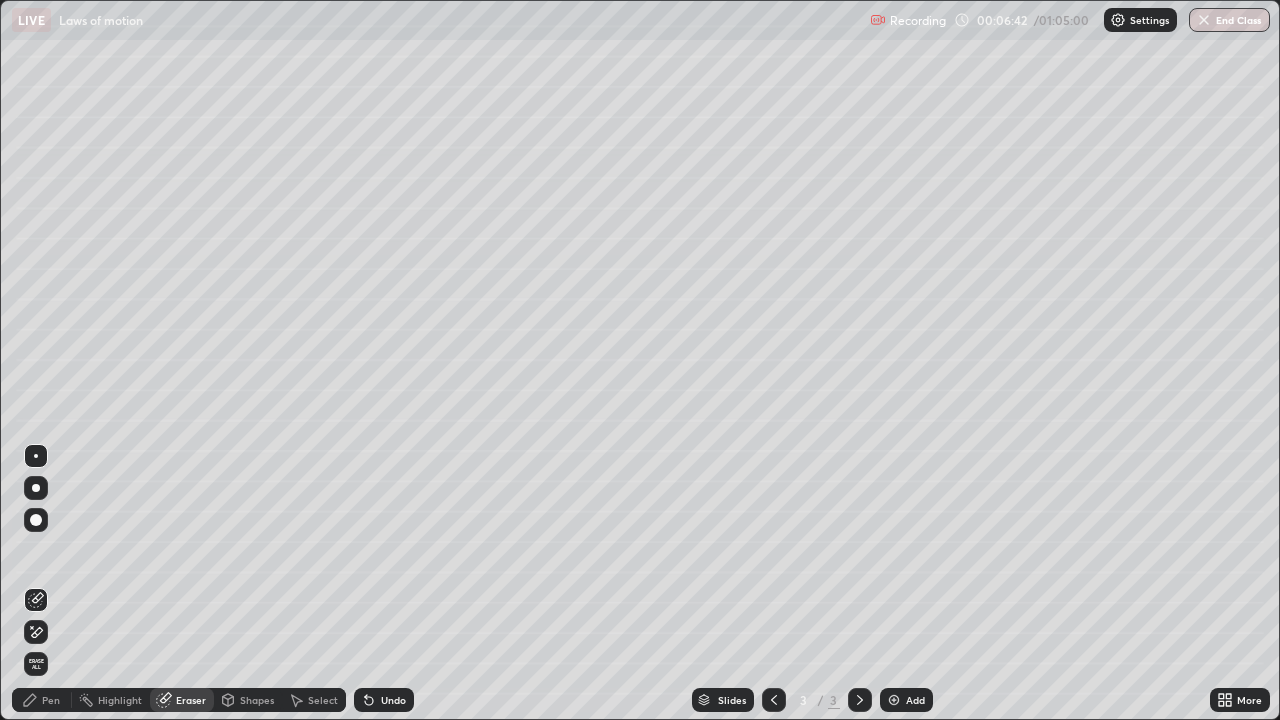 click on "Pen" at bounding box center (51, 700) 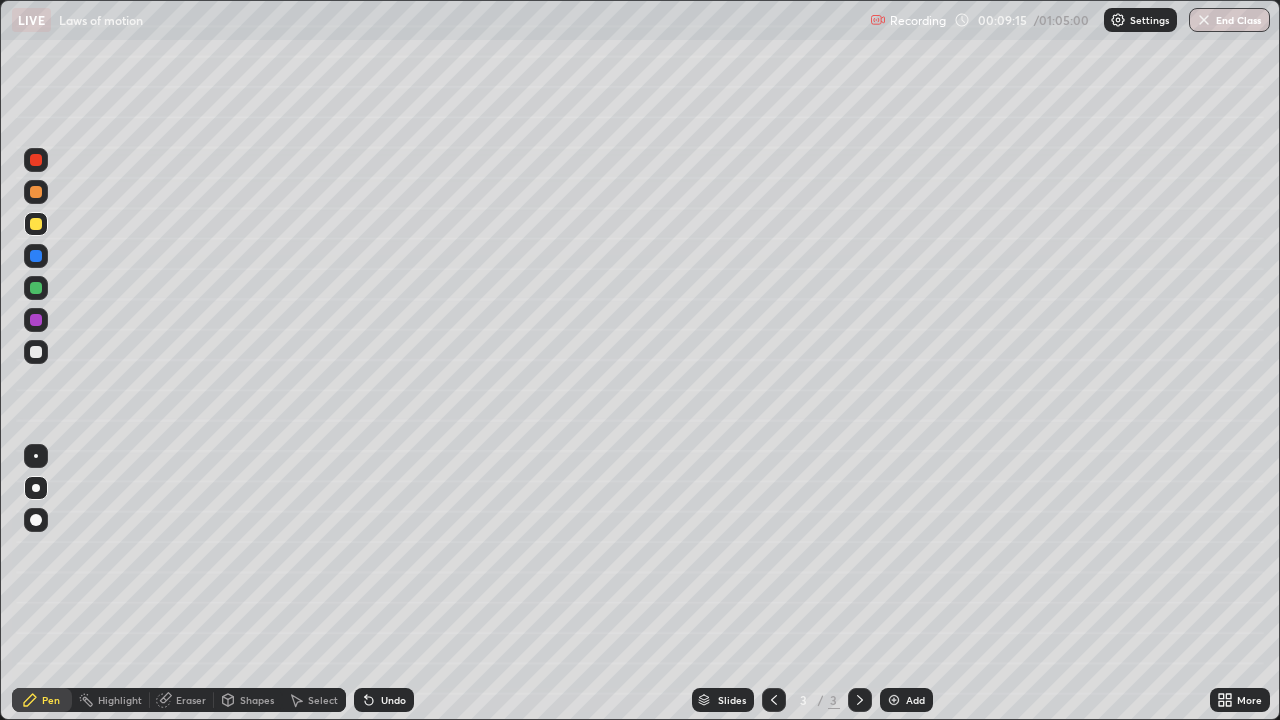 click on "Shapes" at bounding box center [248, 700] 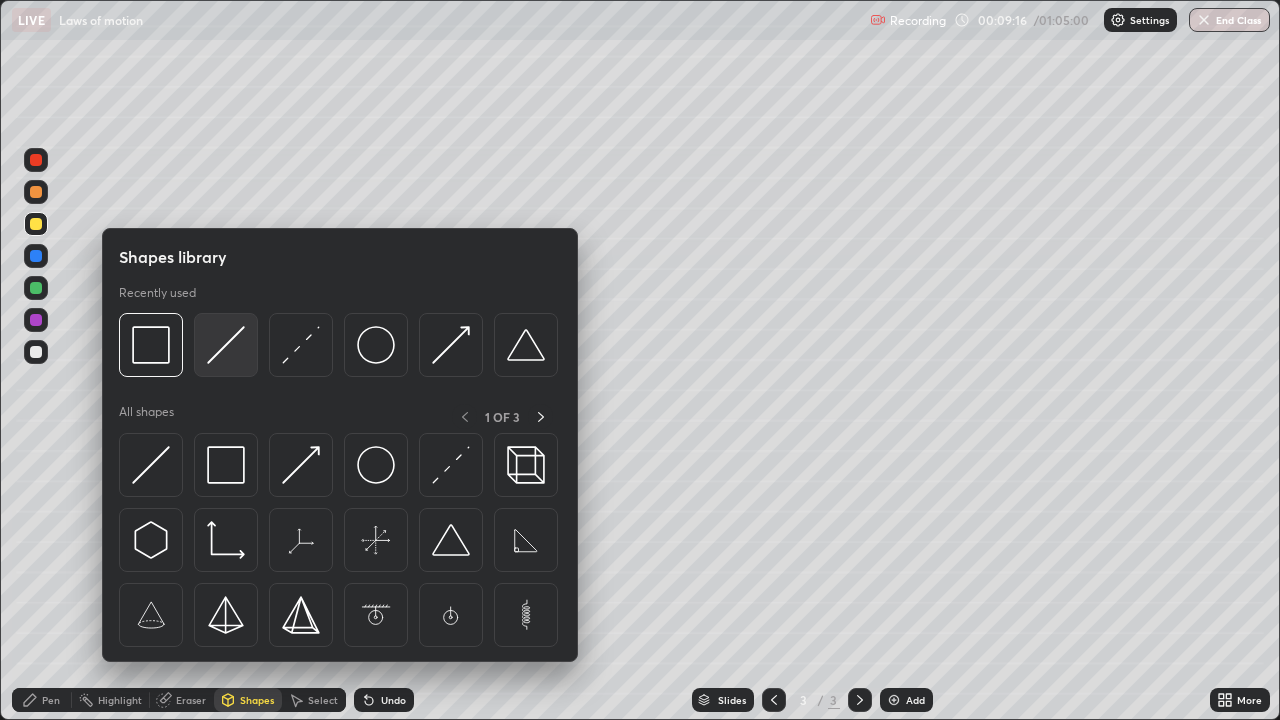 click at bounding box center (226, 345) 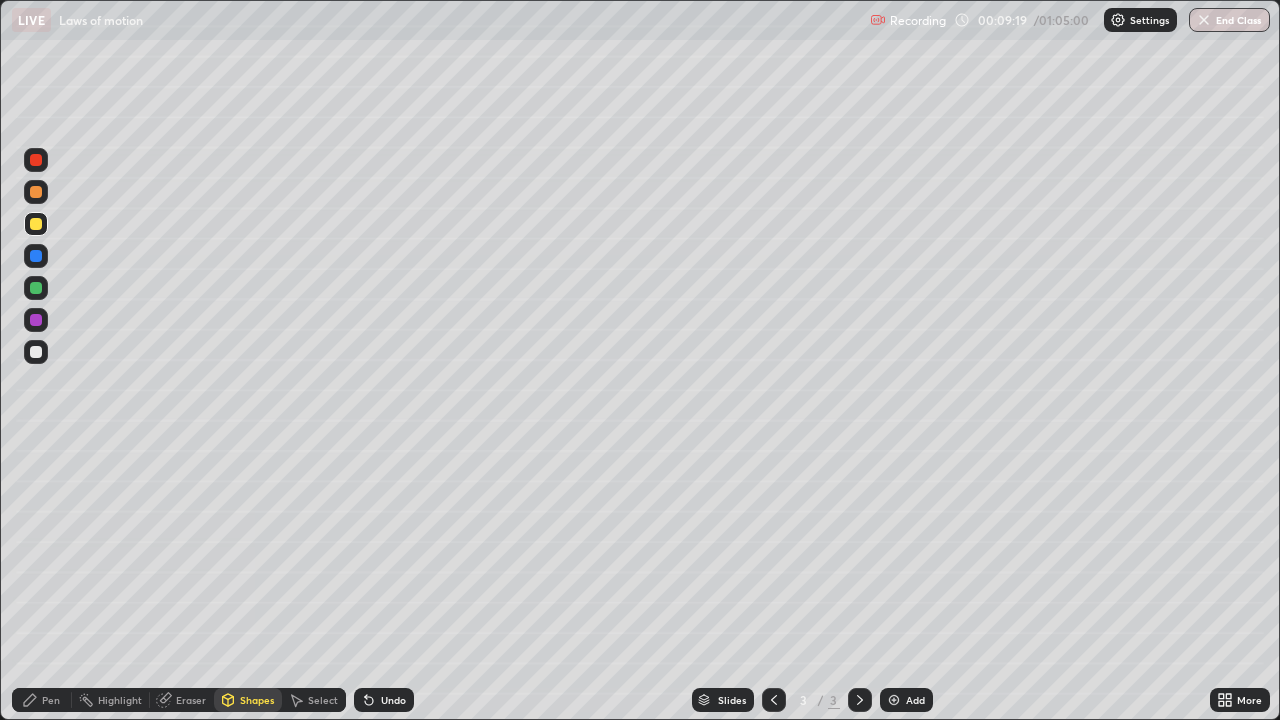 click on "Pen" at bounding box center [51, 700] 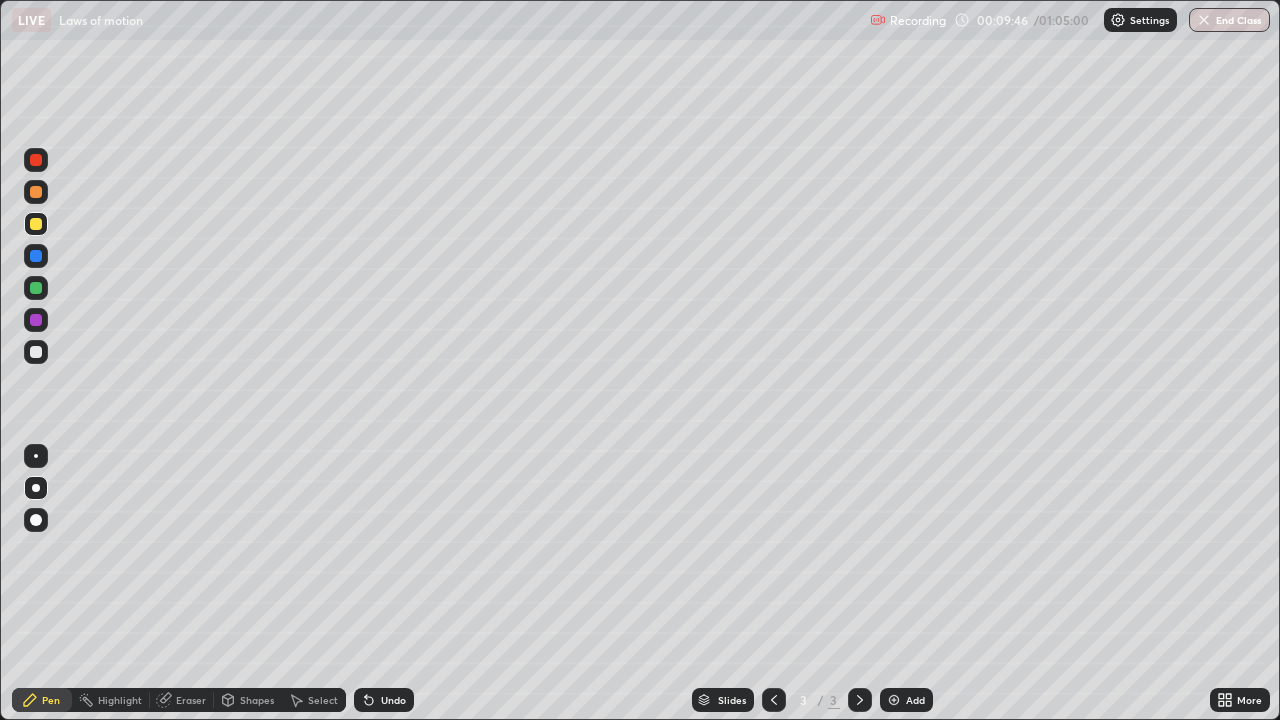 click on "Shapes" at bounding box center (257, 700) 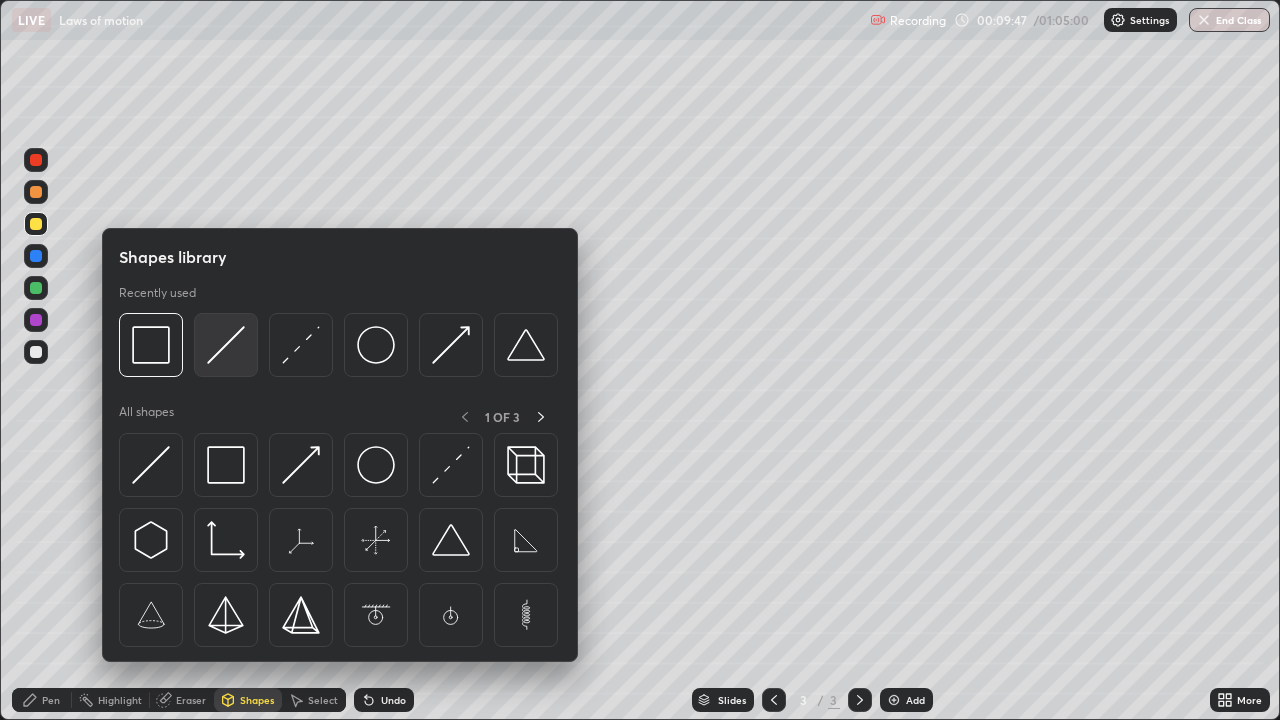 click at bounding box center (226, 345) 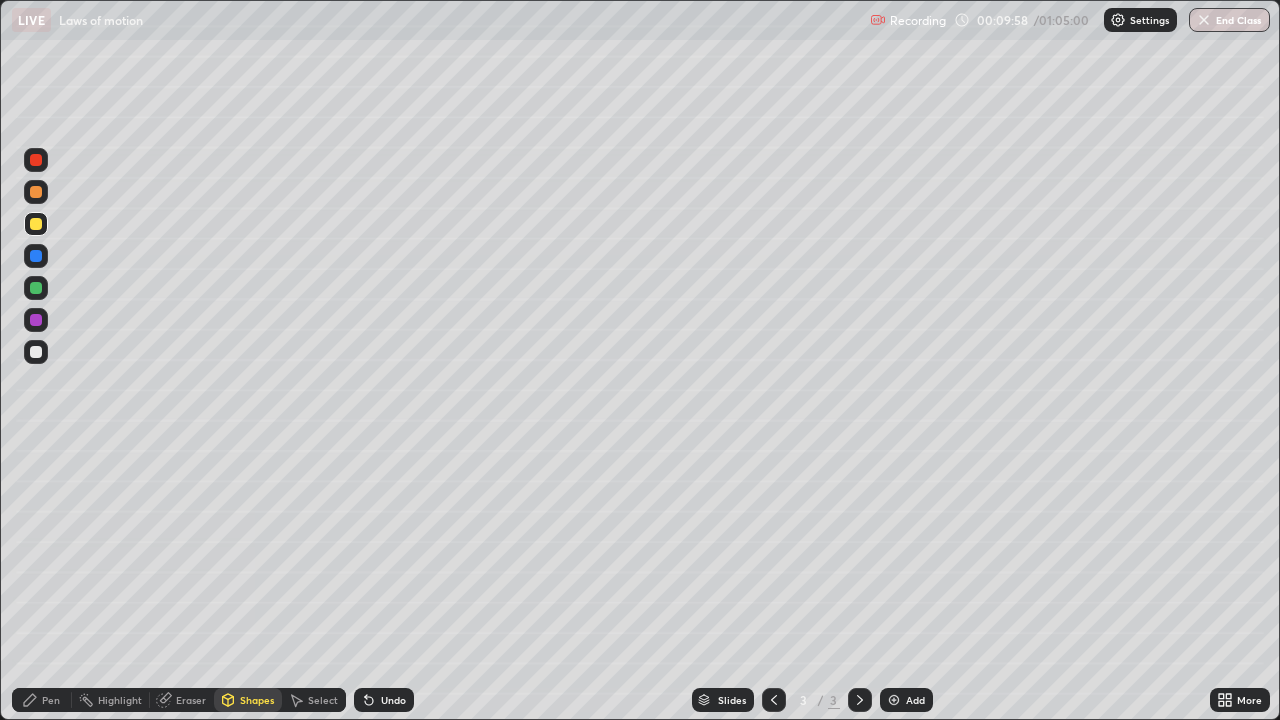 click on "Pen" at bounding box center (42, 700) 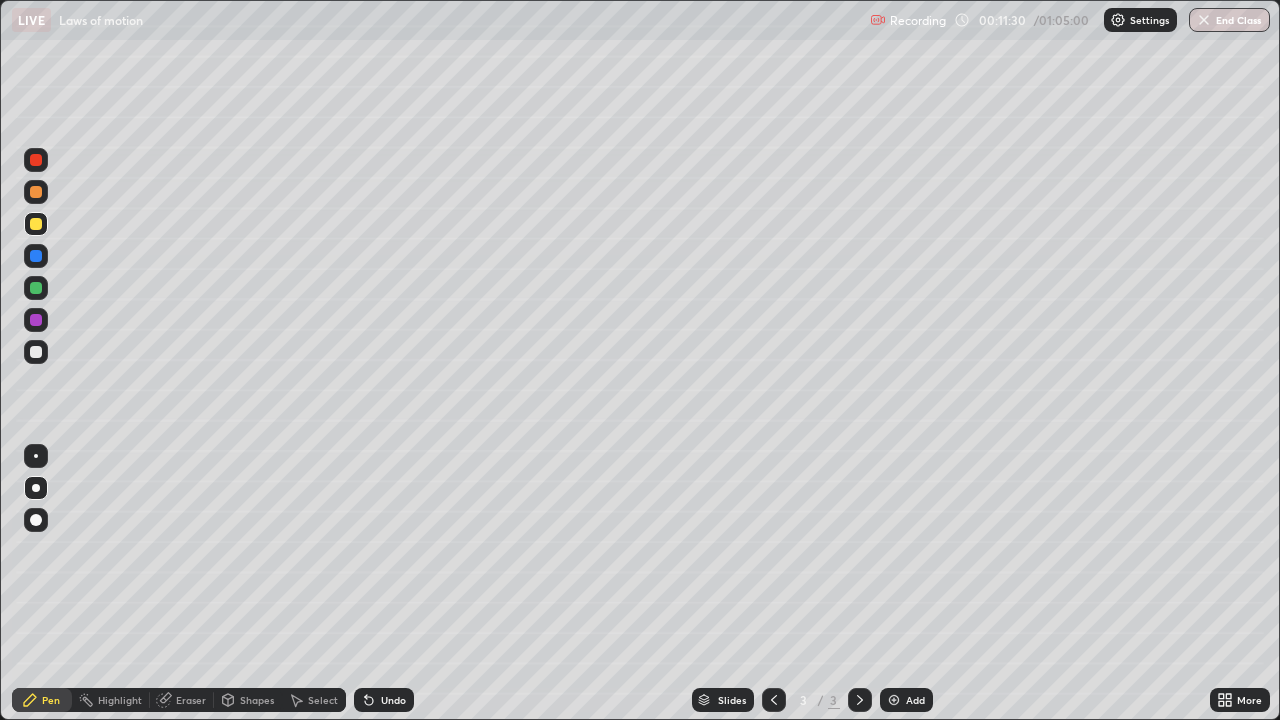 click on "Shapes" at bounding box center (257, 700) 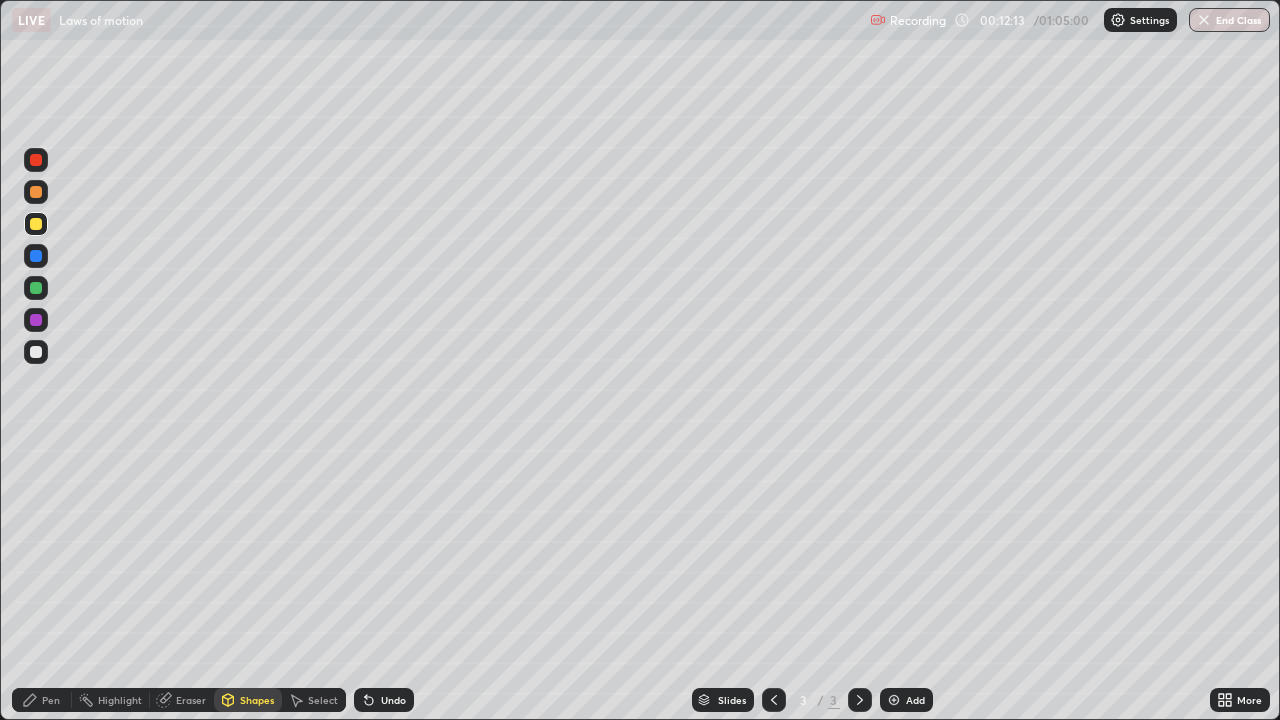 click at bounding box center (894, 700) 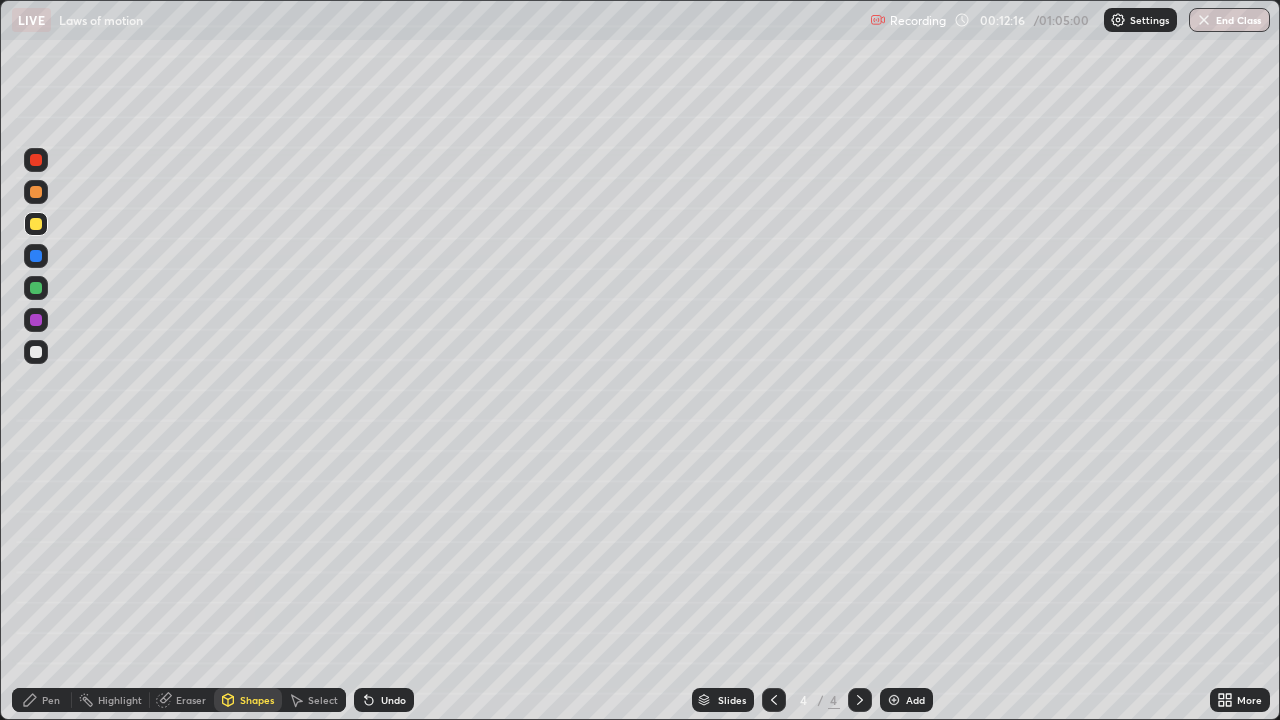 click on "Shapes" at bounding box center (248, 700) 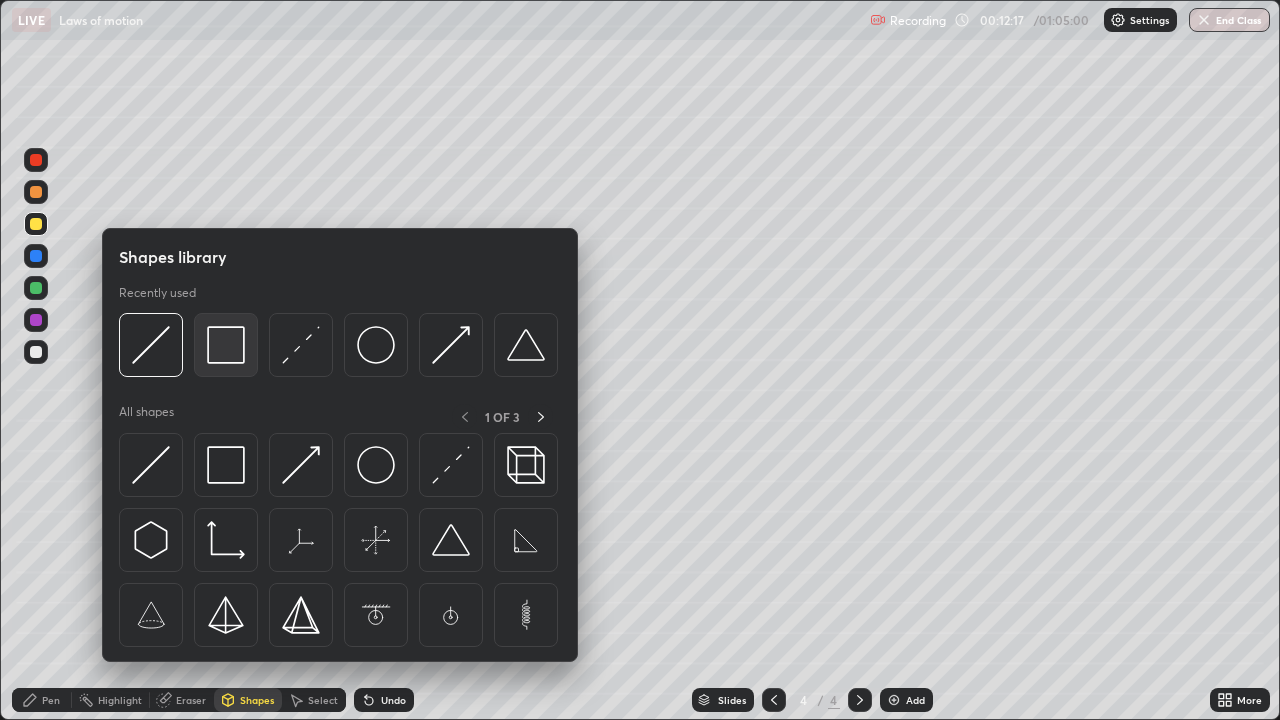 click at bounding box center (226, 345) 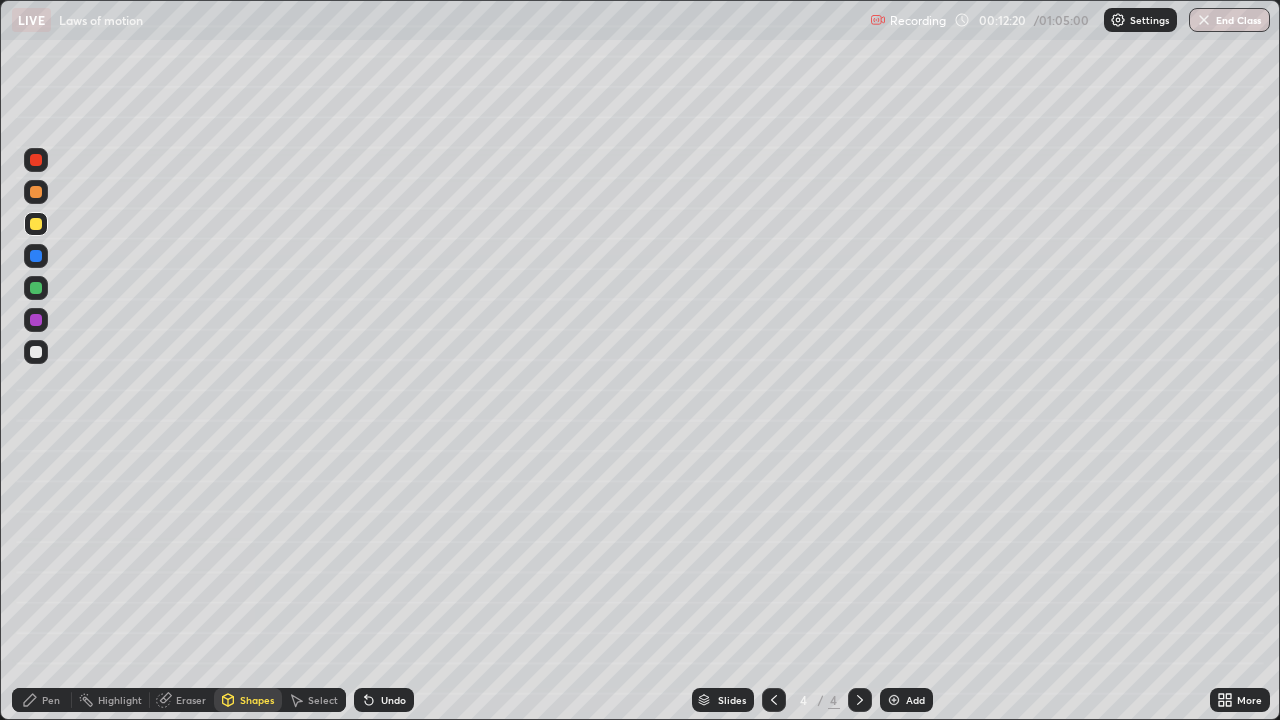 click on "Shapes" at bounding box center [248, 700] 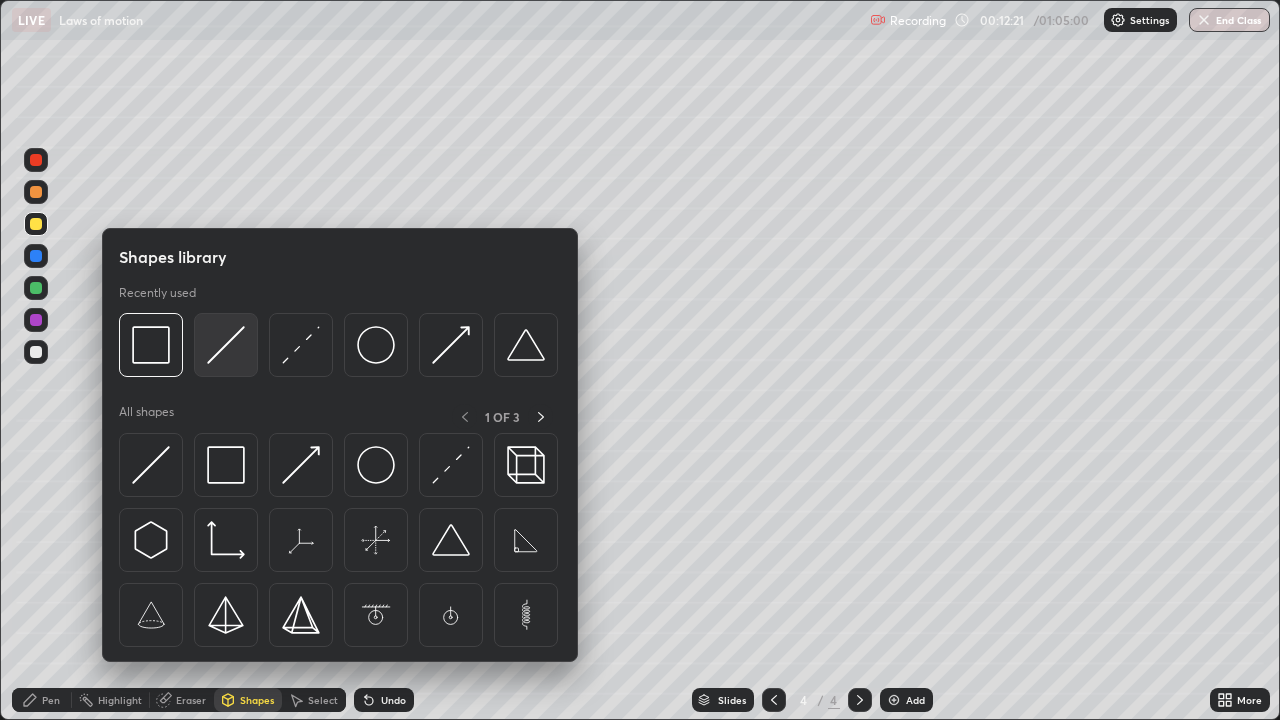 click at bounding box center (226, 345) 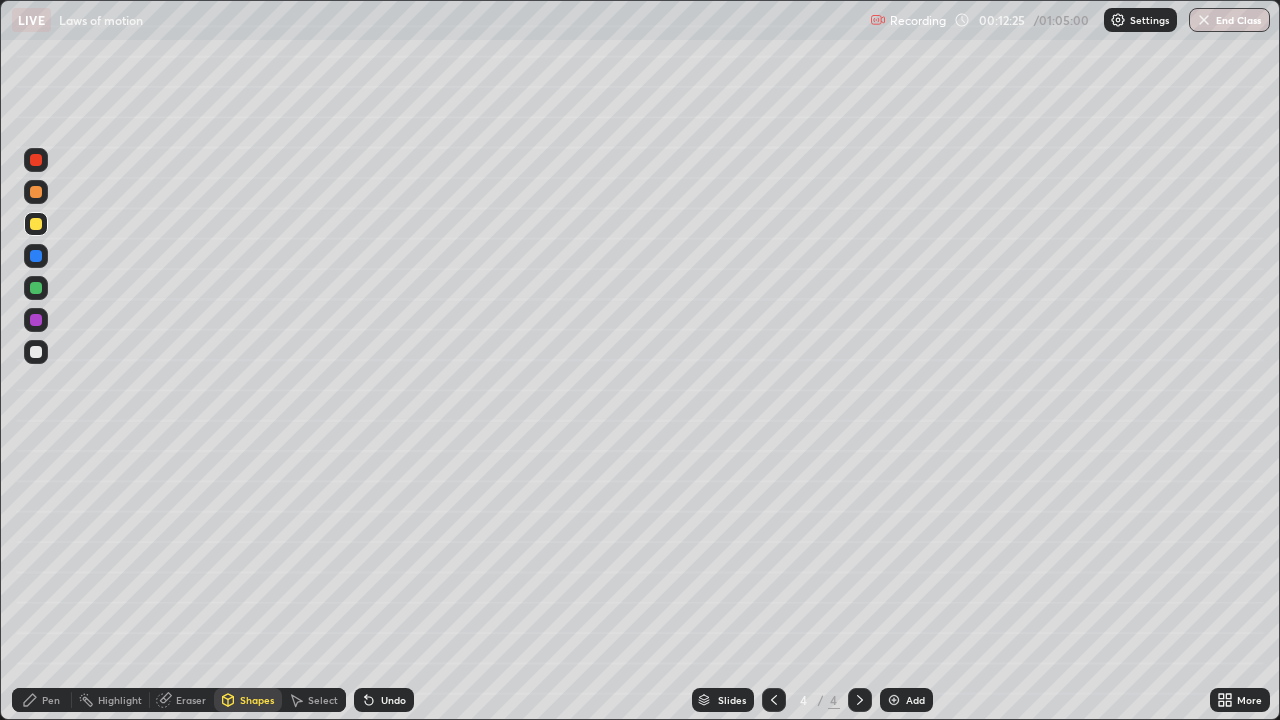 click on "Shapes" at bounding box center (257, 700) 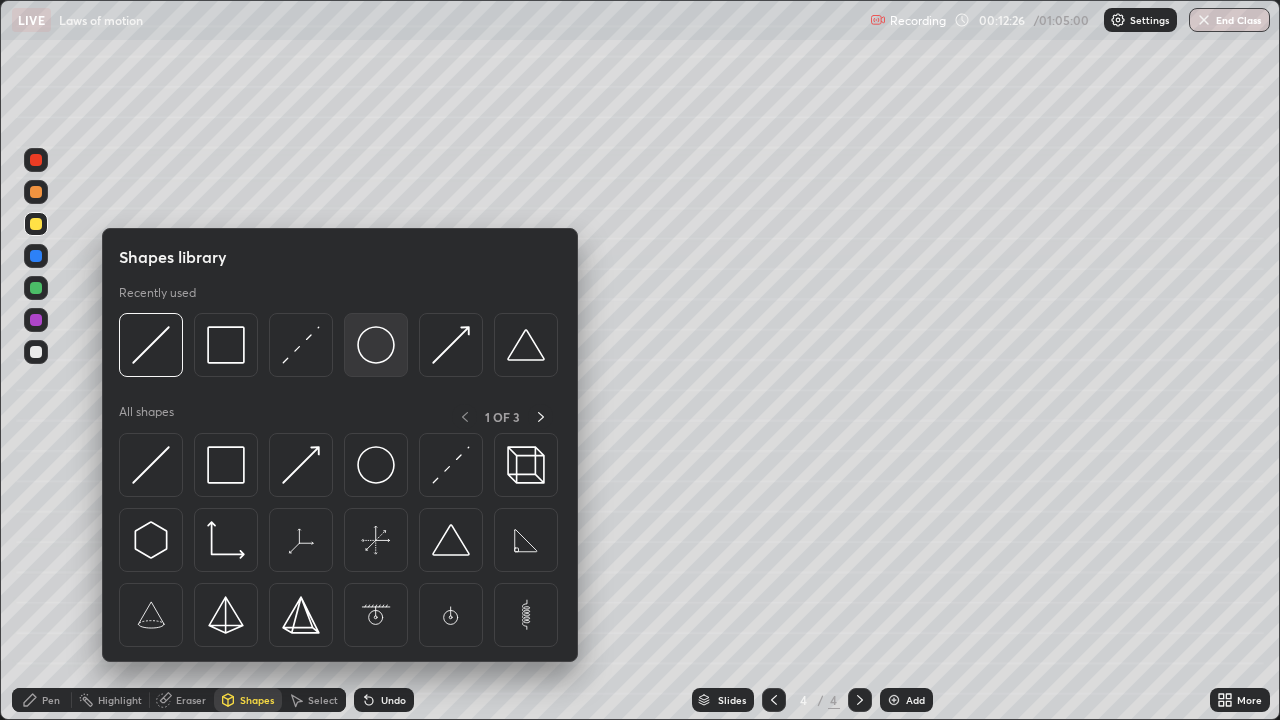 click at bounding box center [376, 345] 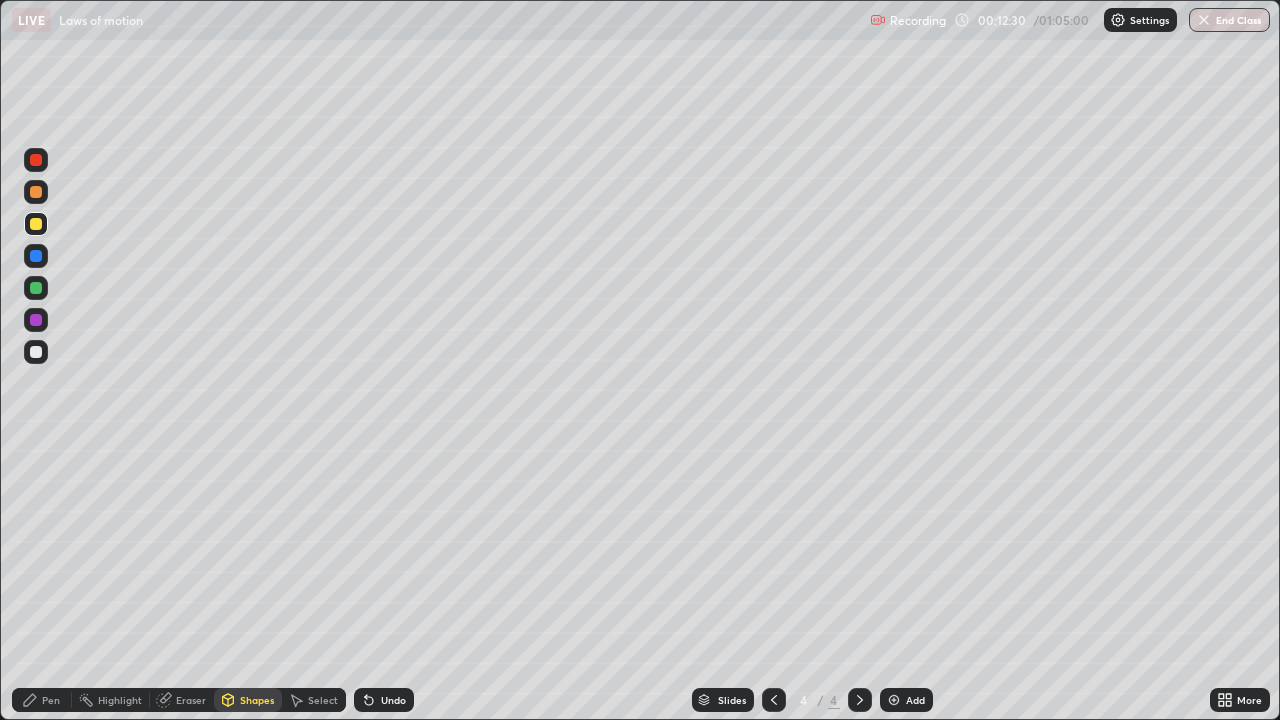 click on "Undo" at bounding box center (393, 700) 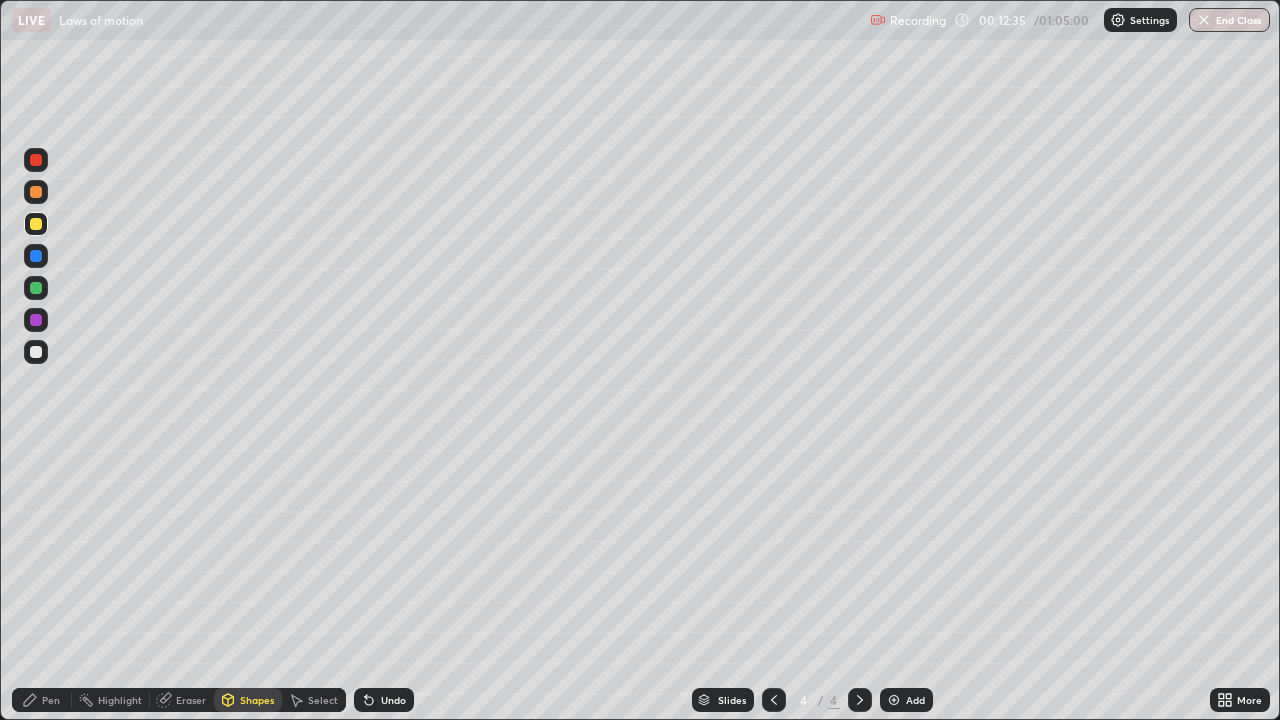 click on "Pen" at bounding box center [51, 700] 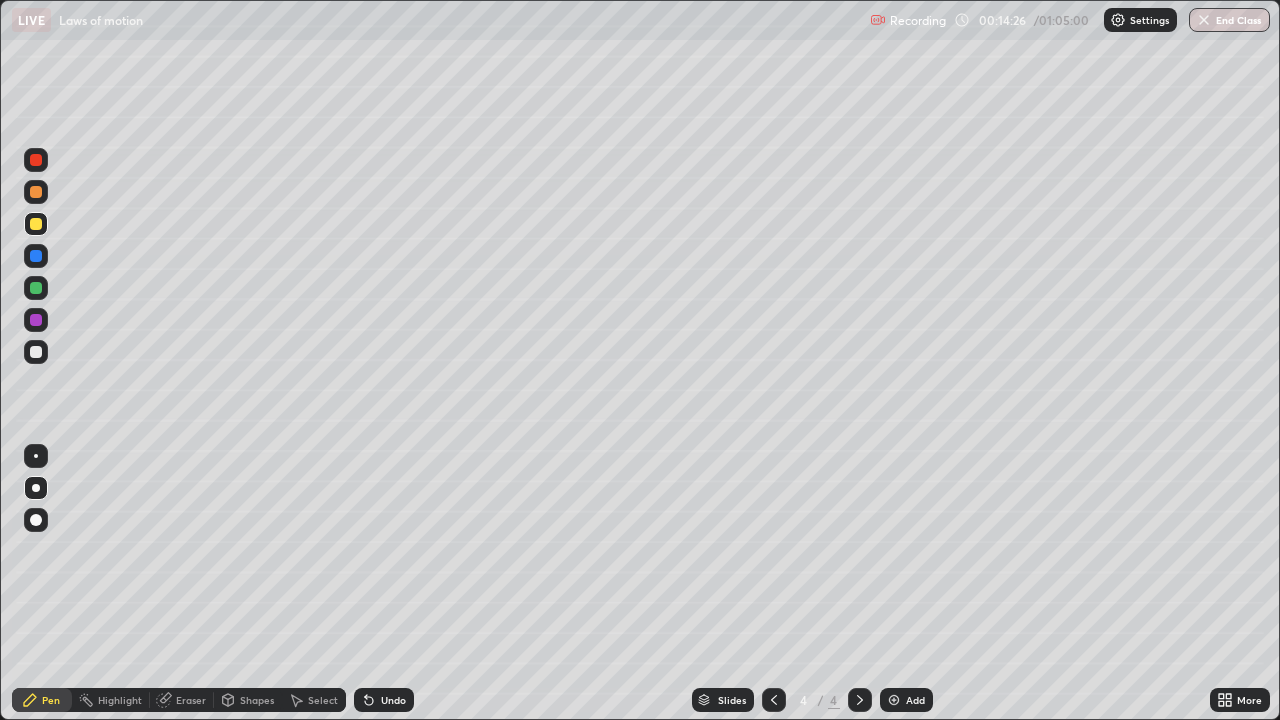 click on "Shapes" at bounding box center [257, 700] 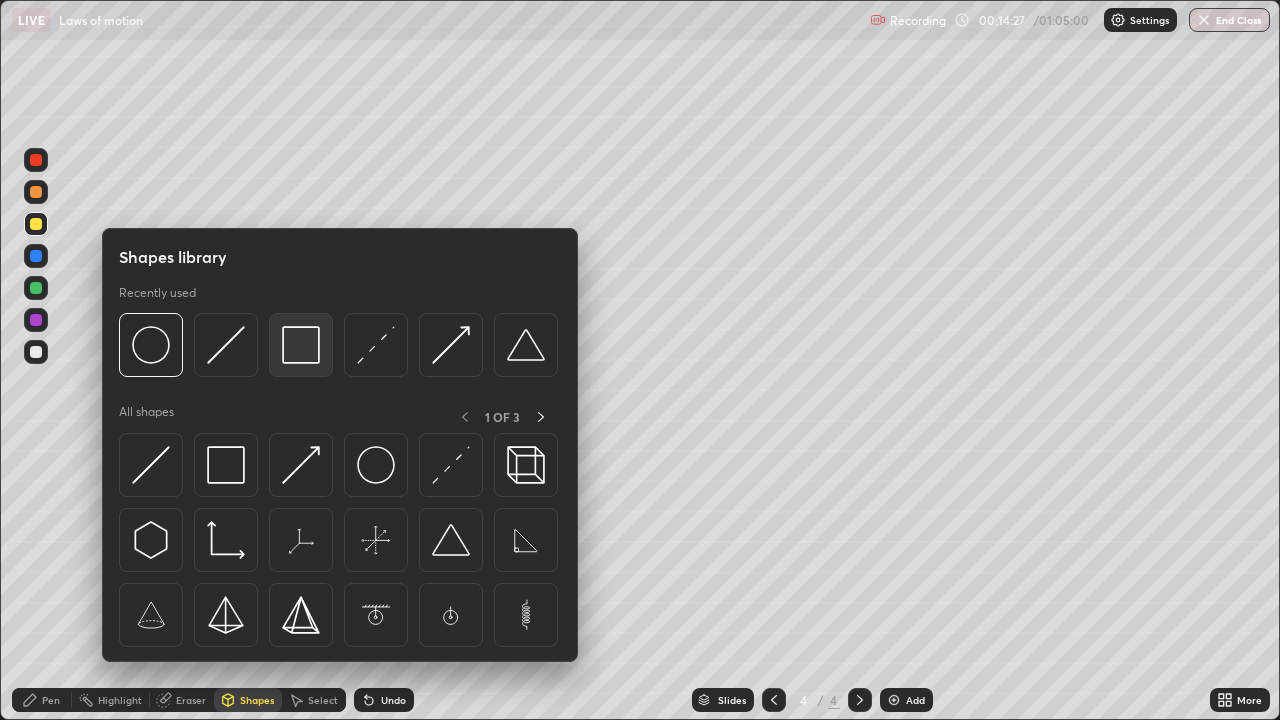 click at bounding box center (301, 345) 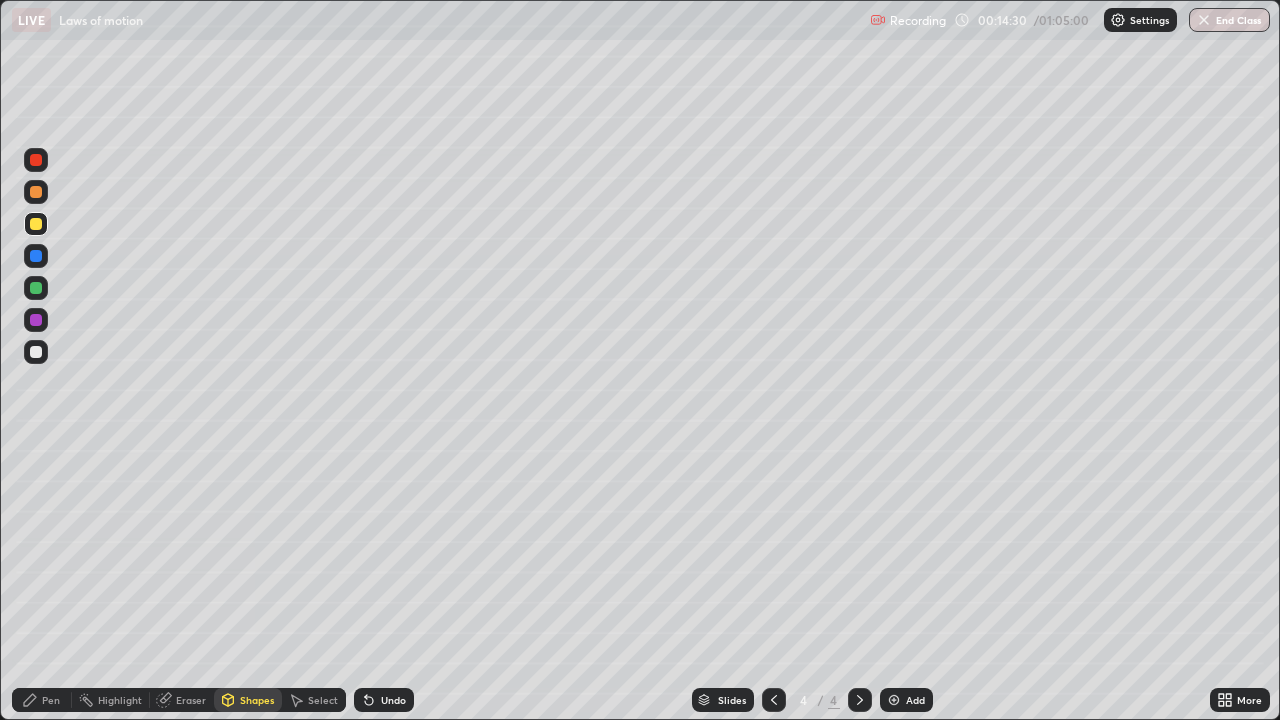 click on "Shapes" at bounding box center [257, 700] 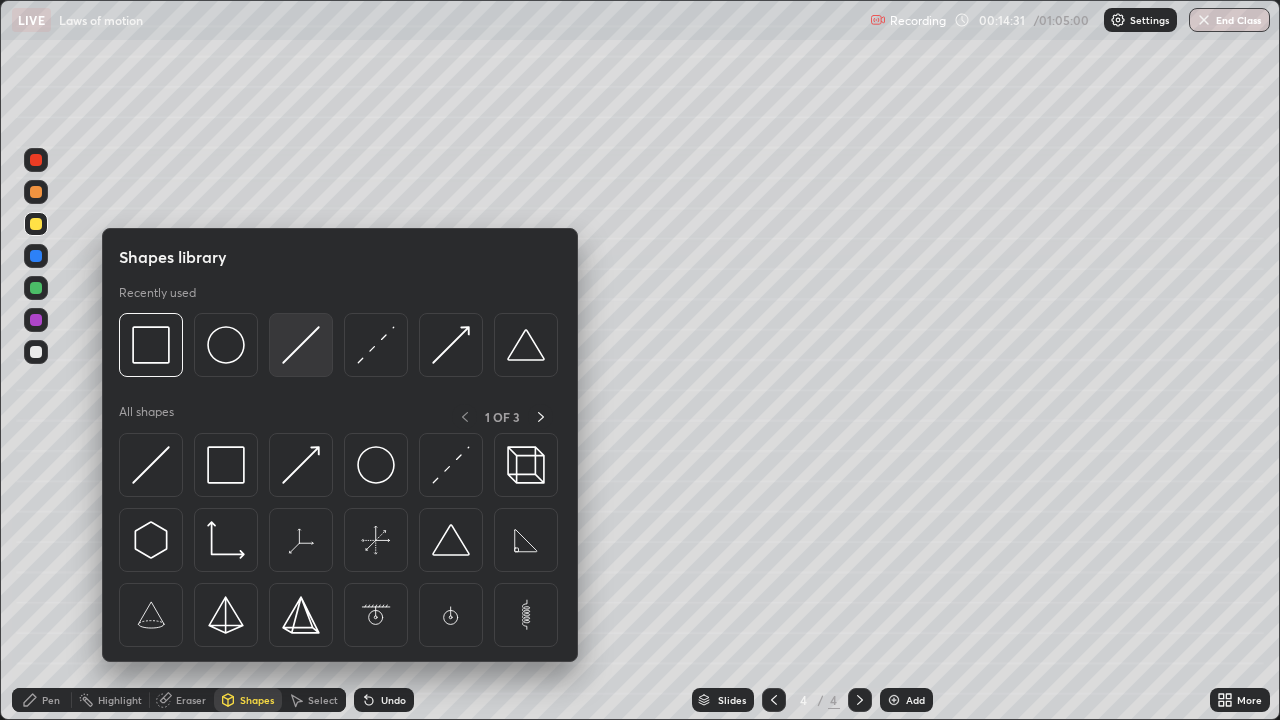 click at bounding box center [301, 345] 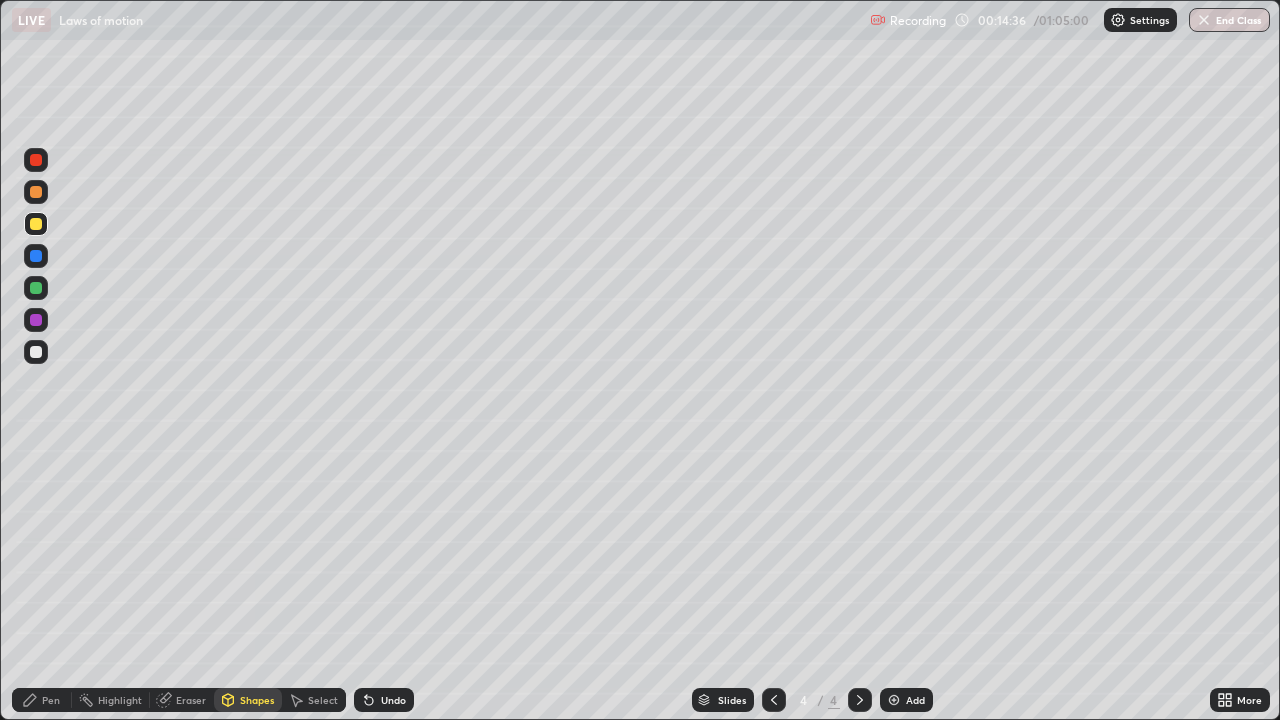click on "Pen" at bounding box center (51, 700) 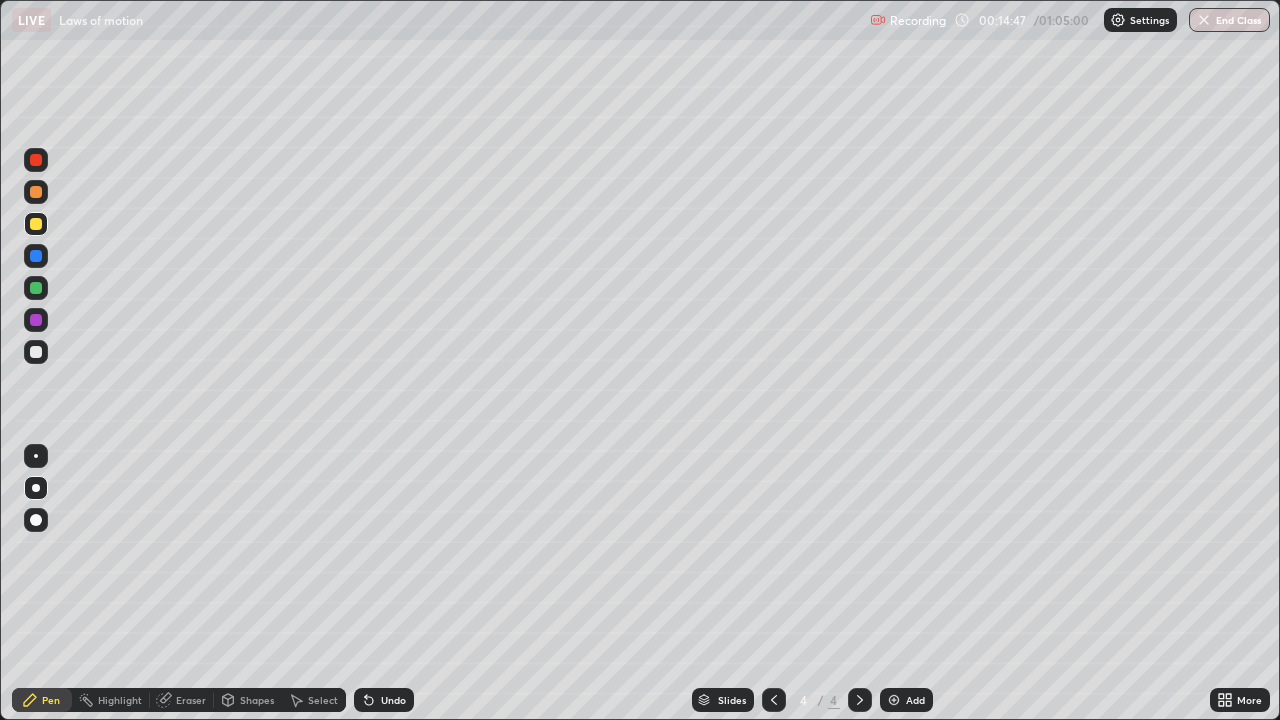 click on "Eraser" at bounding box center (191, 700) 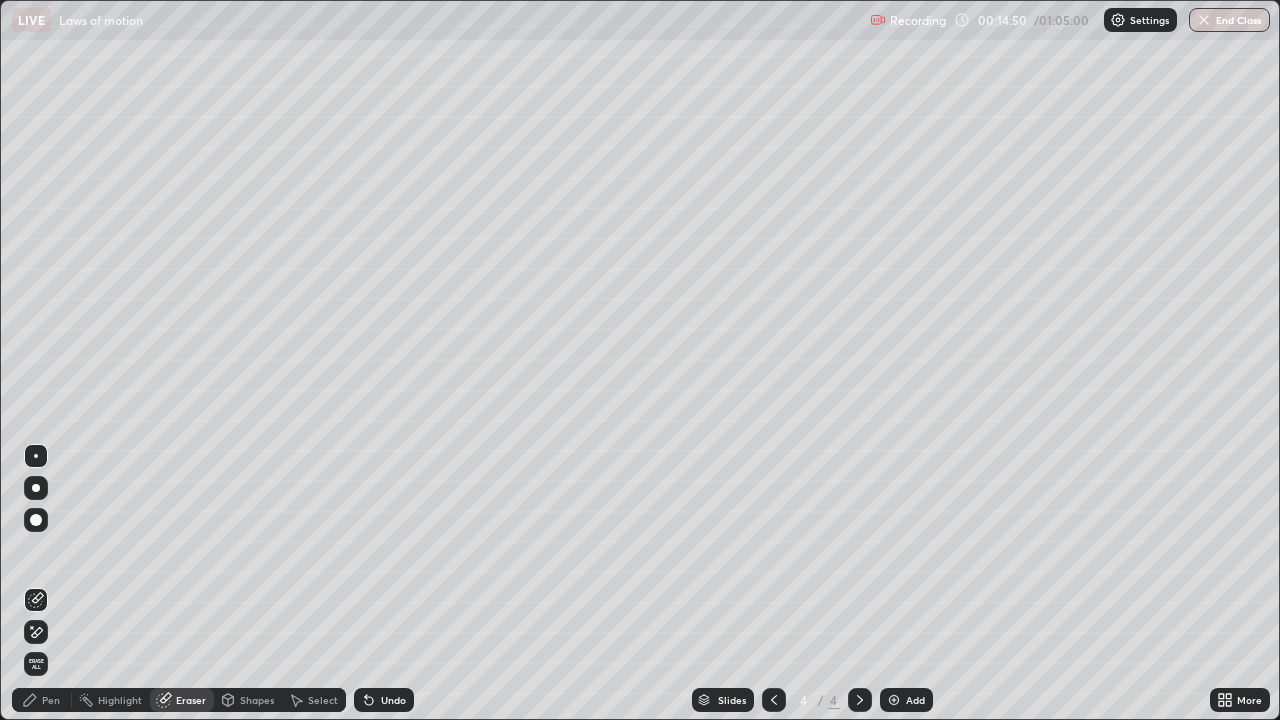 click on "Pen" at bounding box center [51, 700] 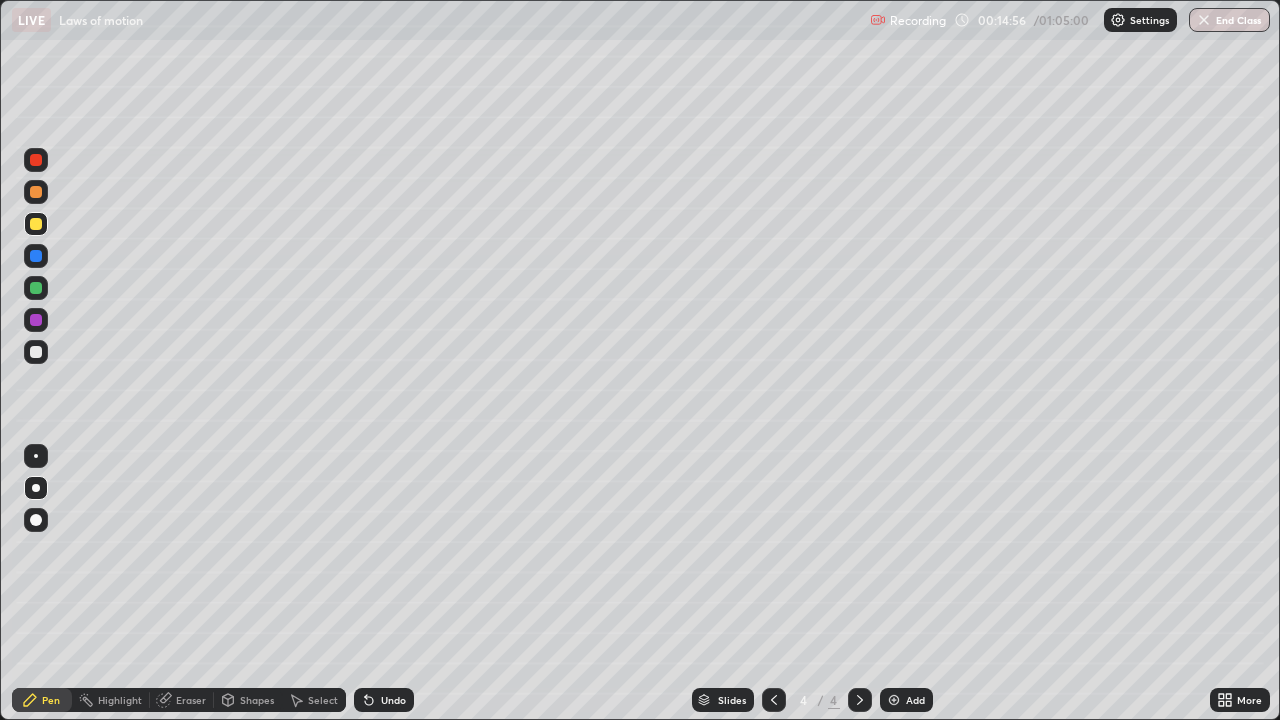 click on "Undo" at bounding box center [384, 700] 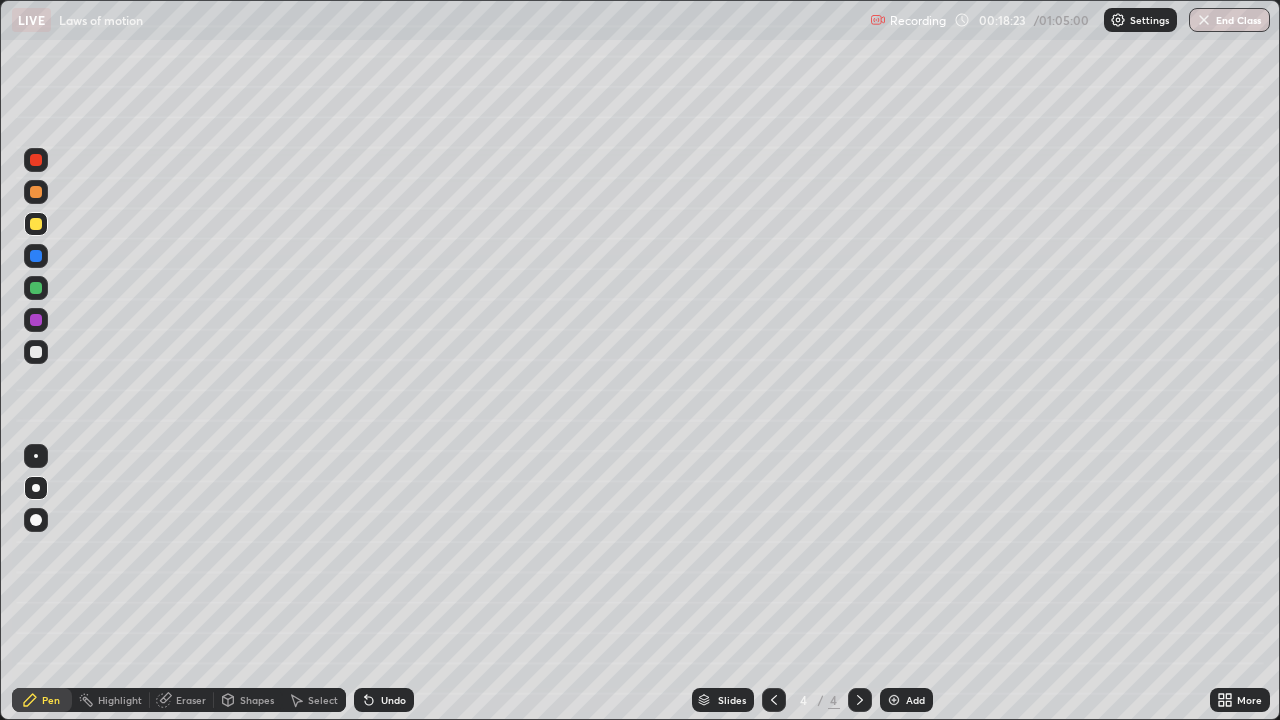 click at bounding box center [894, 700] 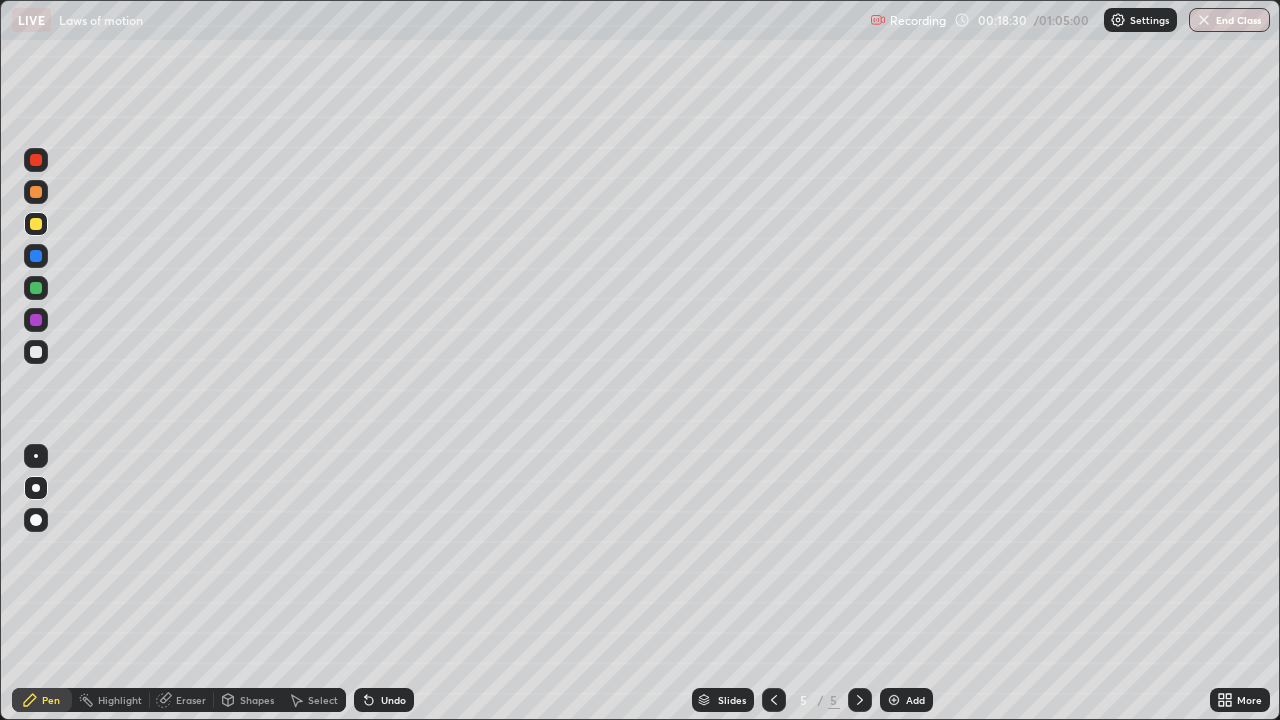 click on "Shapes" at bounding box center (257, 700) 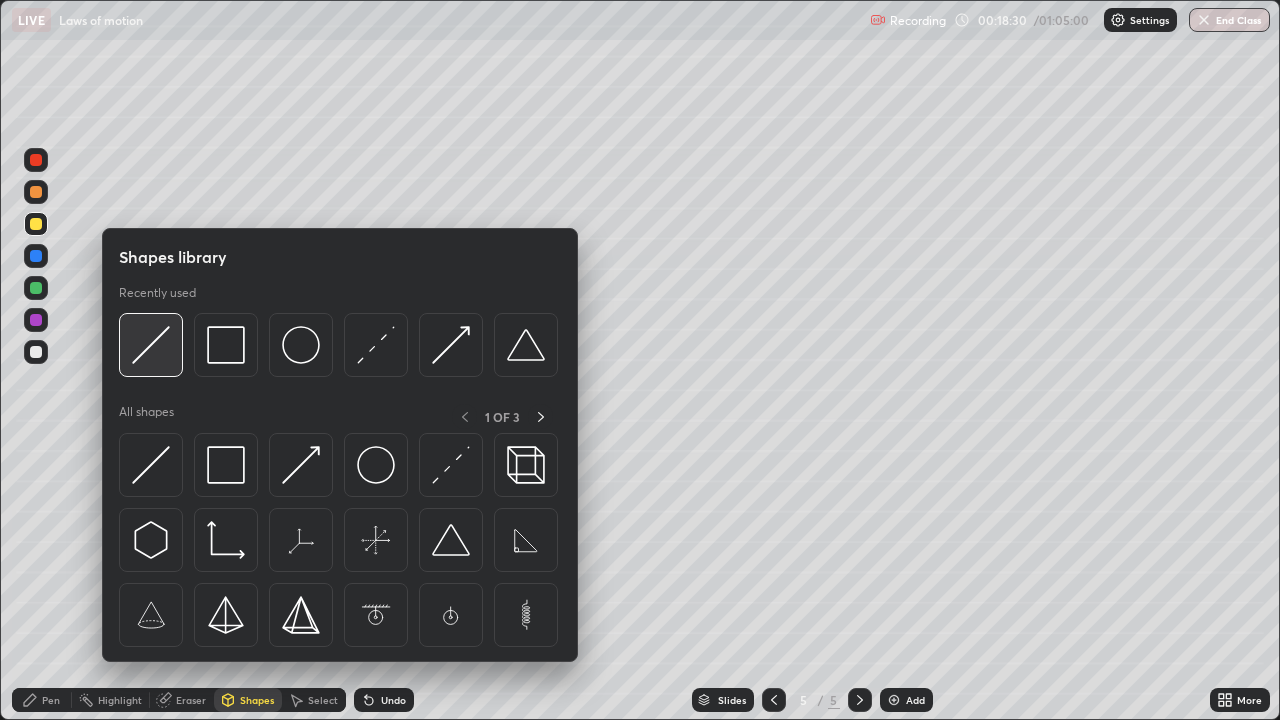 click at bounding box center (151, 345) 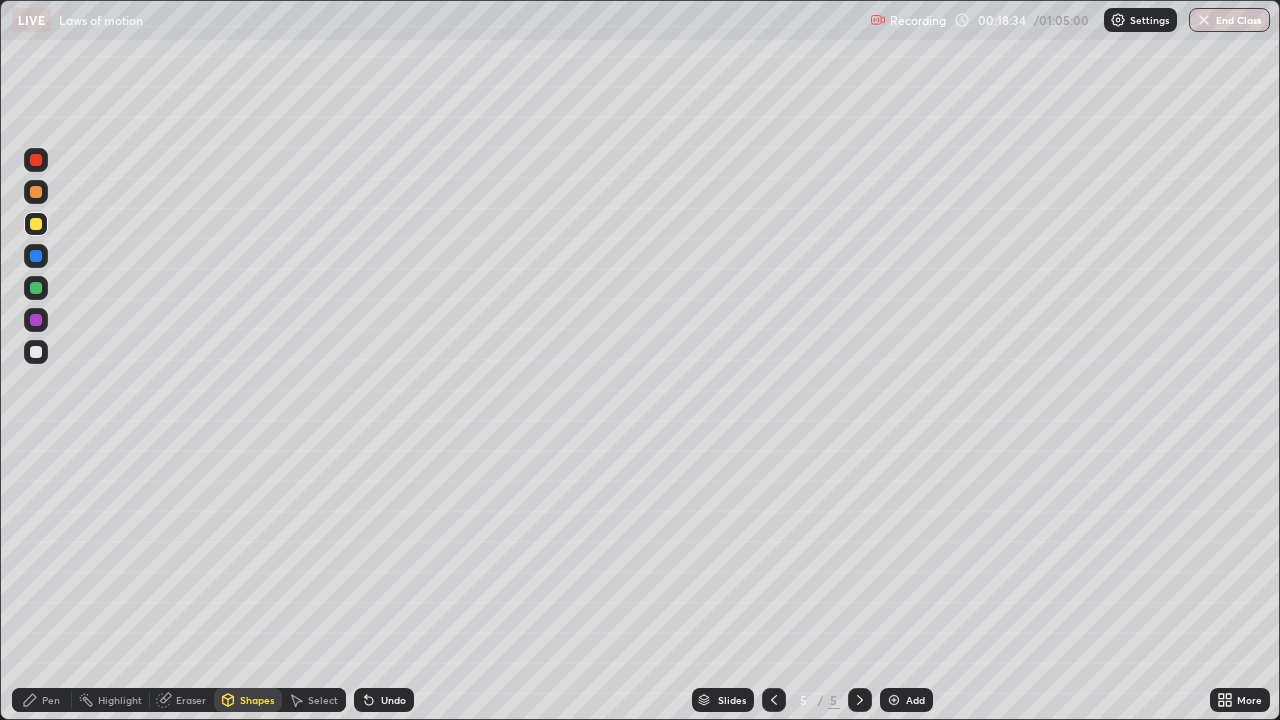 click on "Shapes" at bounding box center [248, 700] 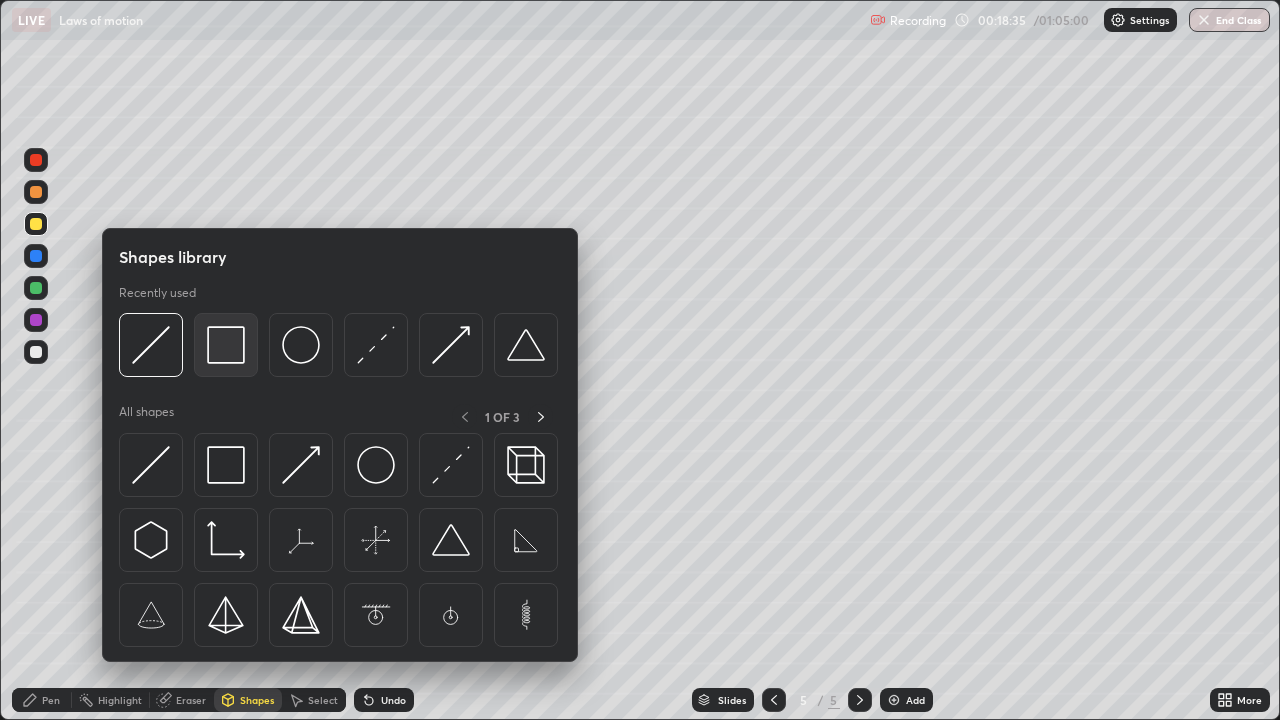 click at bounding box center [226, 345] 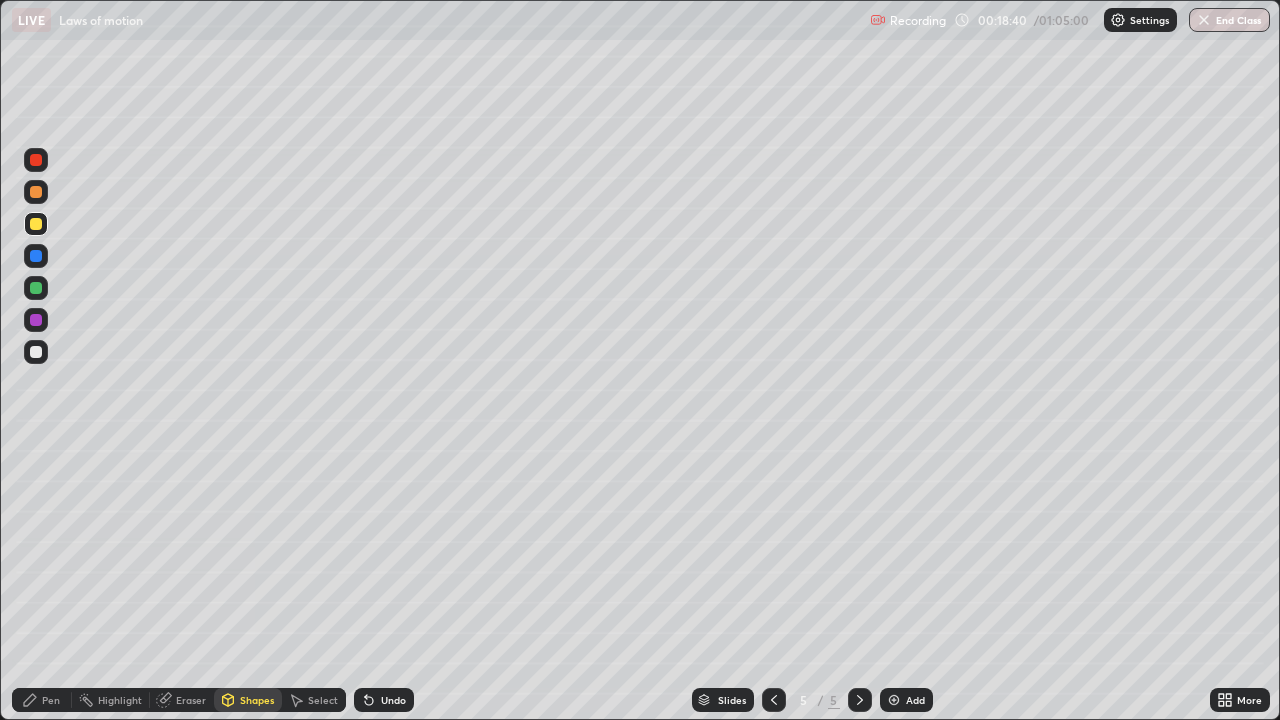 click on "Undo" at bounding box center (393, 700) 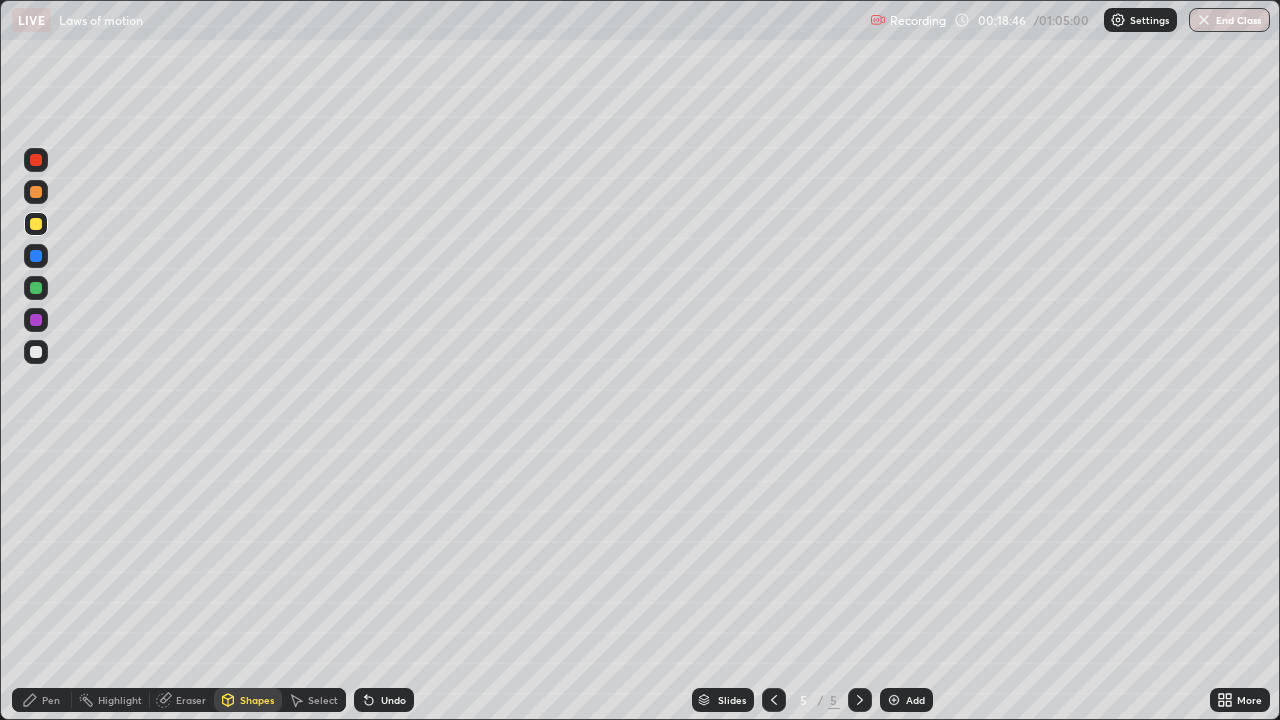 click on "Shapes" at bounding box center [248, 700] 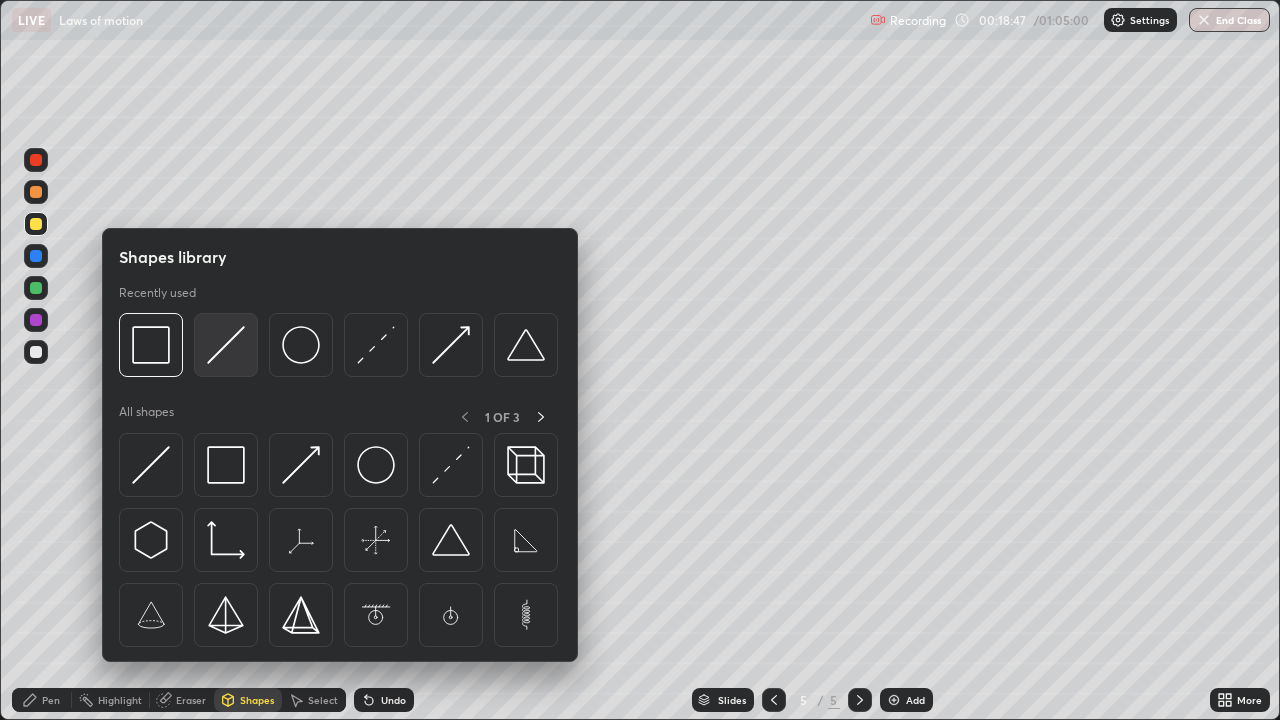 click at bounding box center [226, 345] 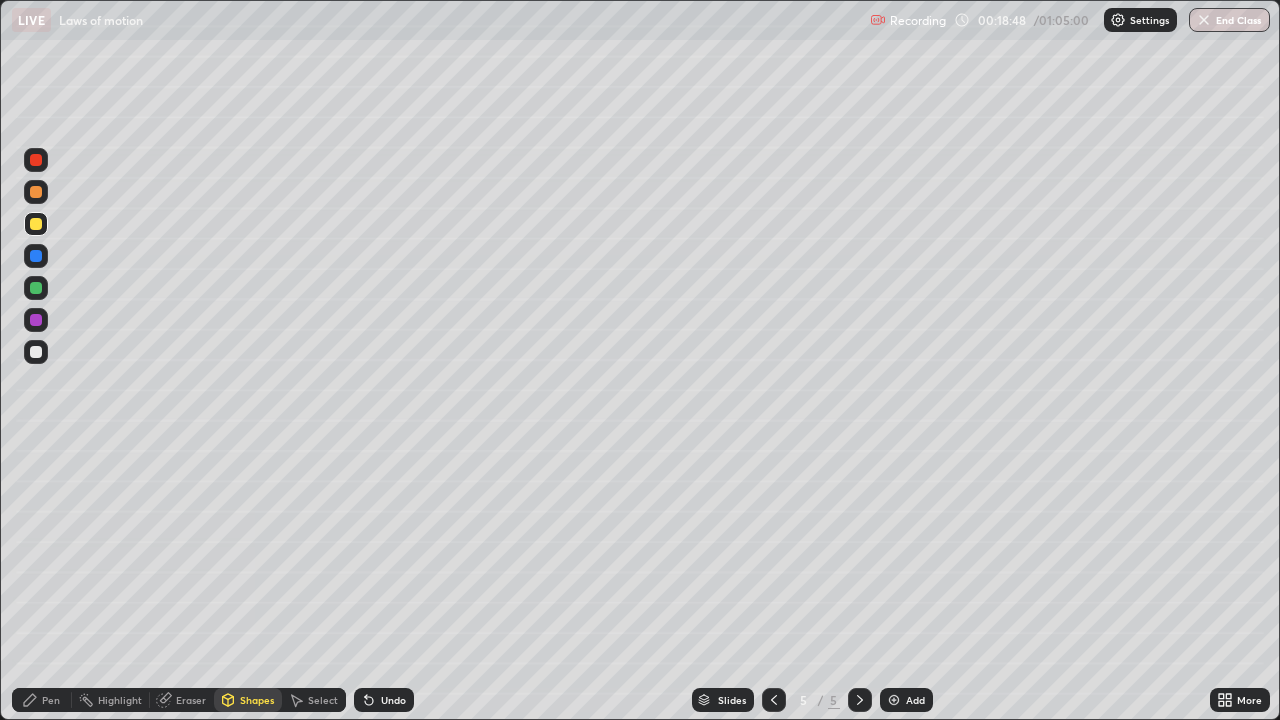 click on "Shapes" at bounding box center [257, 700] 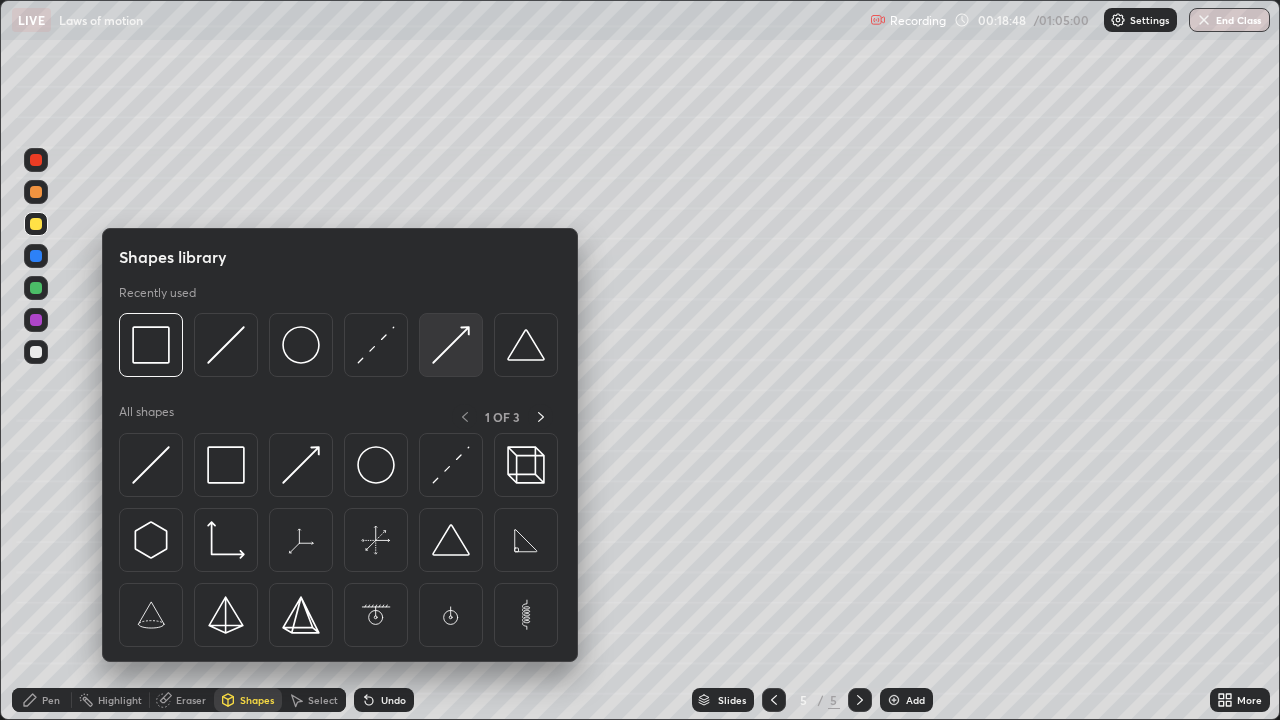 click at bounding box center [451, 345] 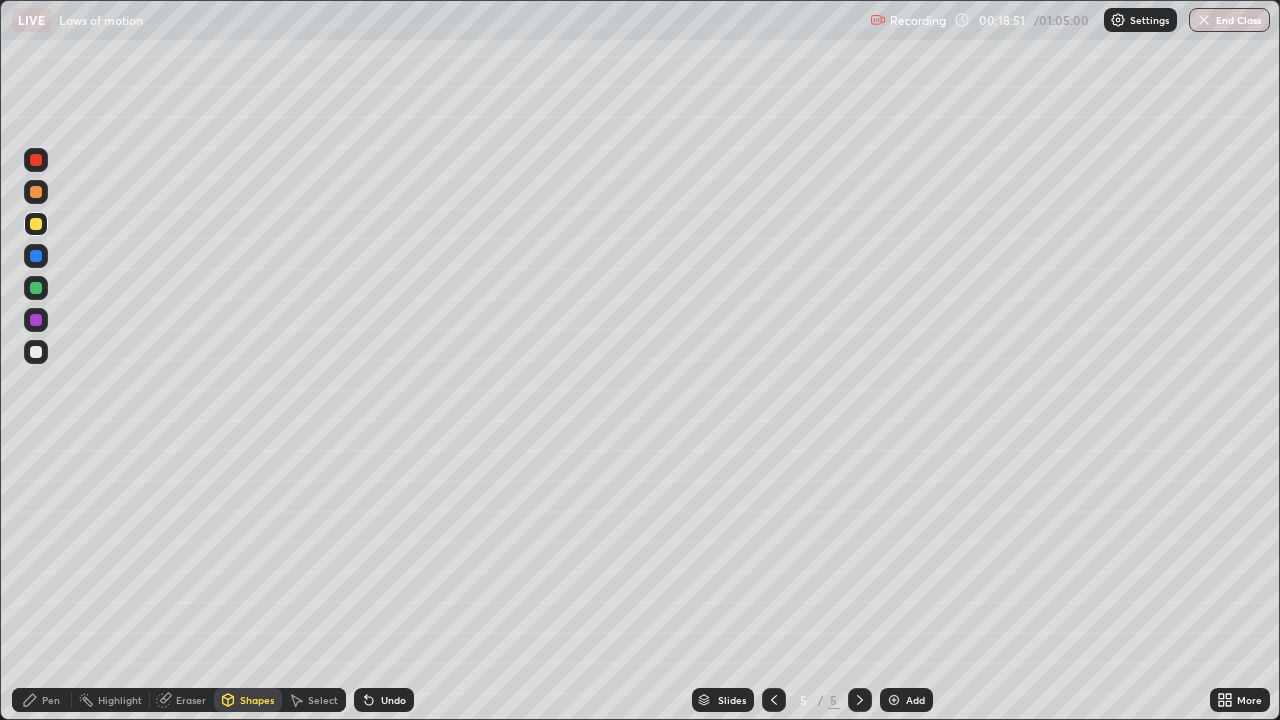 click on "Shapes" at bounding box center (248, 700) 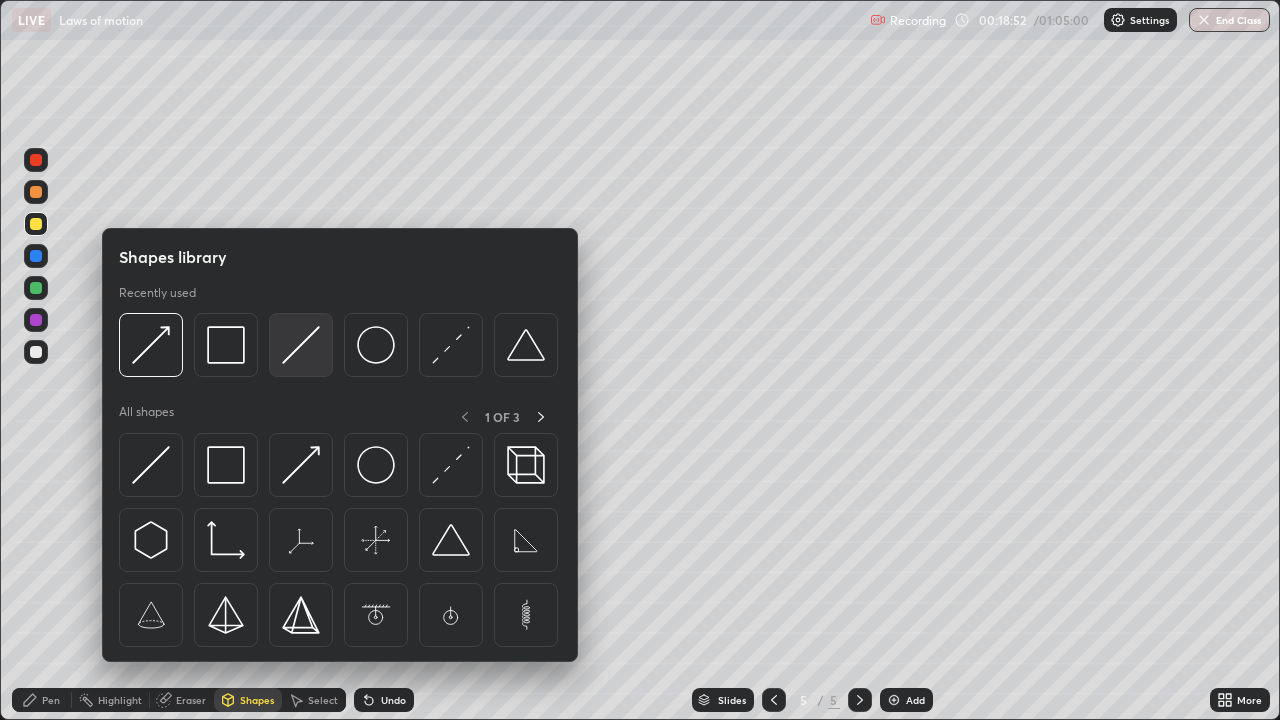 click at bounding box center [301, 345] 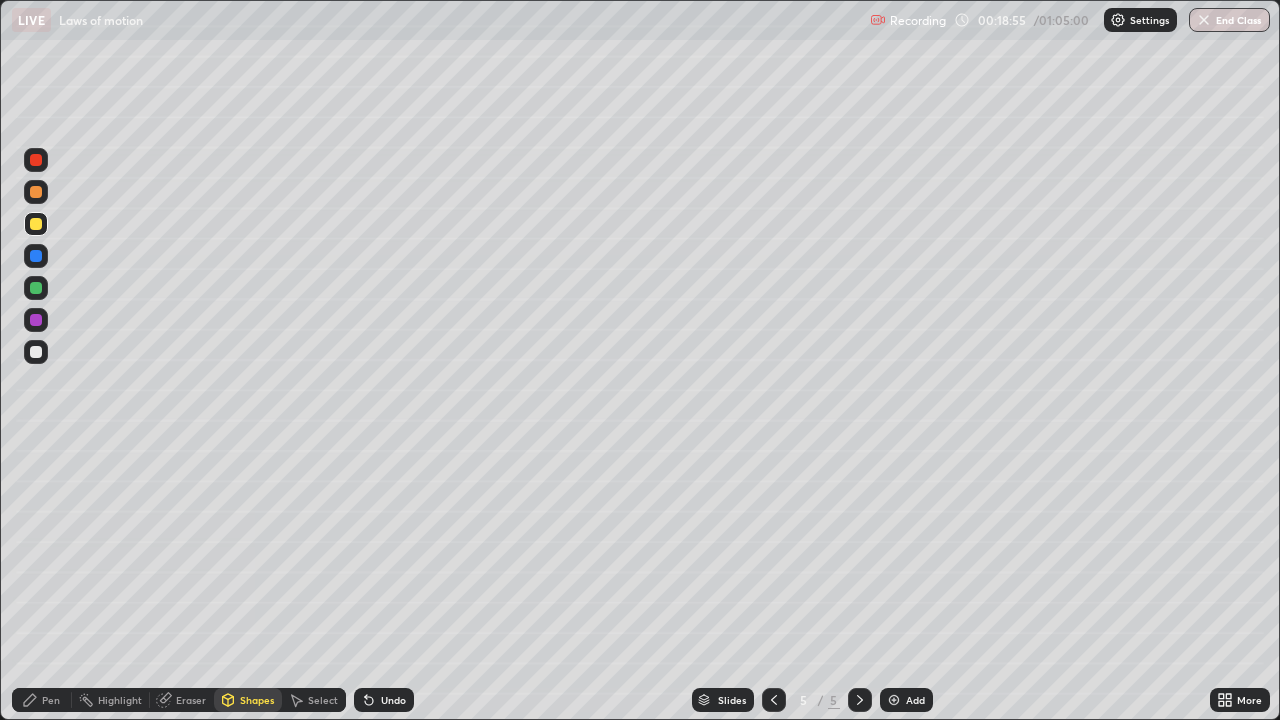 click on "Pen" at bounding box center [51, 700] 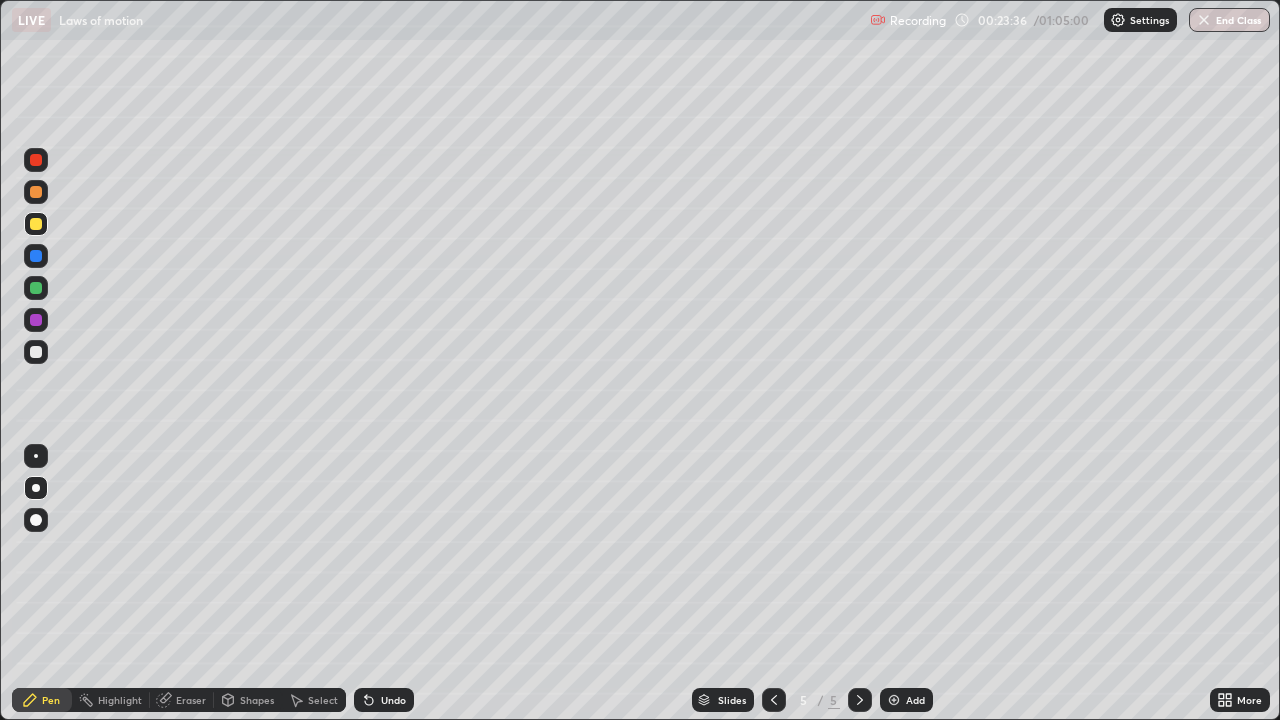 click on "Eraser" at bounding box center [182, 700] 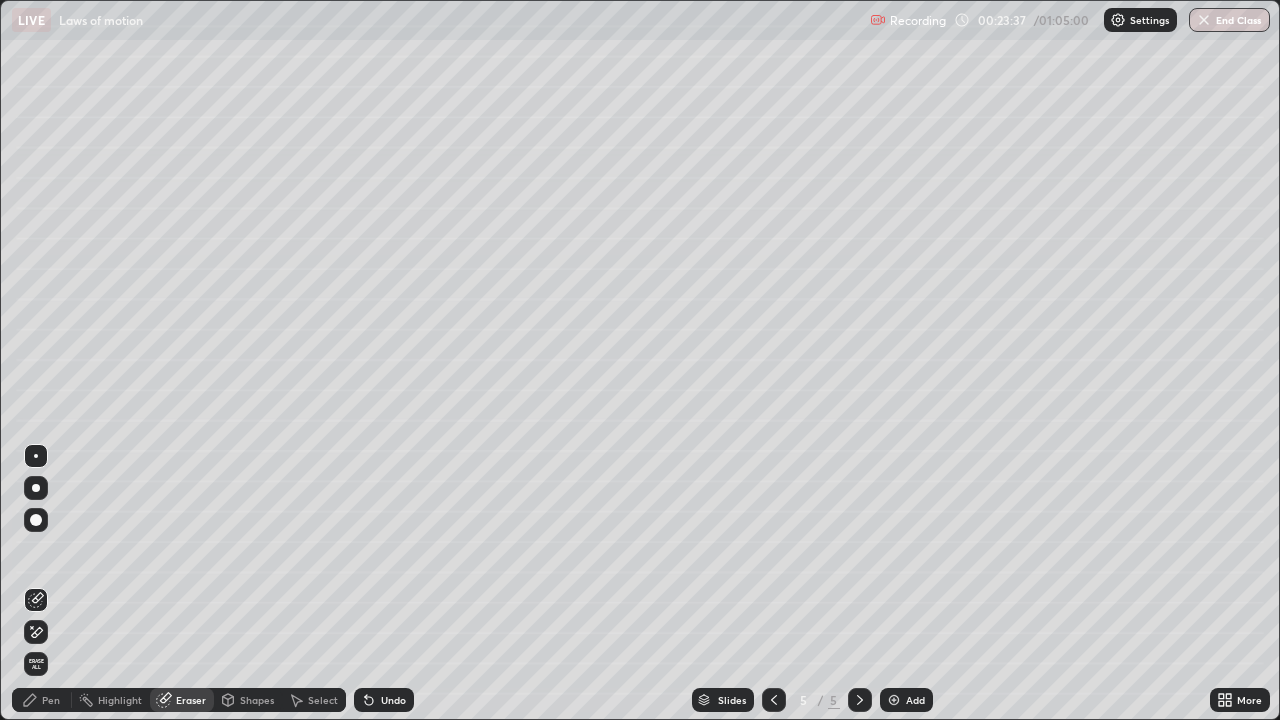 click 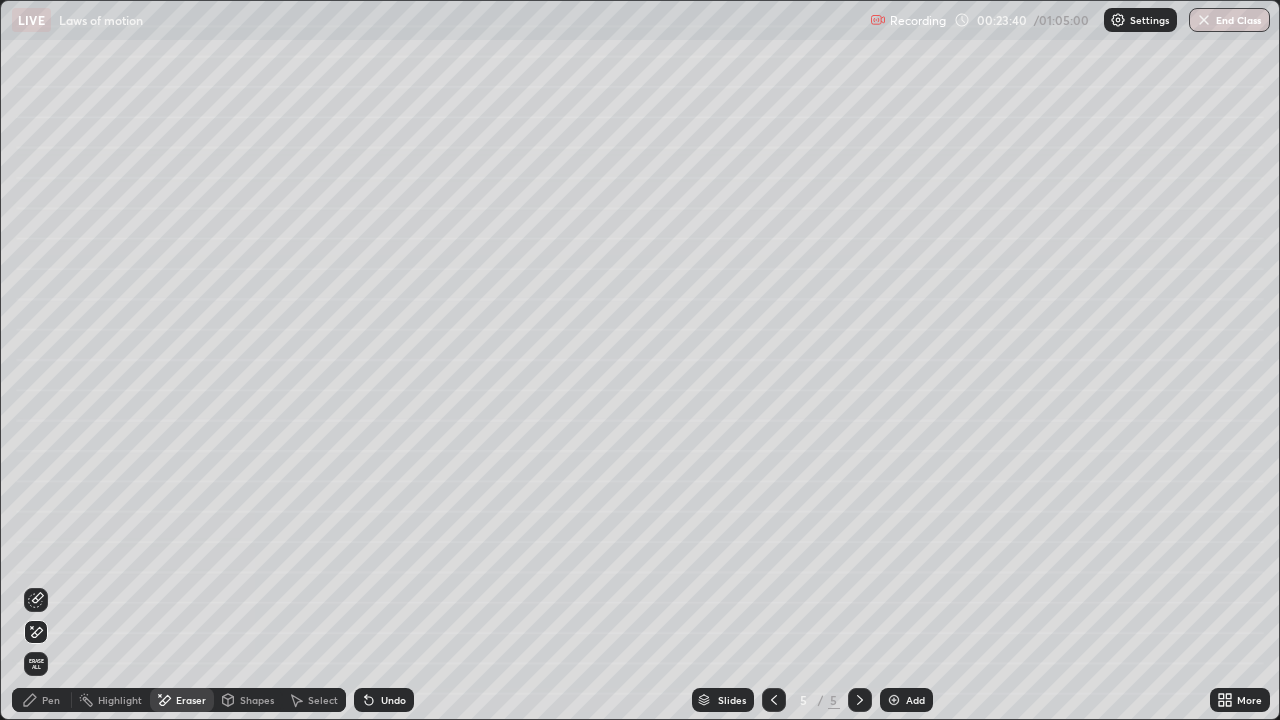 click 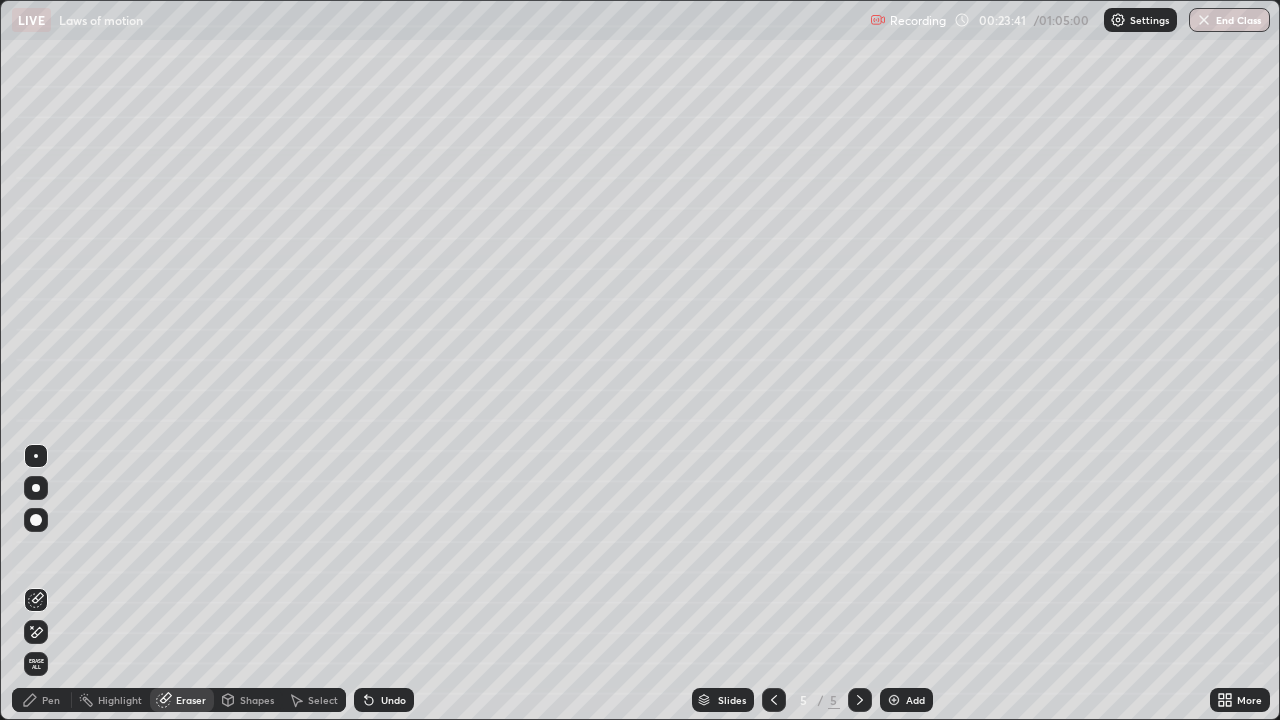 click on "Pen" at bounding box center [42, 700] 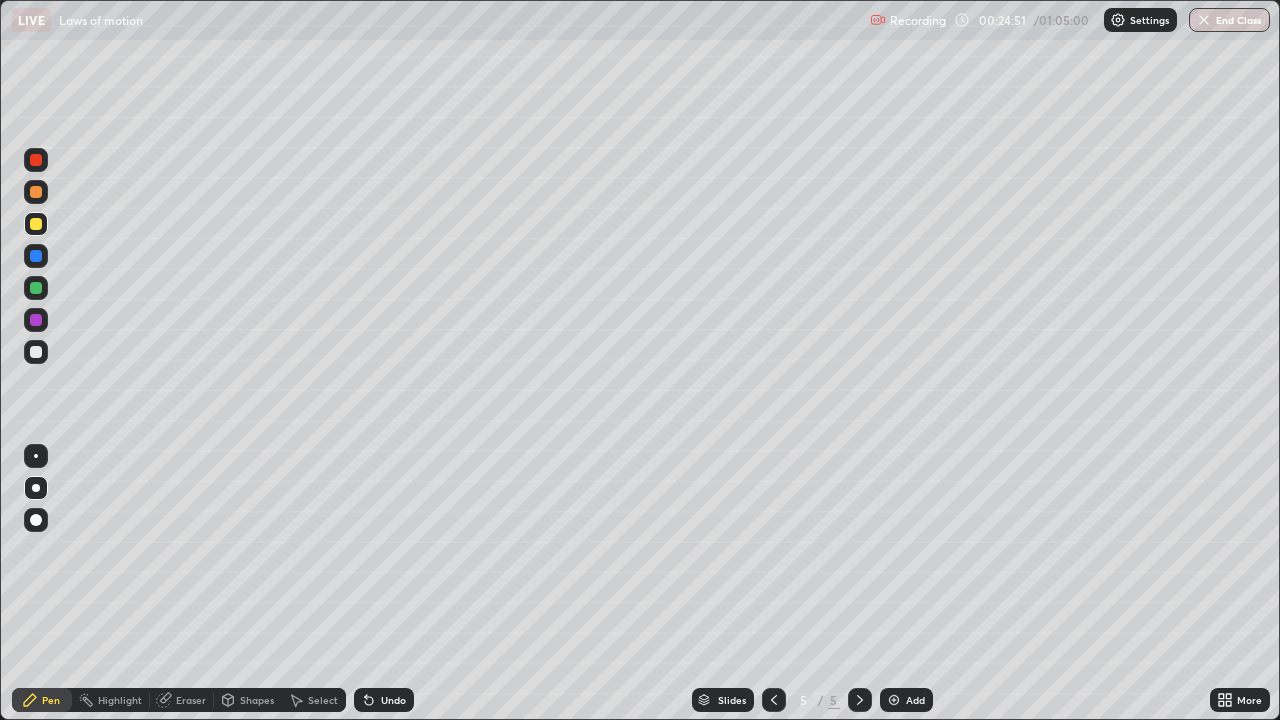 click at bounding box center [894, 700] 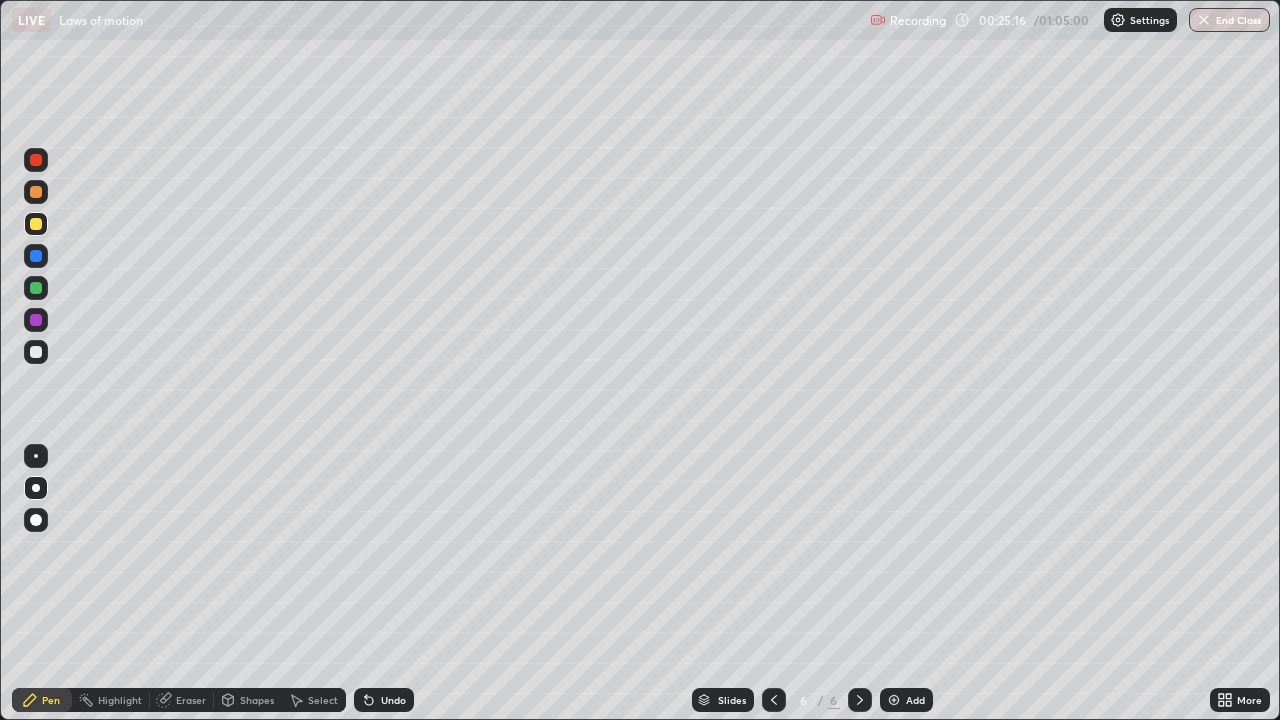 click on "Shapes" at bounding box center (257, 700) 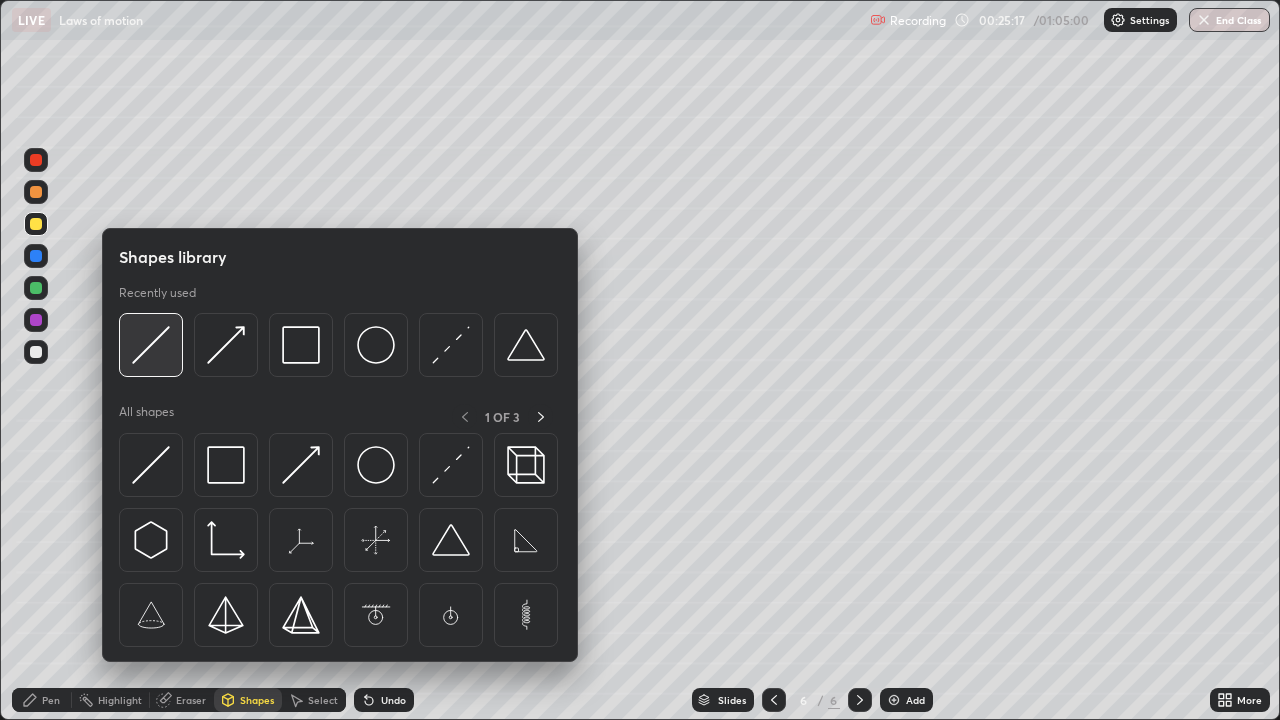click at bounding box center [151, 345] 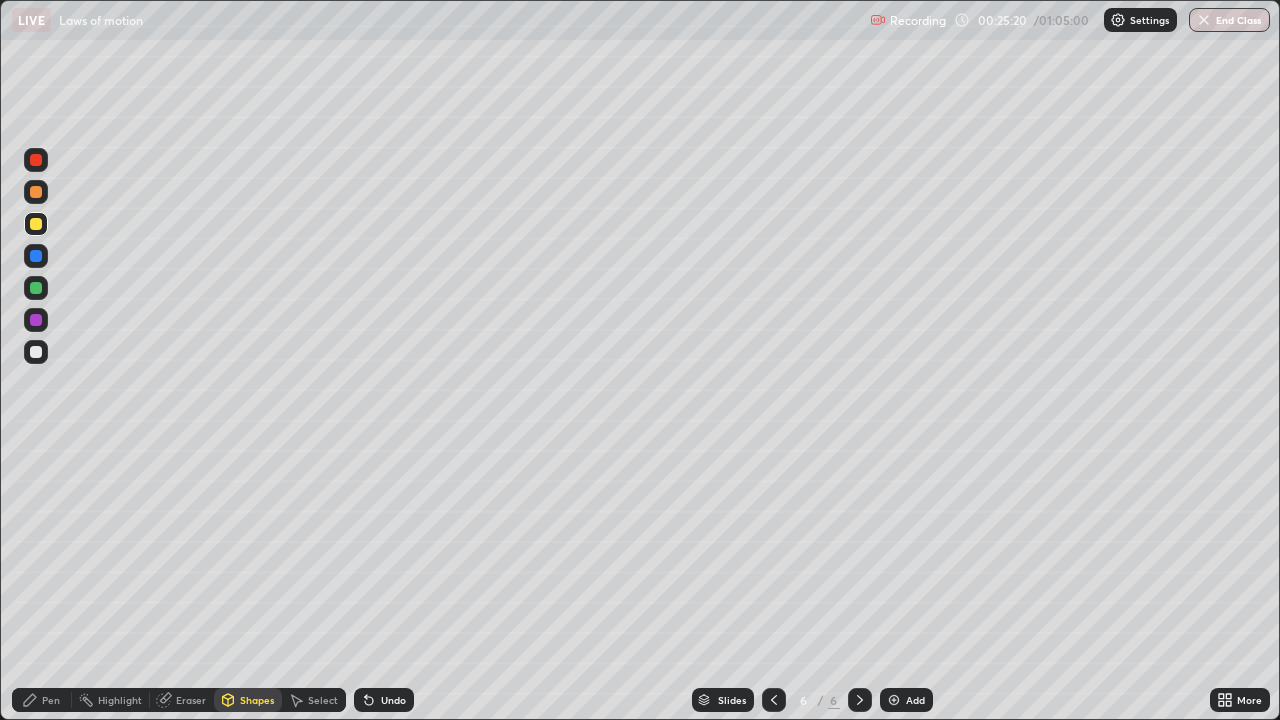 click on "Shapes" at bounding box center (257, 700) 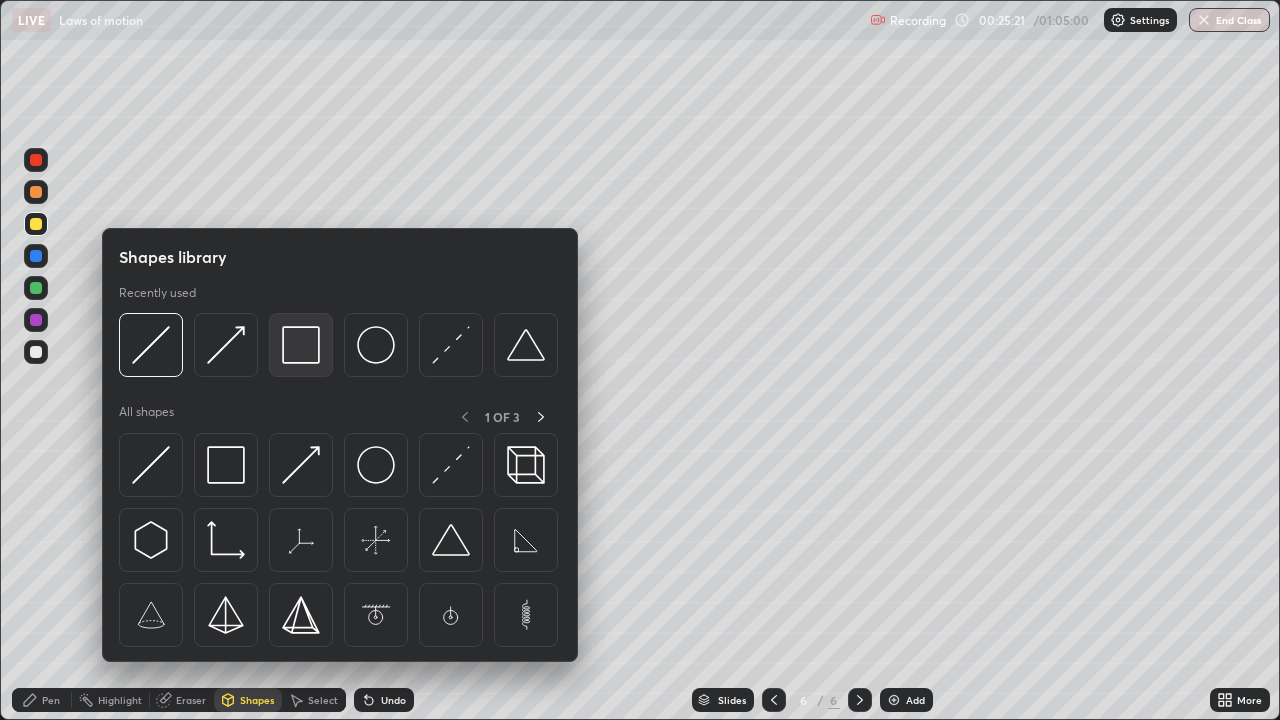 click at bounding box center (301, 345) 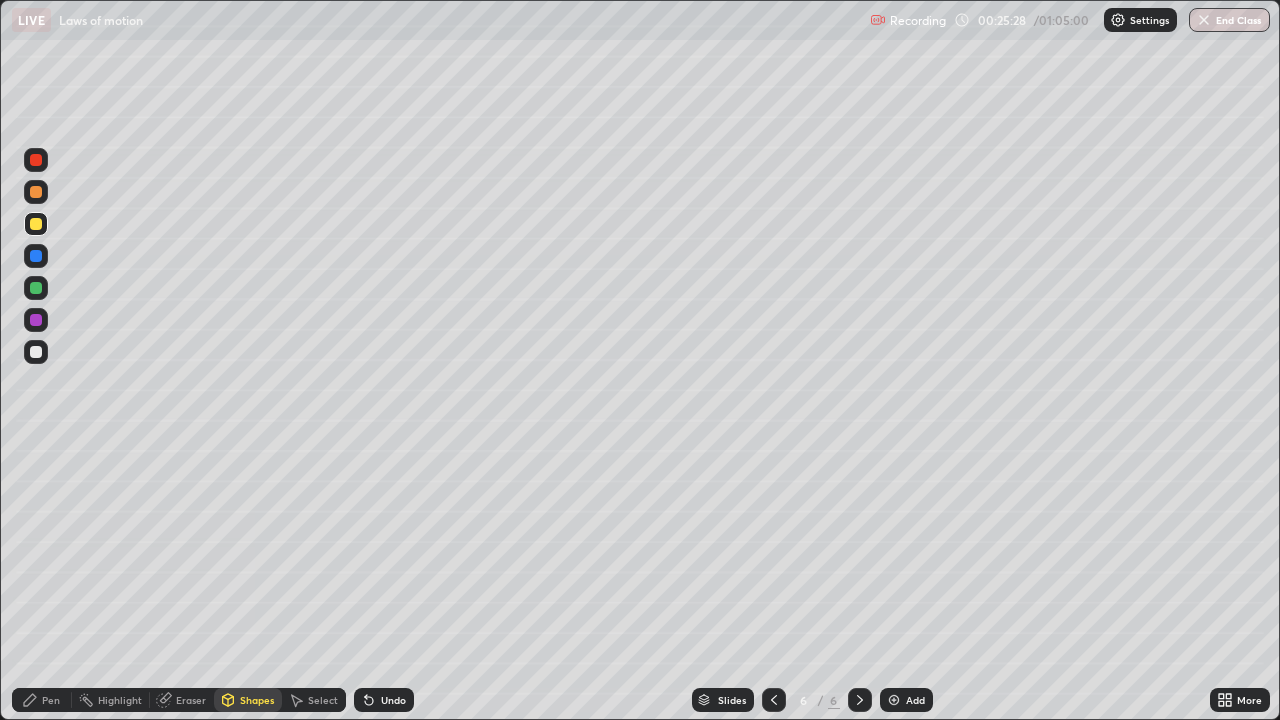click on "Pen" at bounding box center (51, 700) 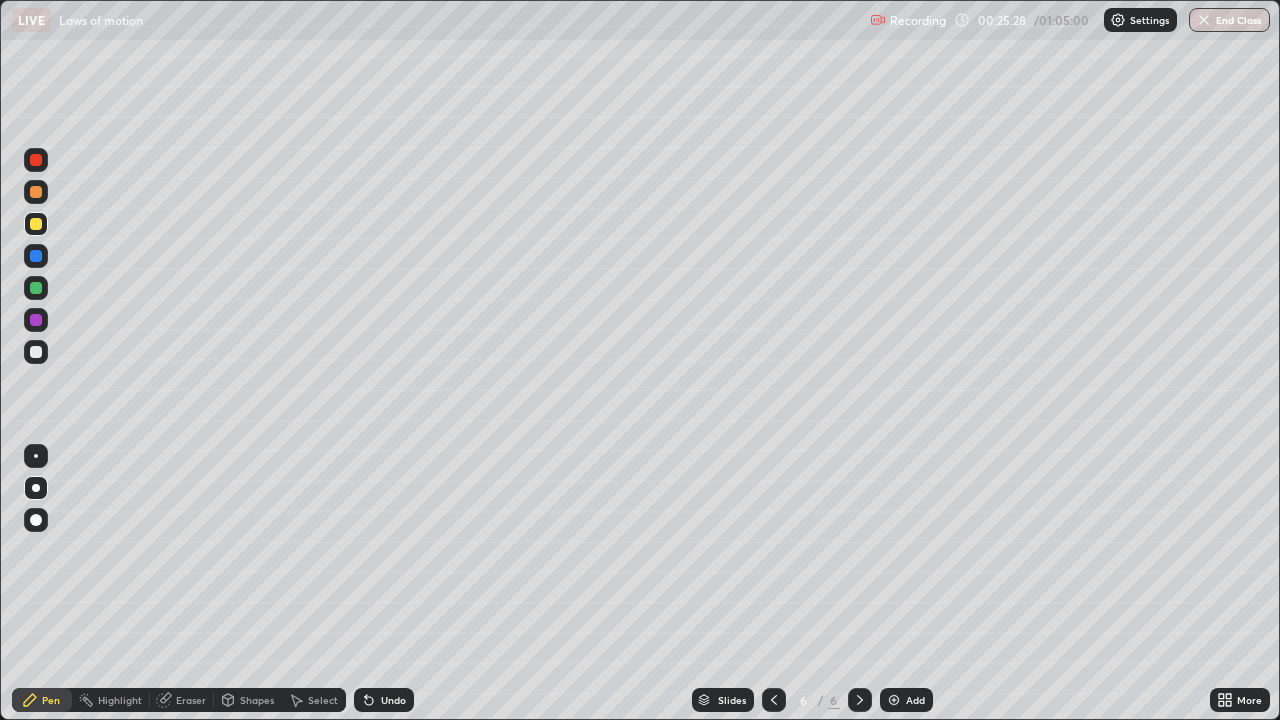 click at bounding box center [36, 352] 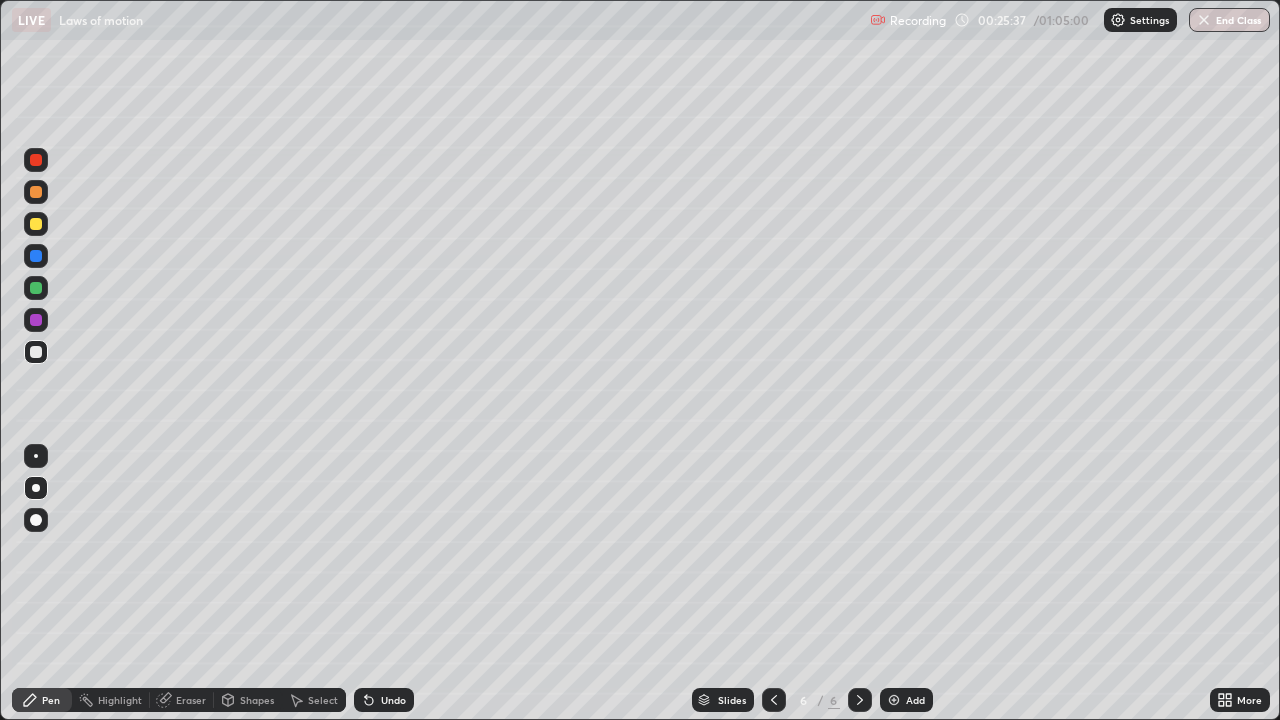 click on "Shapes" at bounding box center (257, 700) 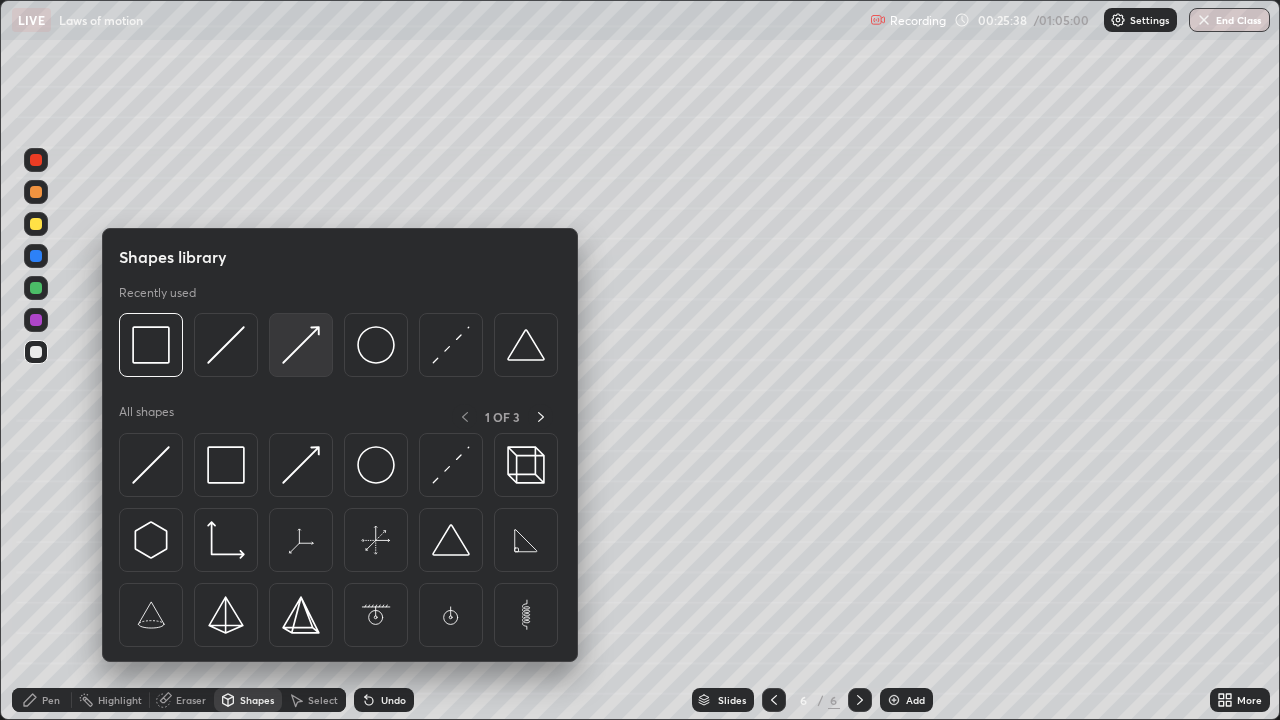click at bounding box center [301, 345] 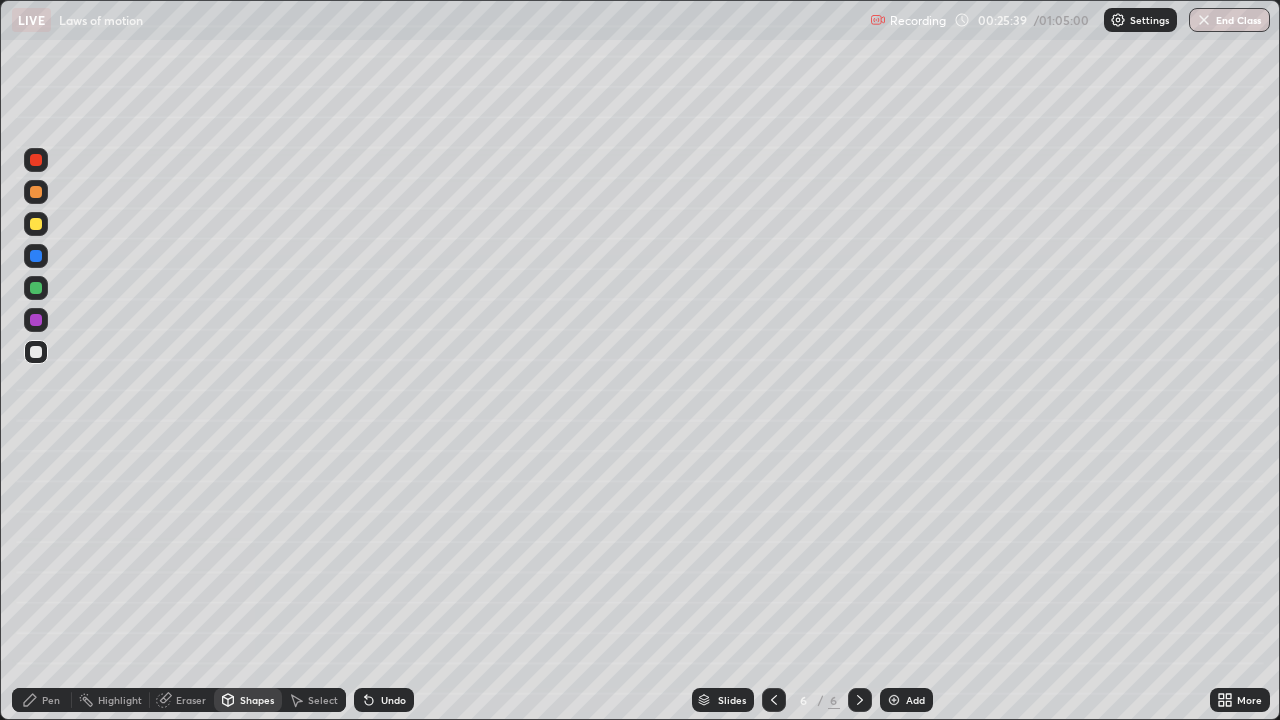click at bounding box center (36, 160) 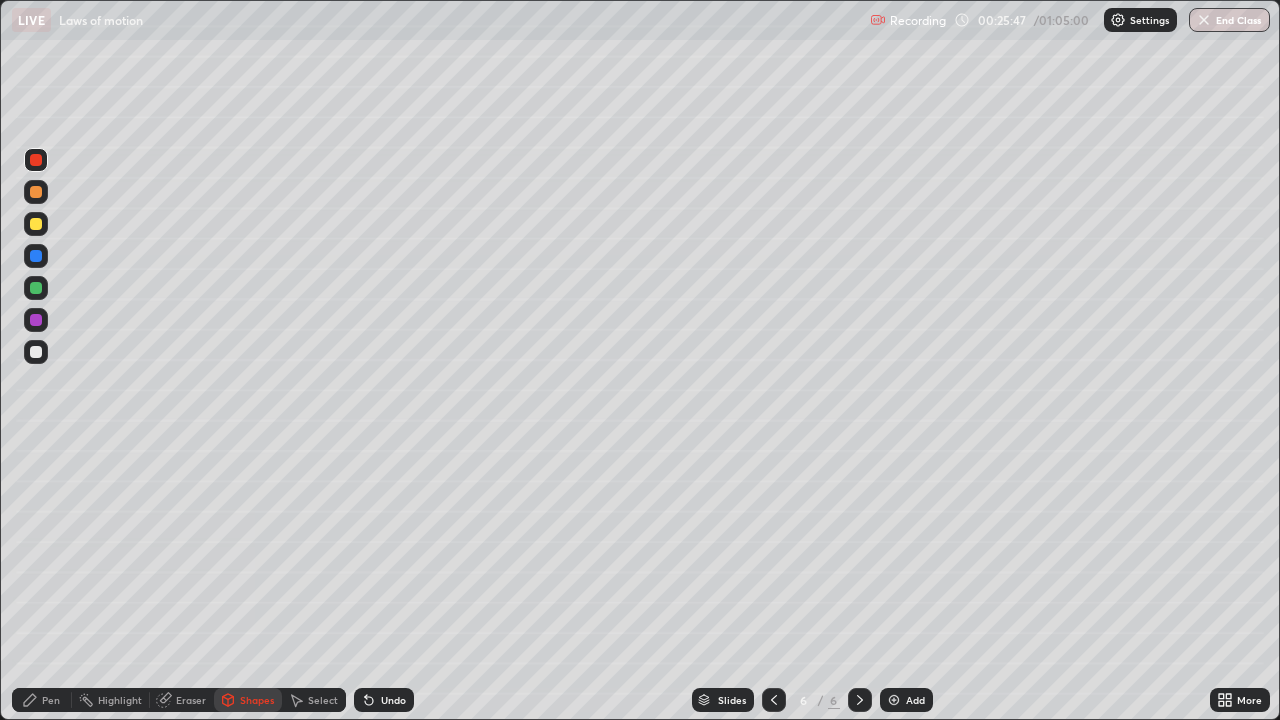 click on "Undo" at bounding box center [393, 700] 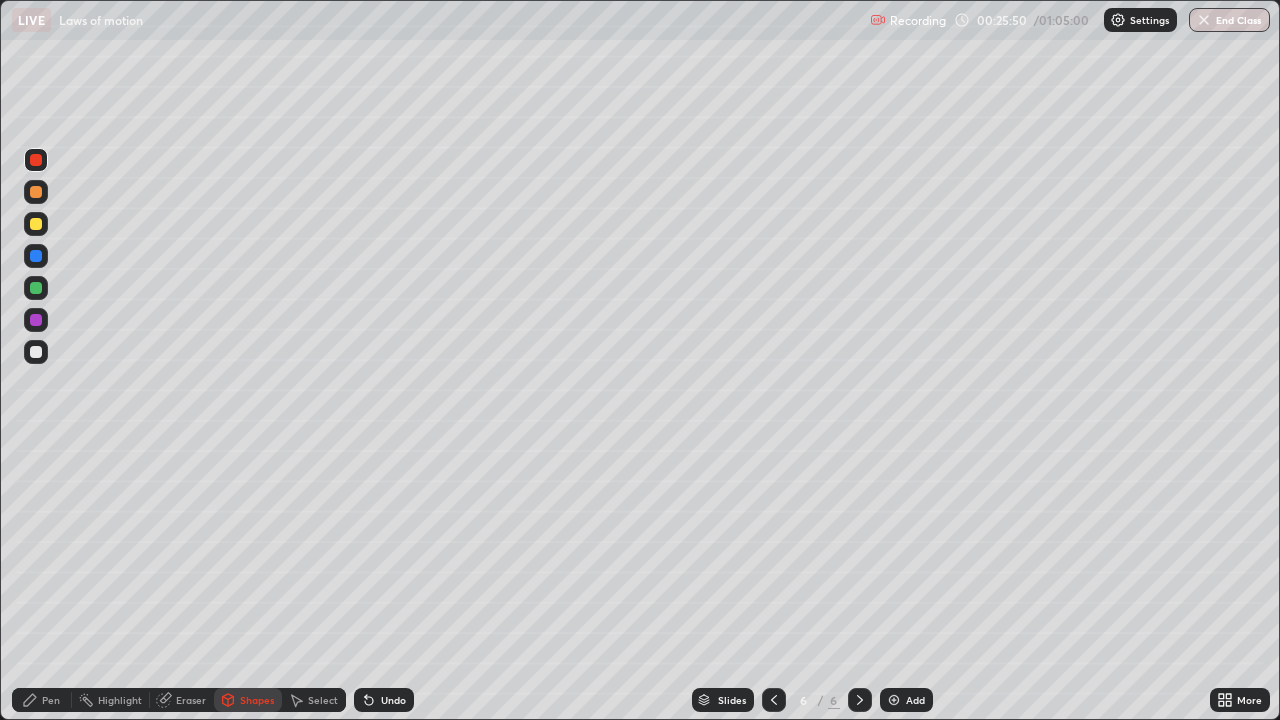 click on "Pen" at bounding box center (42, 700) 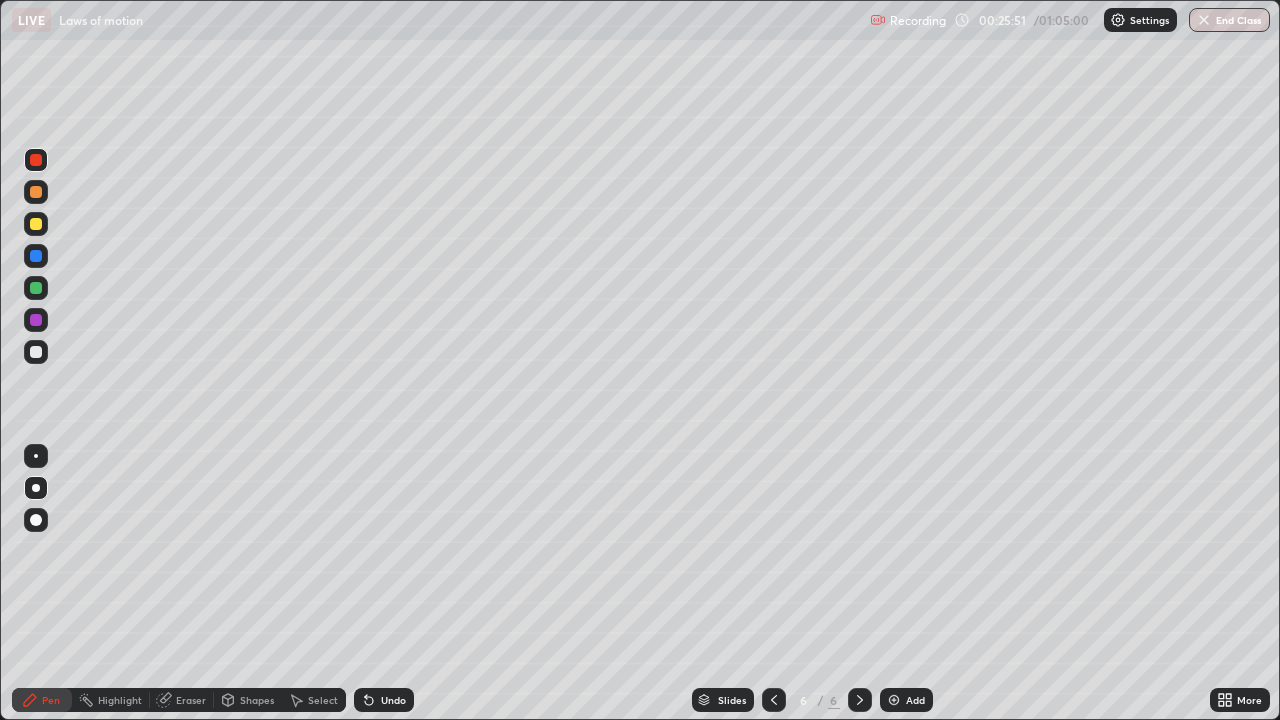 click on "Shapes" at bounding box center (257, 700) 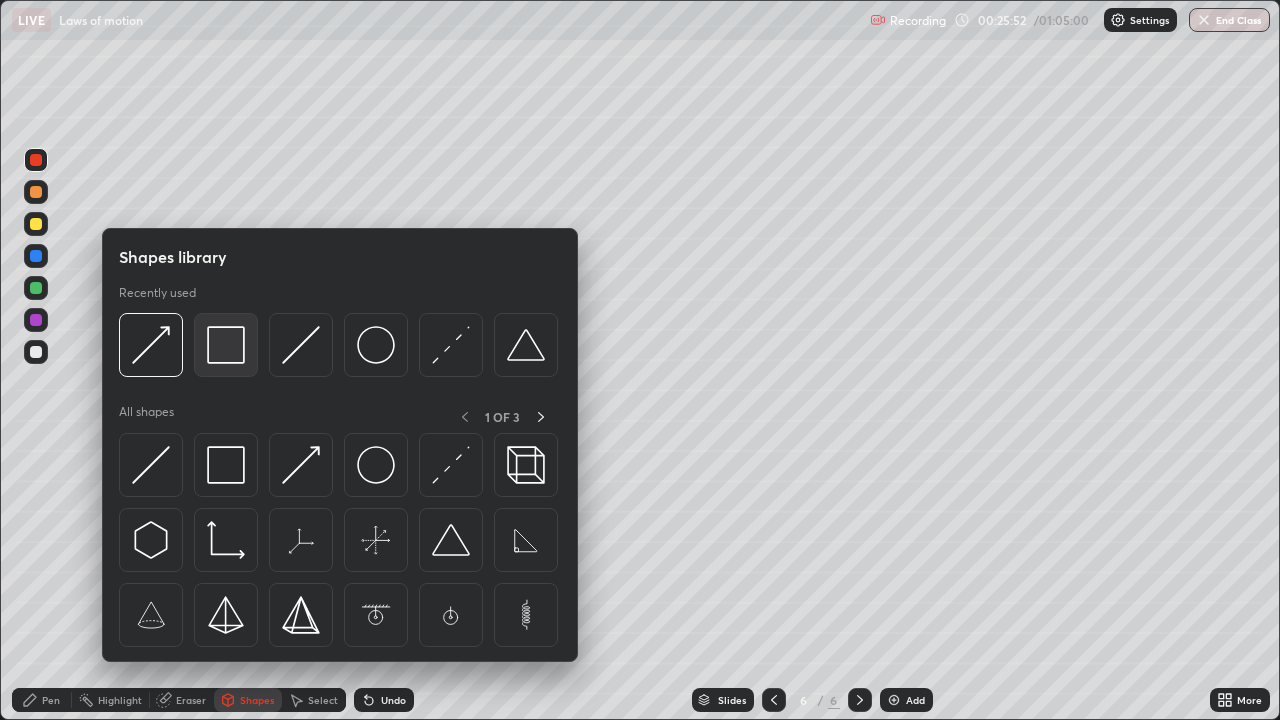 click at bounding box center (226, 345) 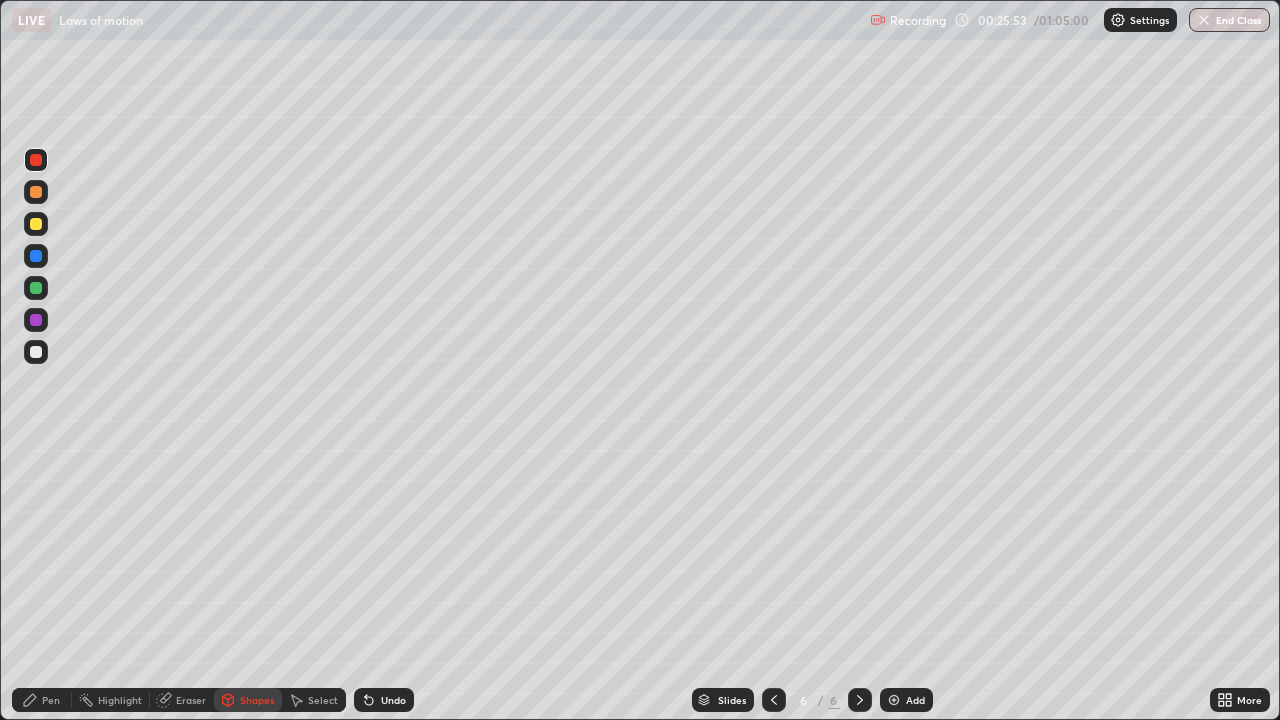 click on "Shapes" at bounding box center [257, 700] 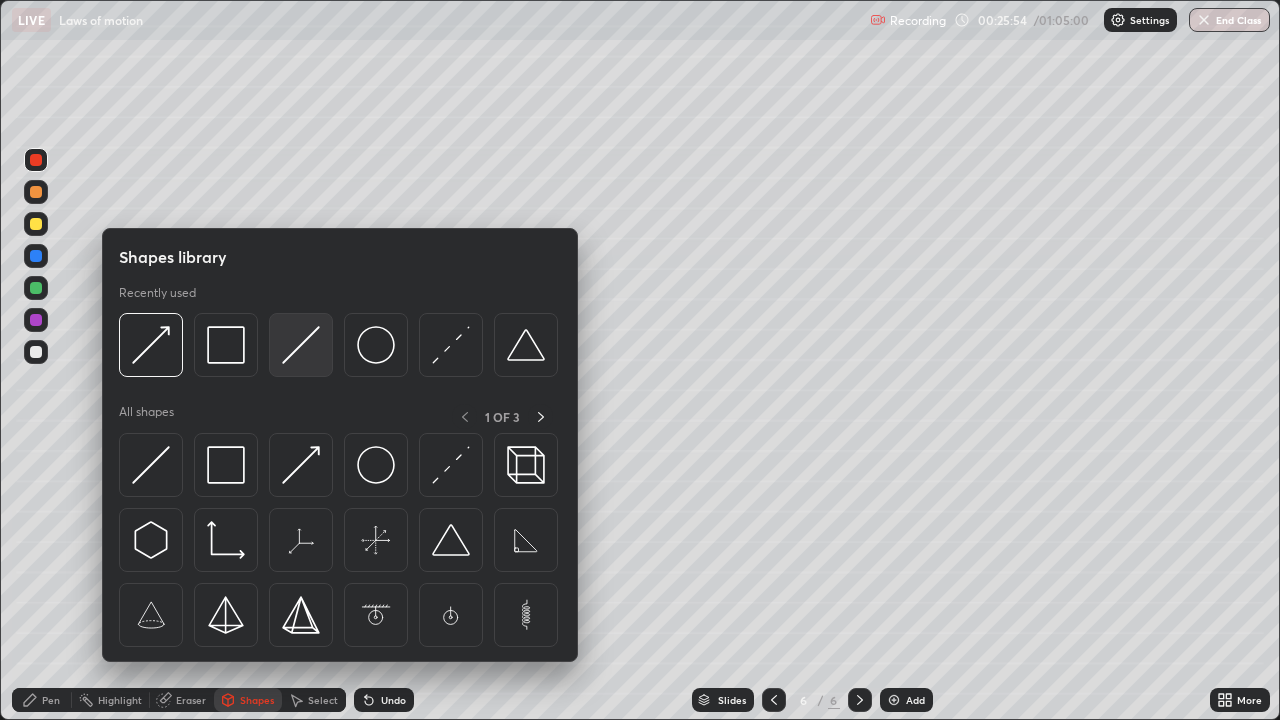 click at bounding box center (301, 345) 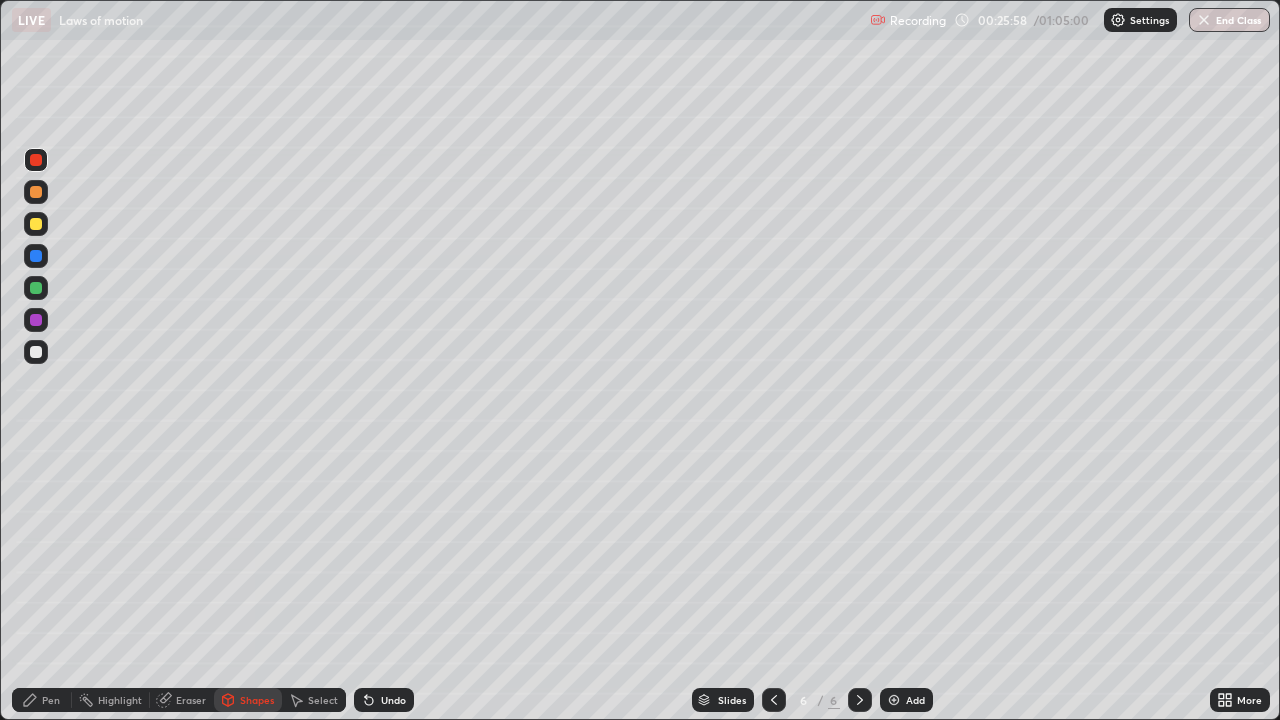 click at bounding box center [36, 224] 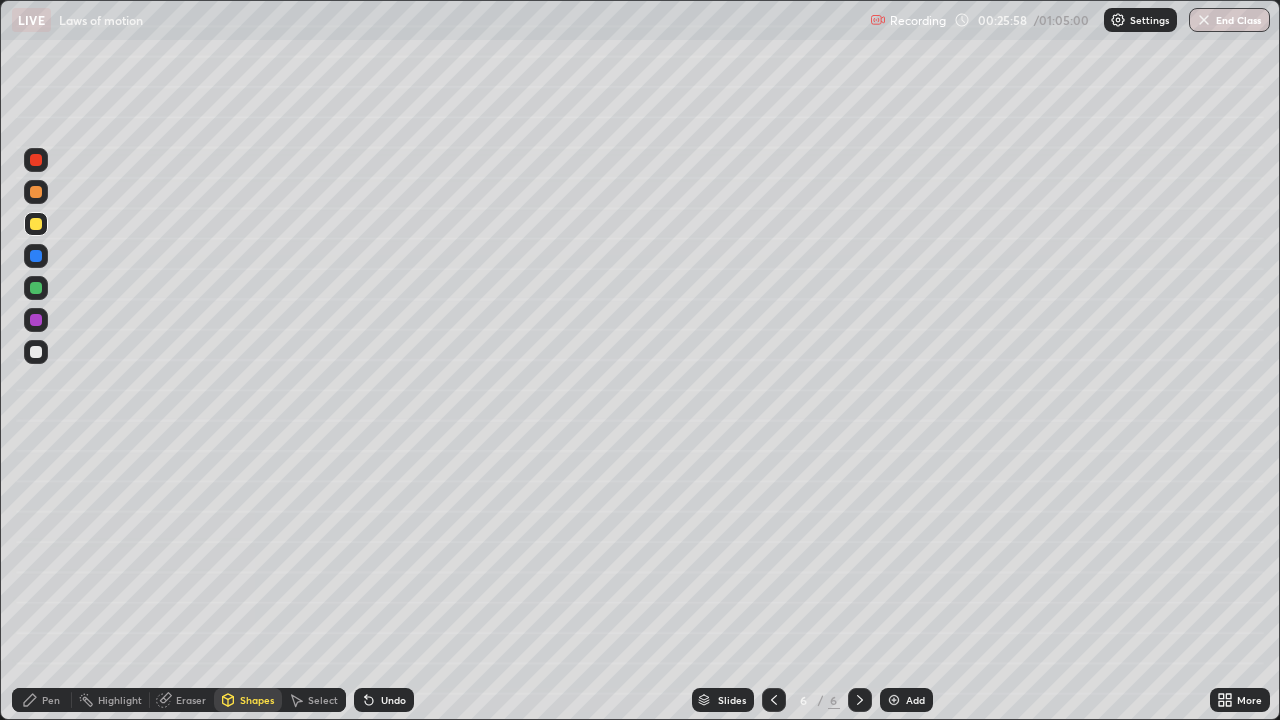 click on "Undo" at bounding box center (384, 700) 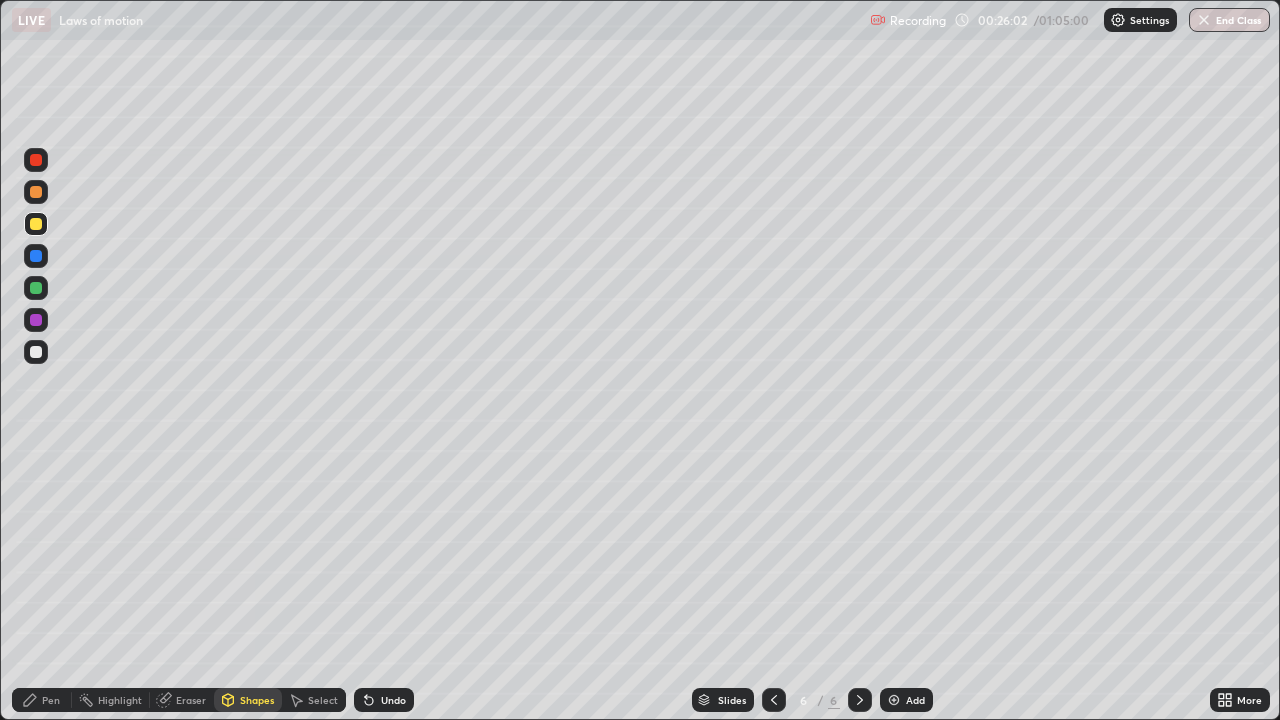 click on "Shapes" at bounding box center [257, 700] 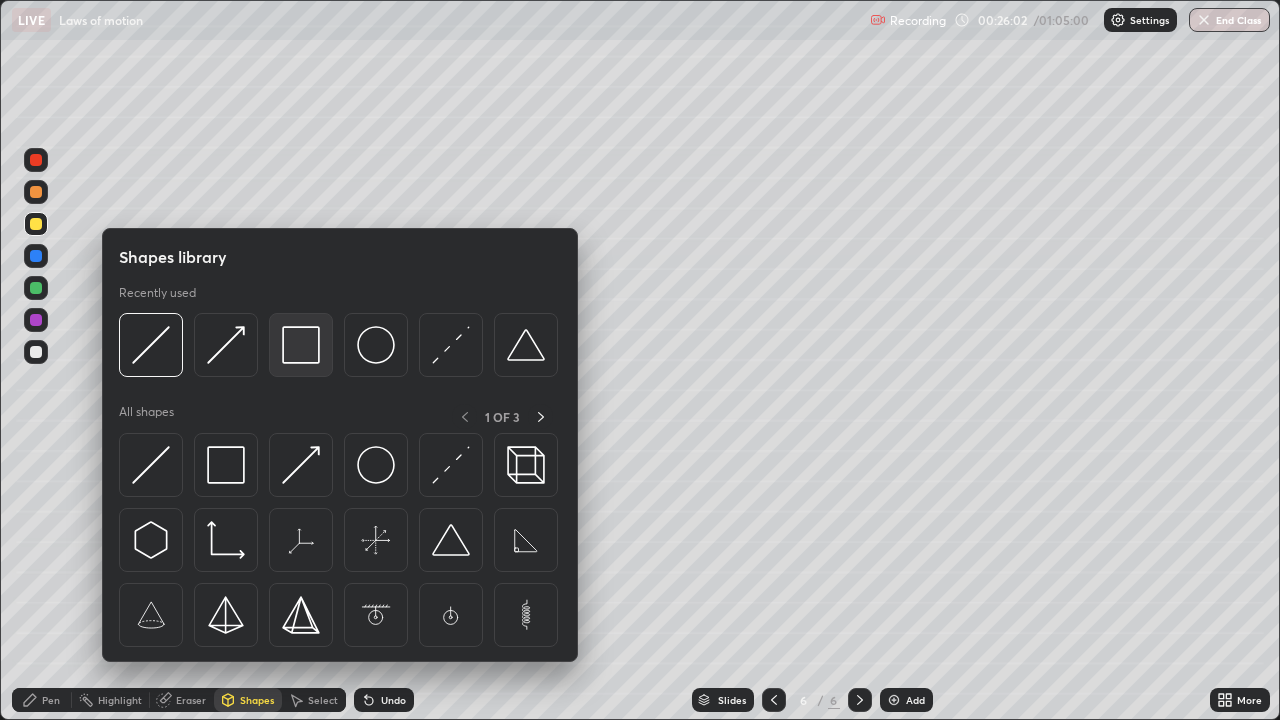 click at bounding box center [301, 345] 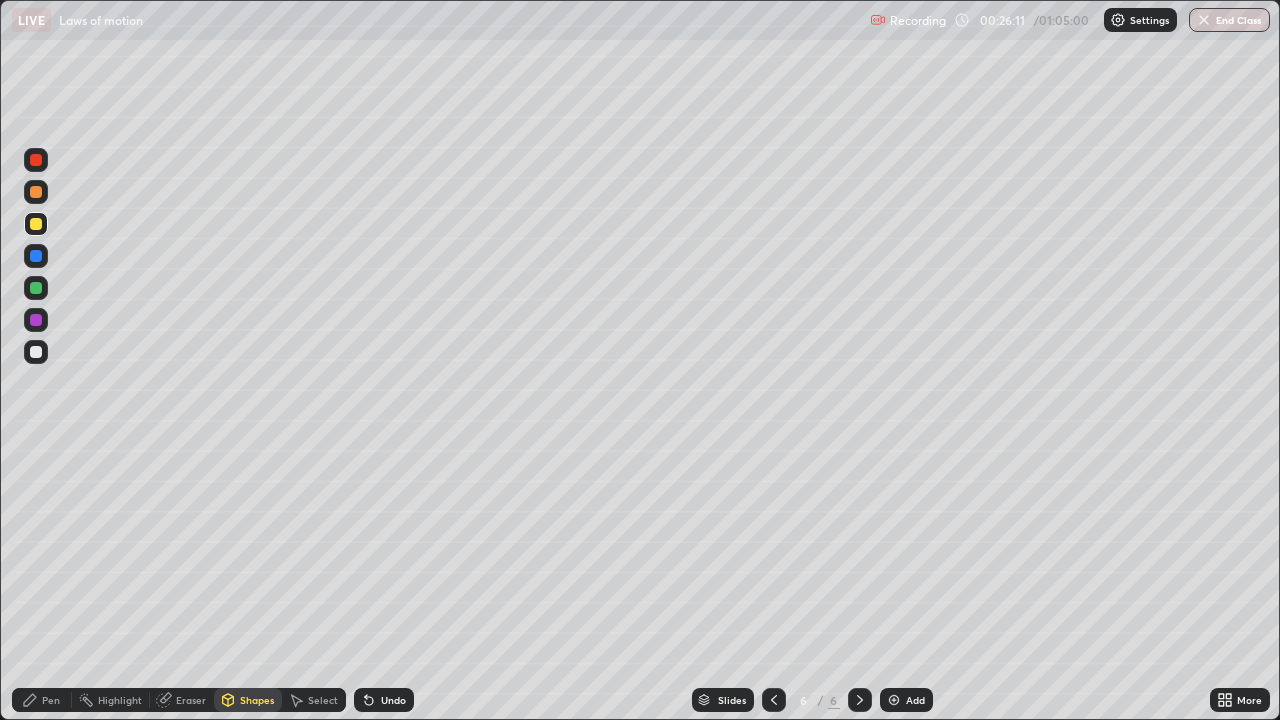 click on "Pen" at bounding box center [51, 700] 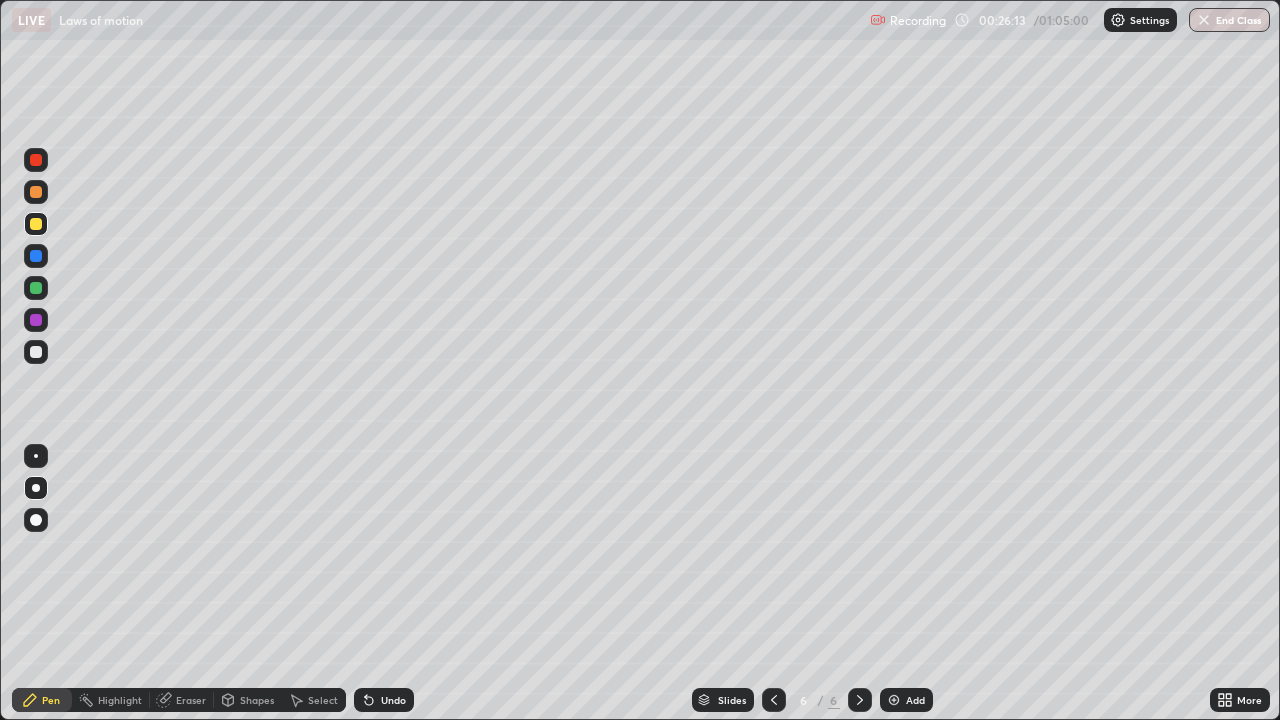click on "Shapes" at bounding box center (248, 700) 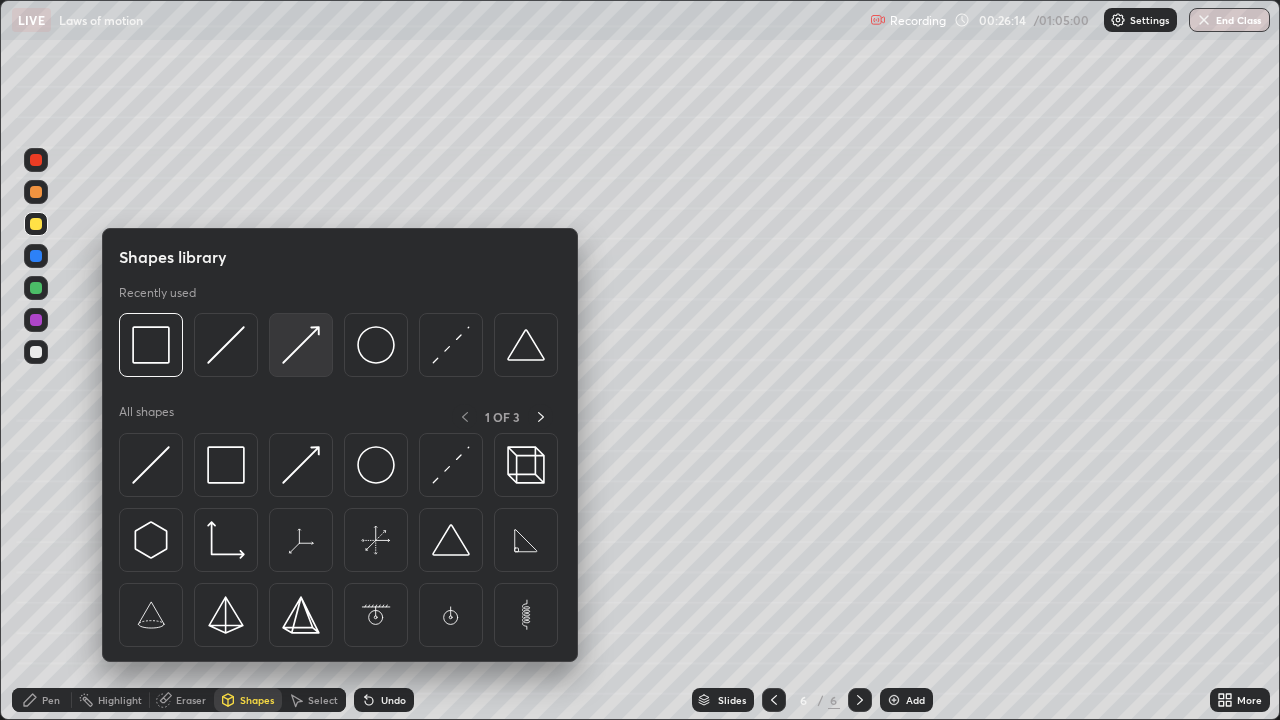 click at bounding box center (301, 345) 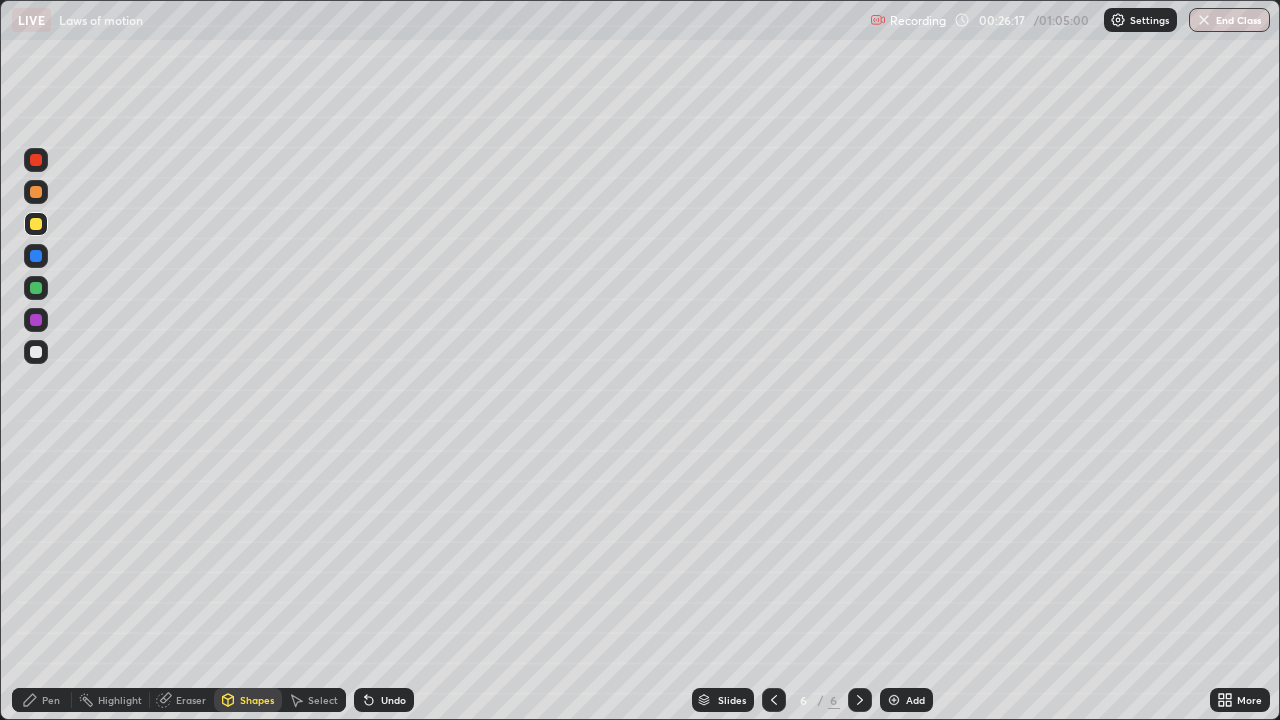 click on "Pen" at bounding box center (42, 700) 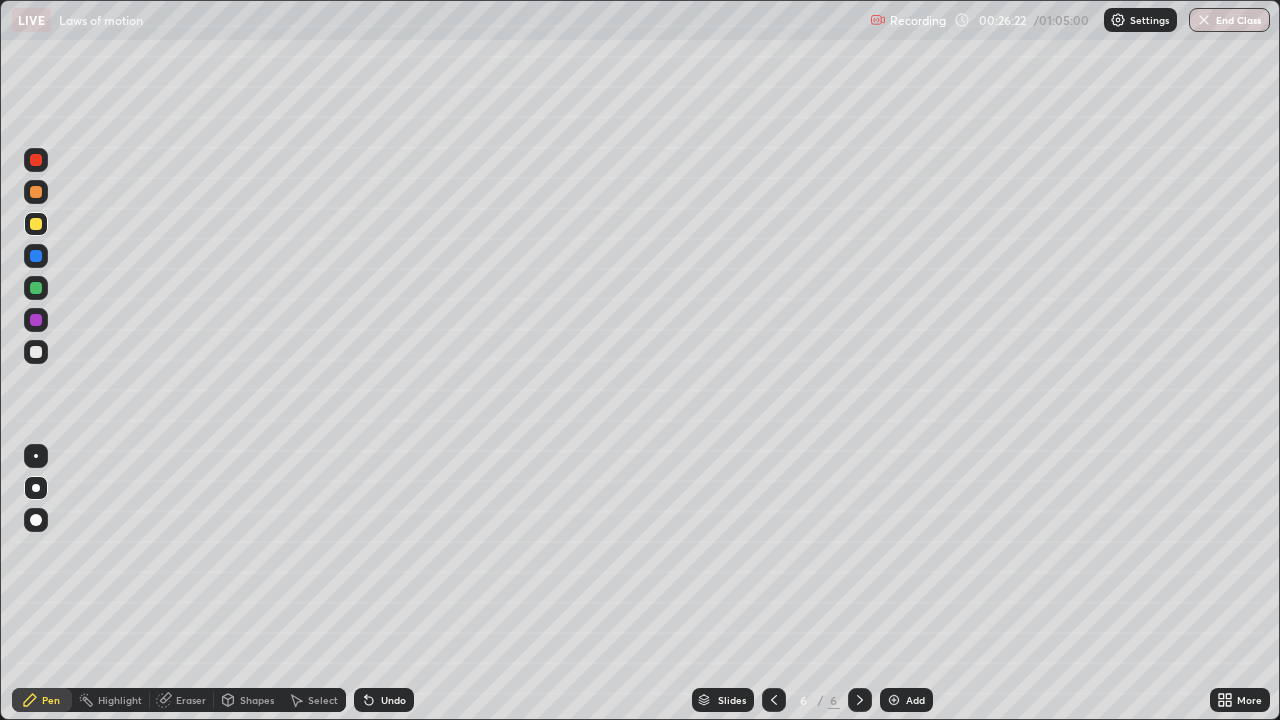 click on "Shapes" at bounding box center (248, 700) 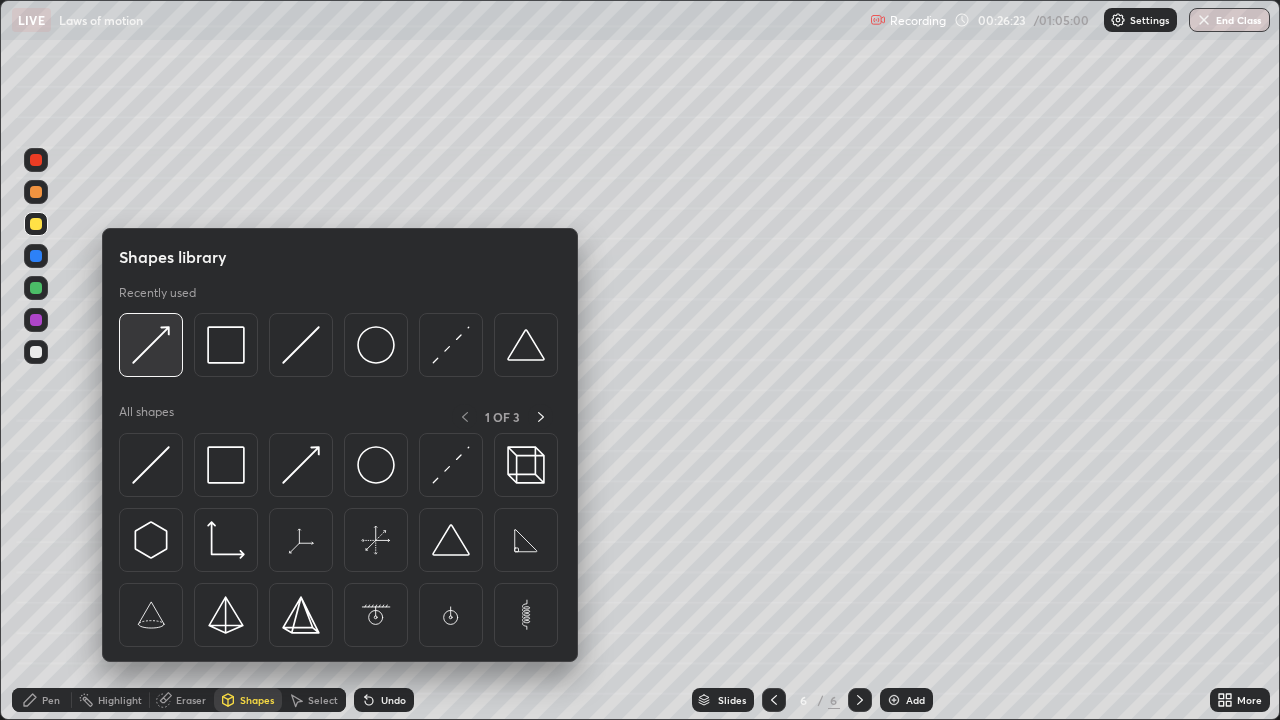 click at bounding box center [151, 345] 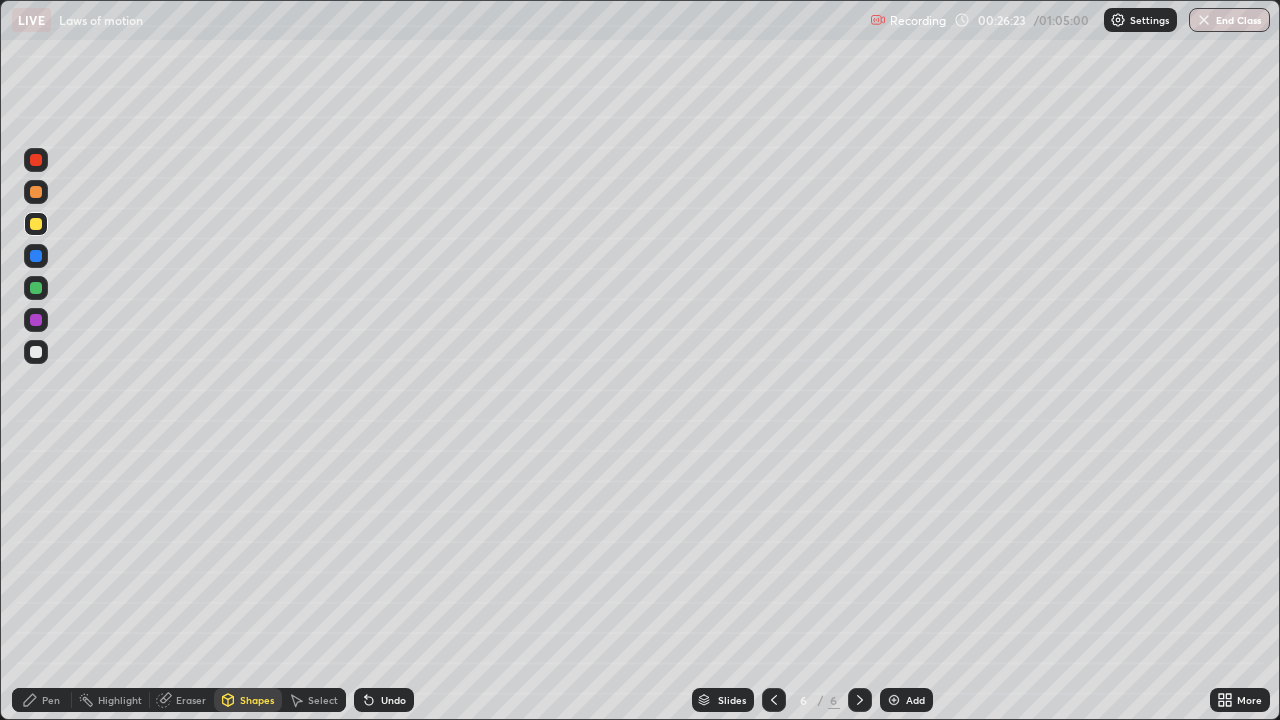 click at bounding box center (36, 160) 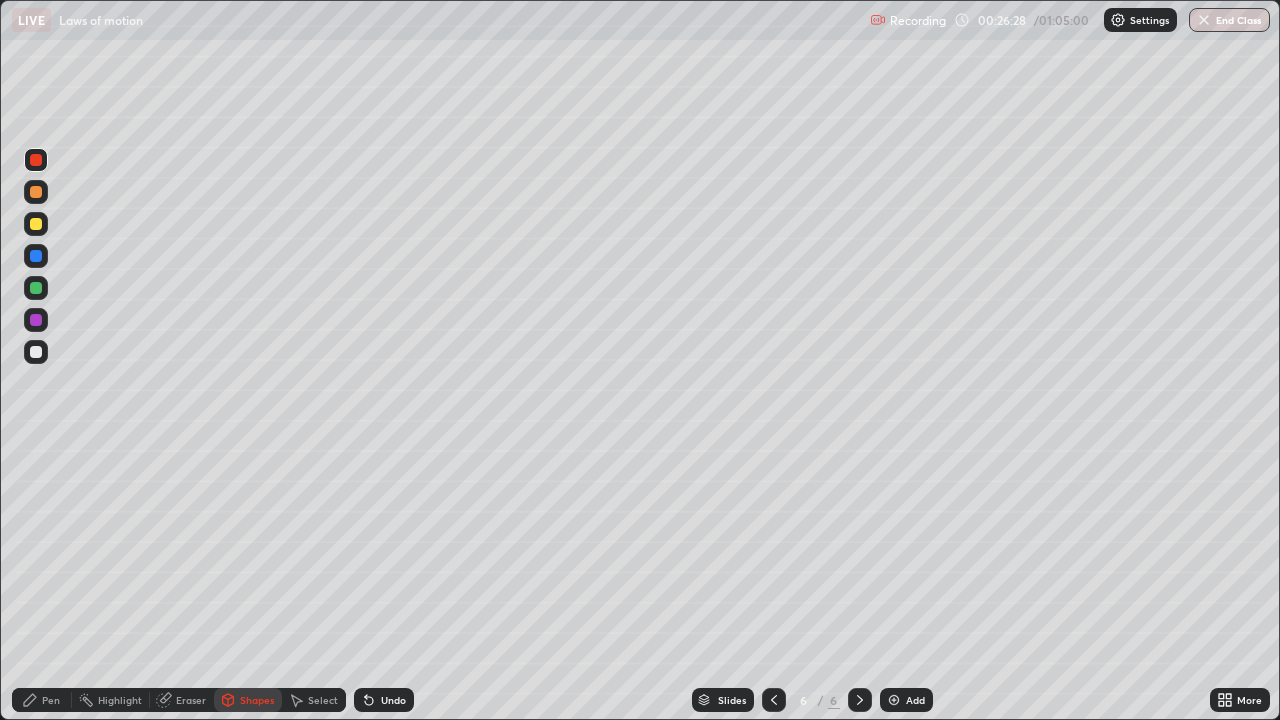 click 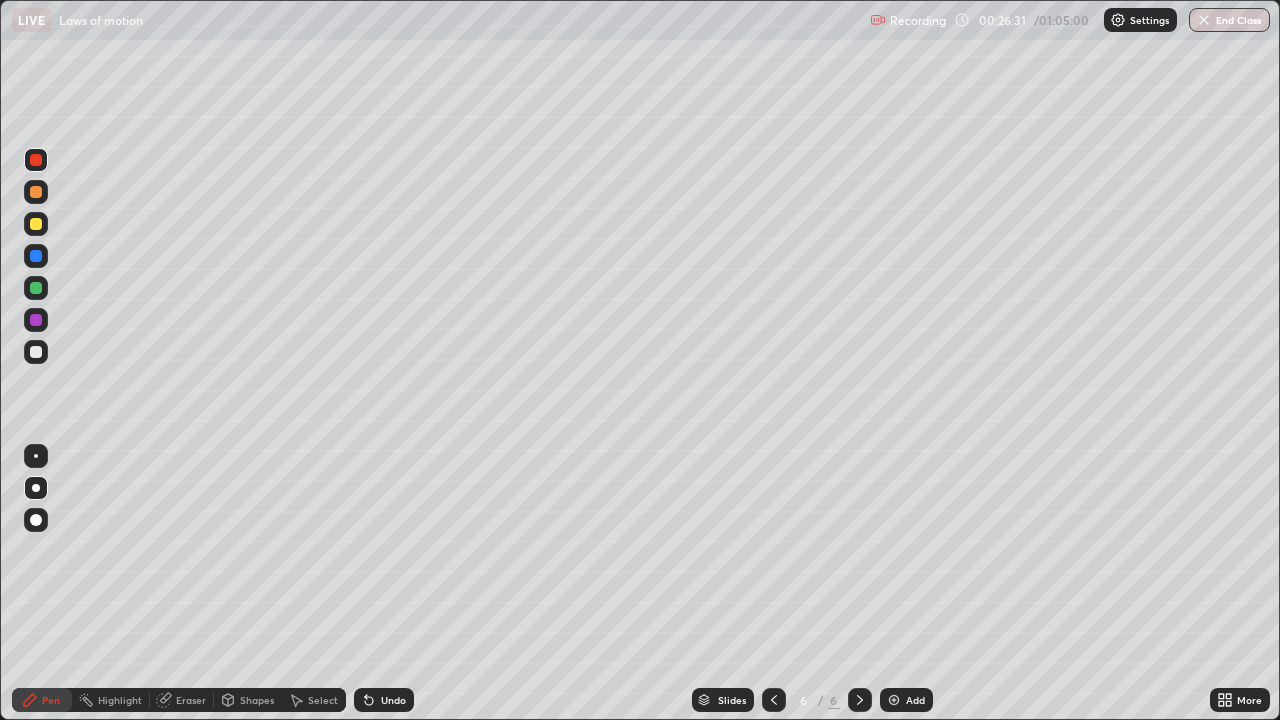 click at bounding box center (36, 352) 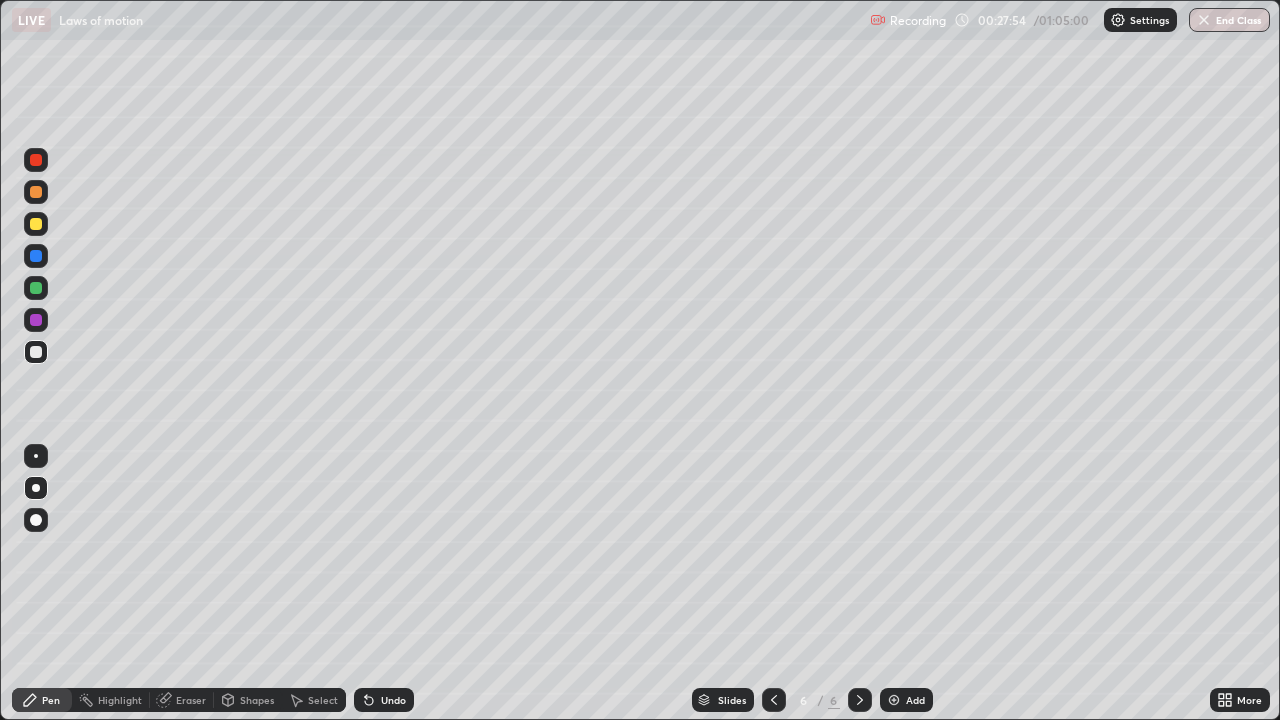 click on "Undo" at bounding box center (393, 700) 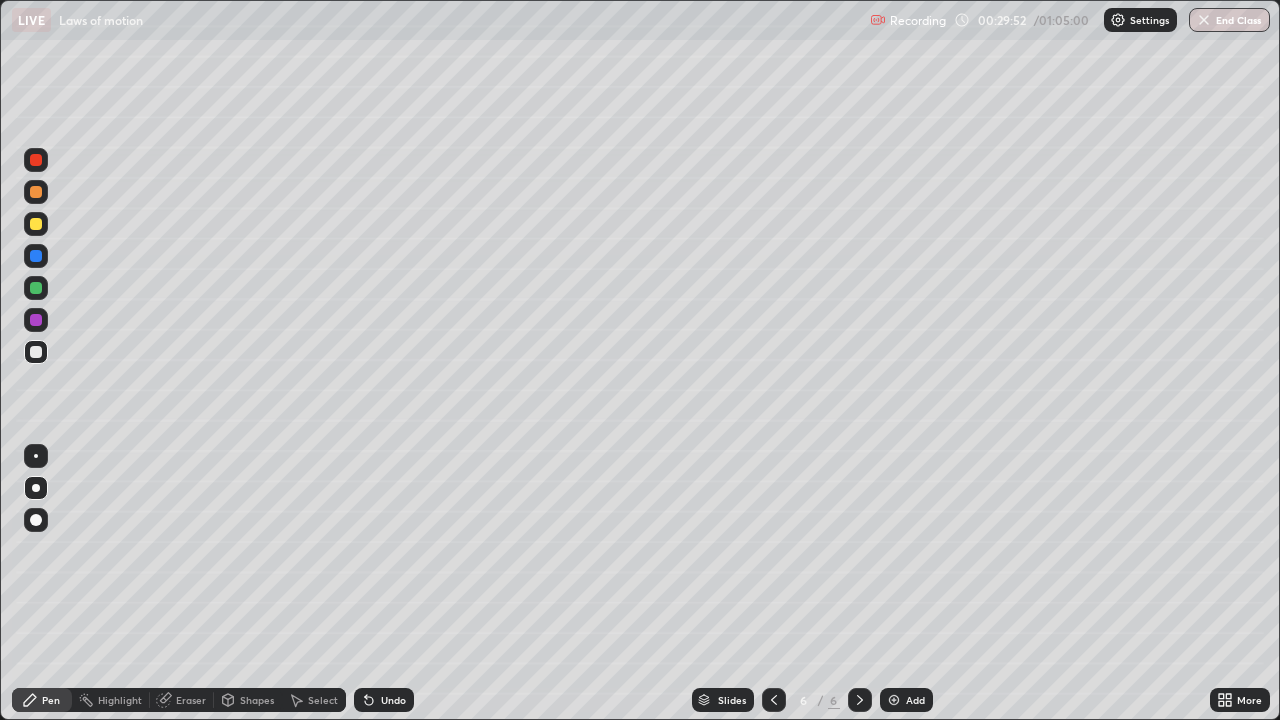 click on "Shapes" at bounding box center (257, 700) 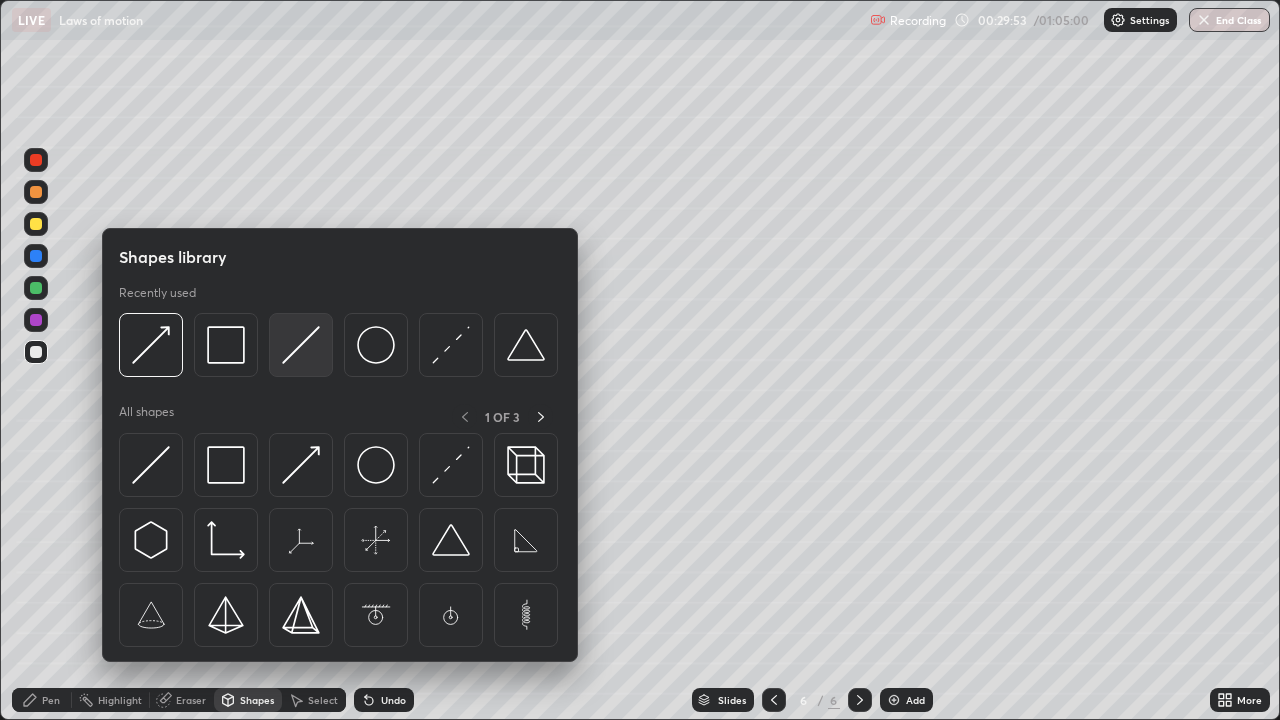 click at bounding box center (301, 345) 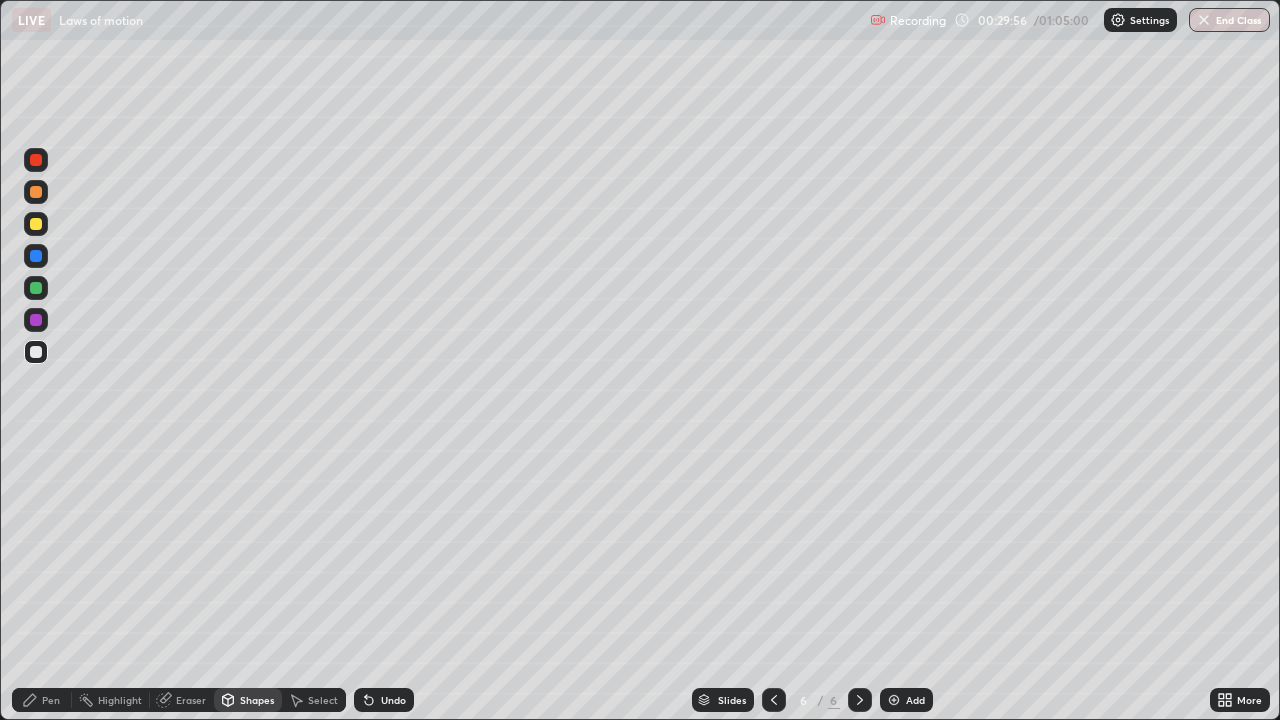 click on "Shapes" at bounding box center (257, 700) 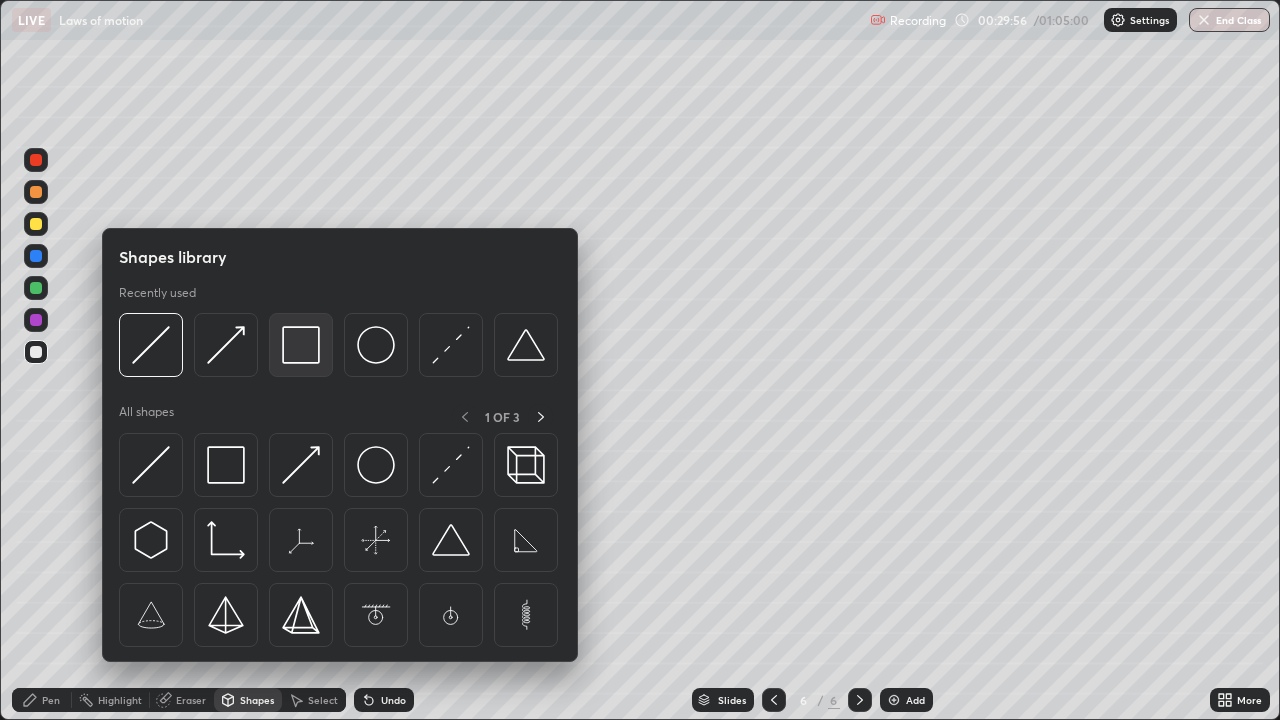 click at bounding box center (301, 345) 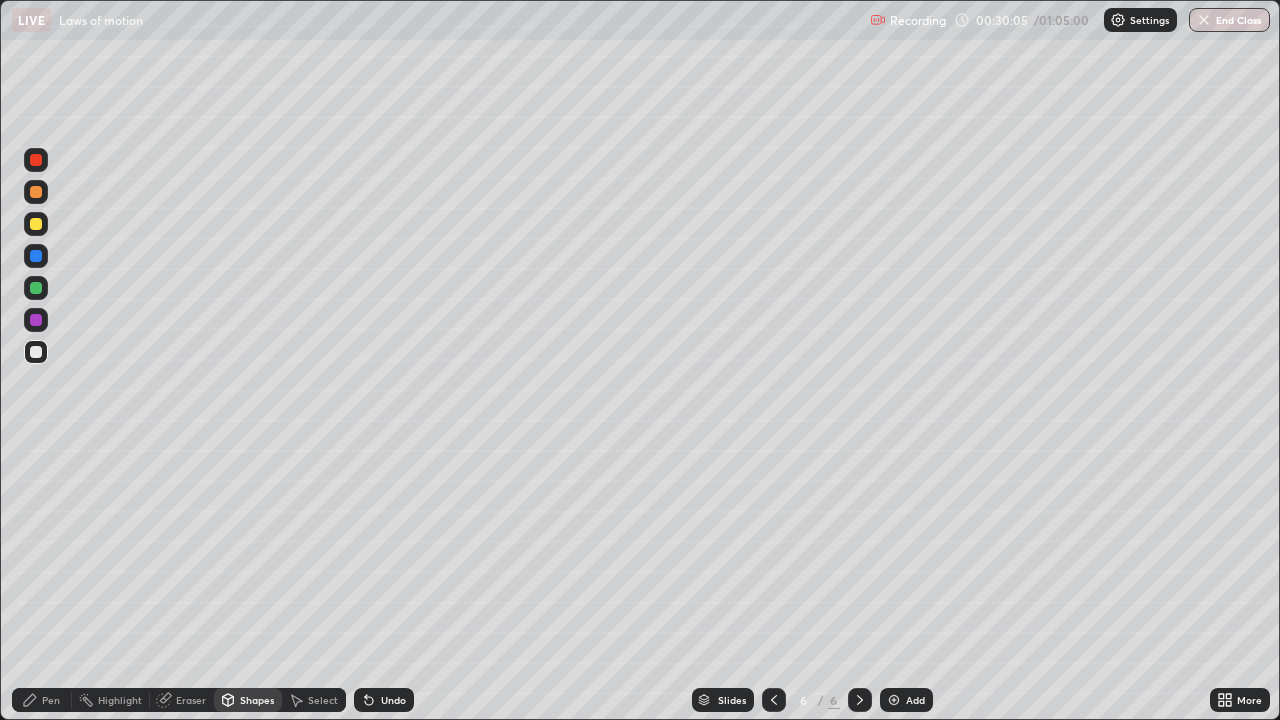 click at bounding box center (36, 224) 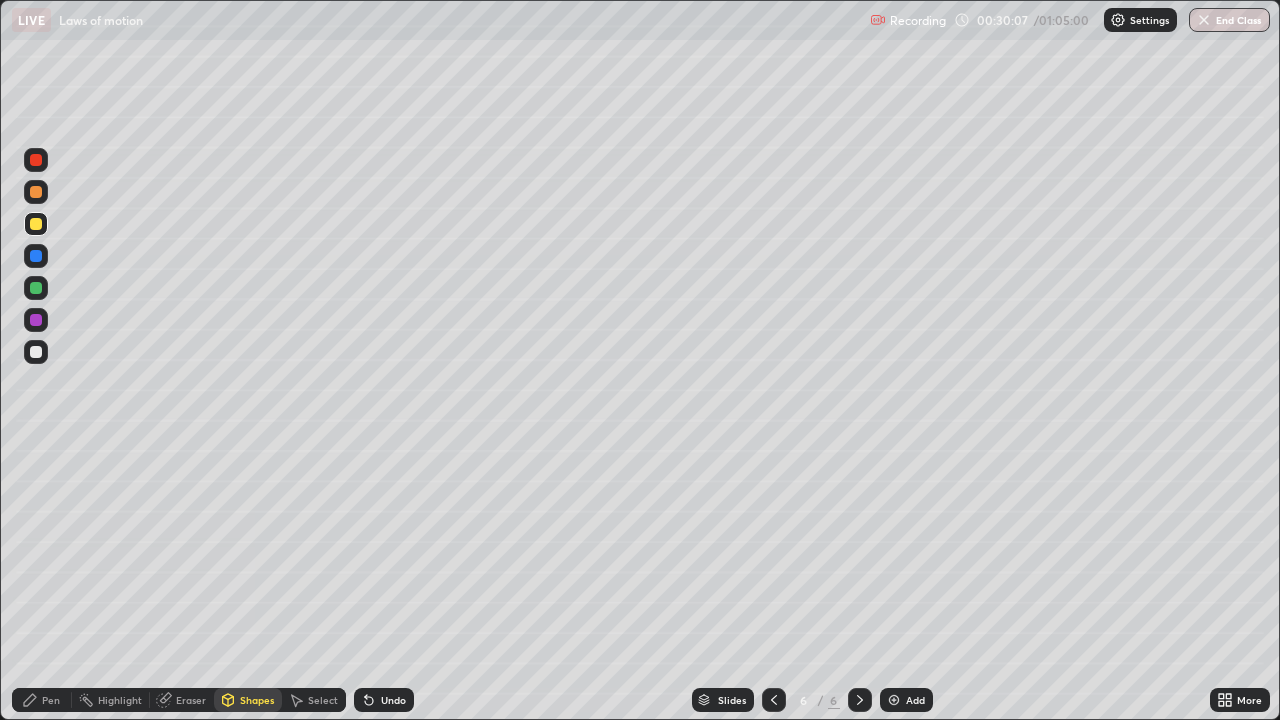 click on "Undo" at bounding box center (384, 700) 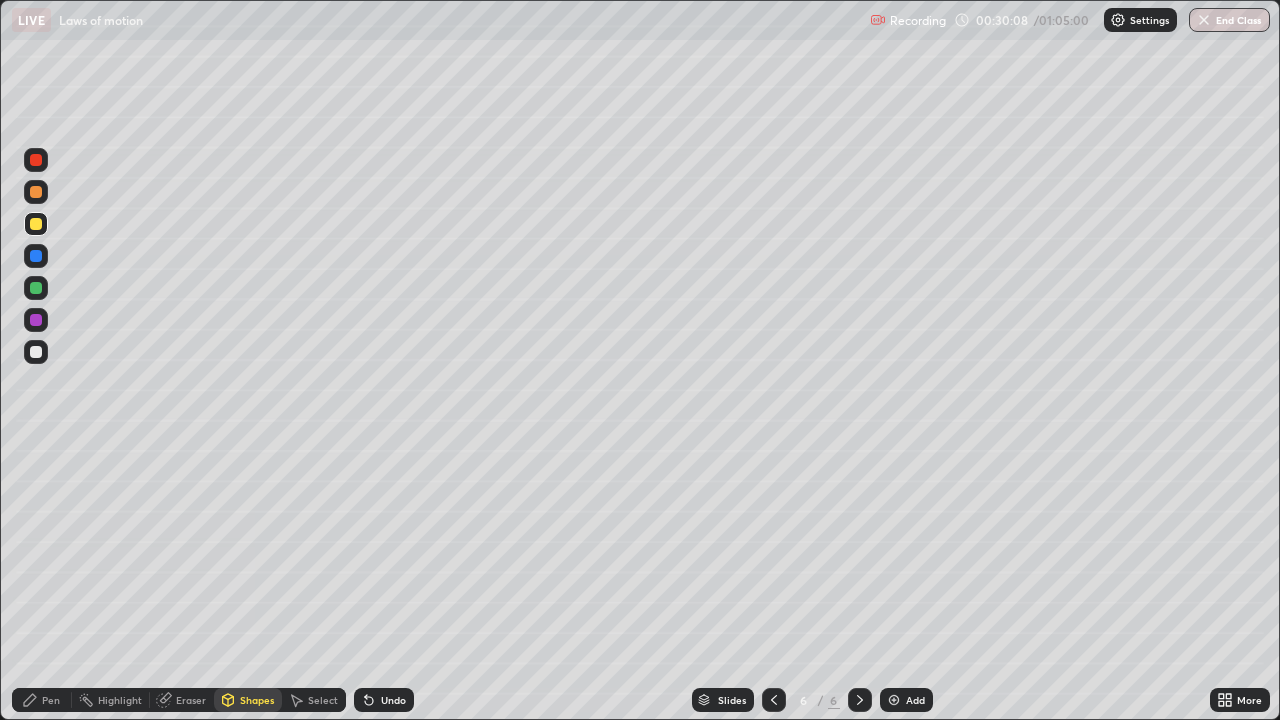 click on "Pen" at bounding box center (51, 700) 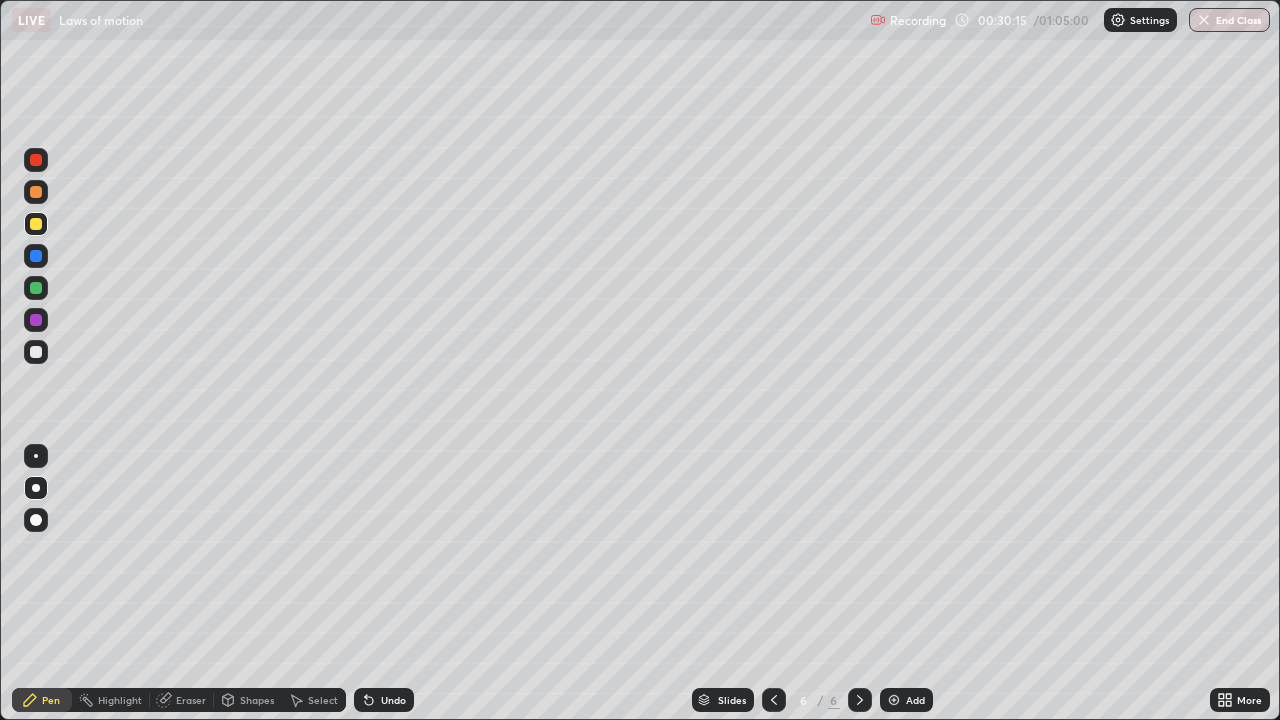 click on "Shapes" at bounding box center (248, 700) 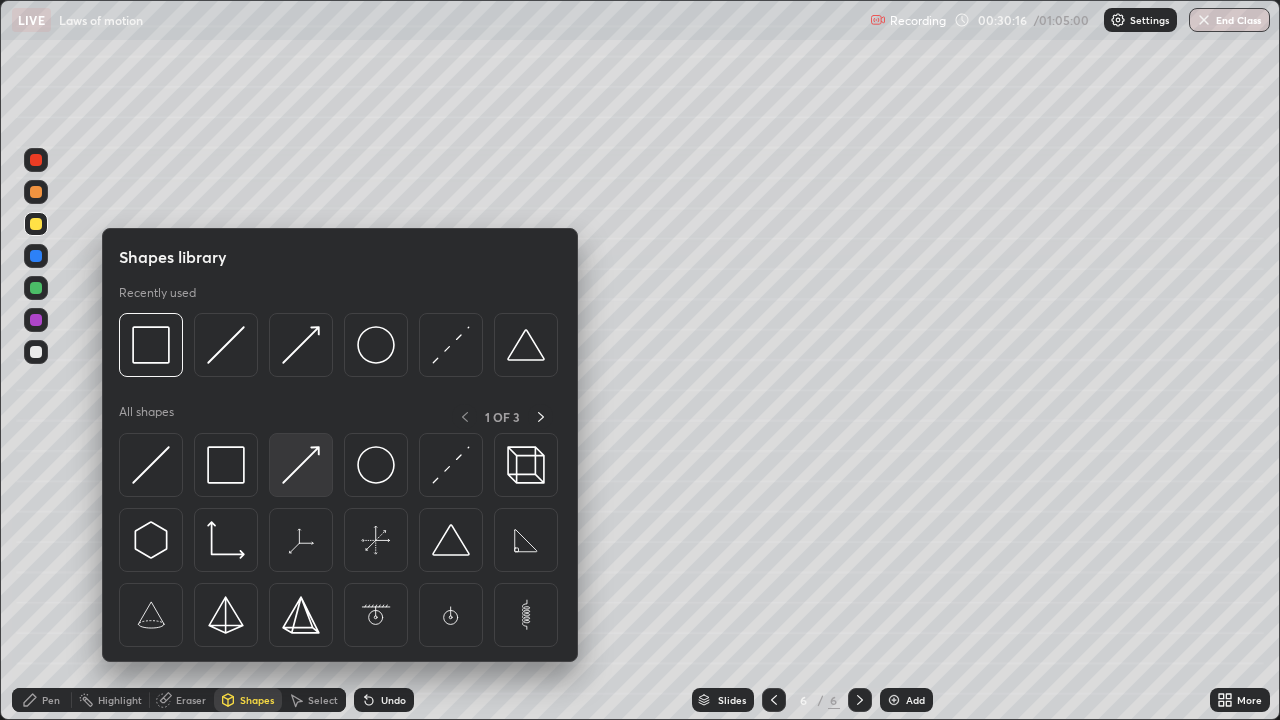 click at bounding box center (301, 465) 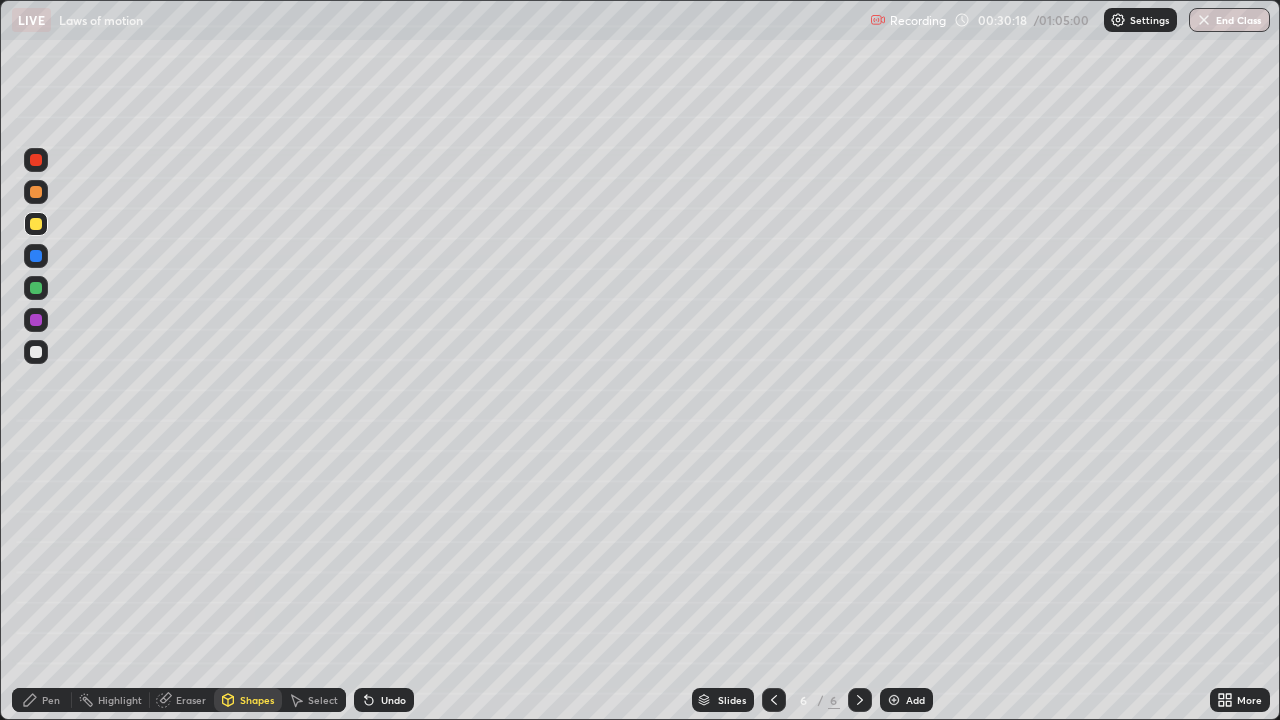 click on "Pen" at bounding box center [51, 700] 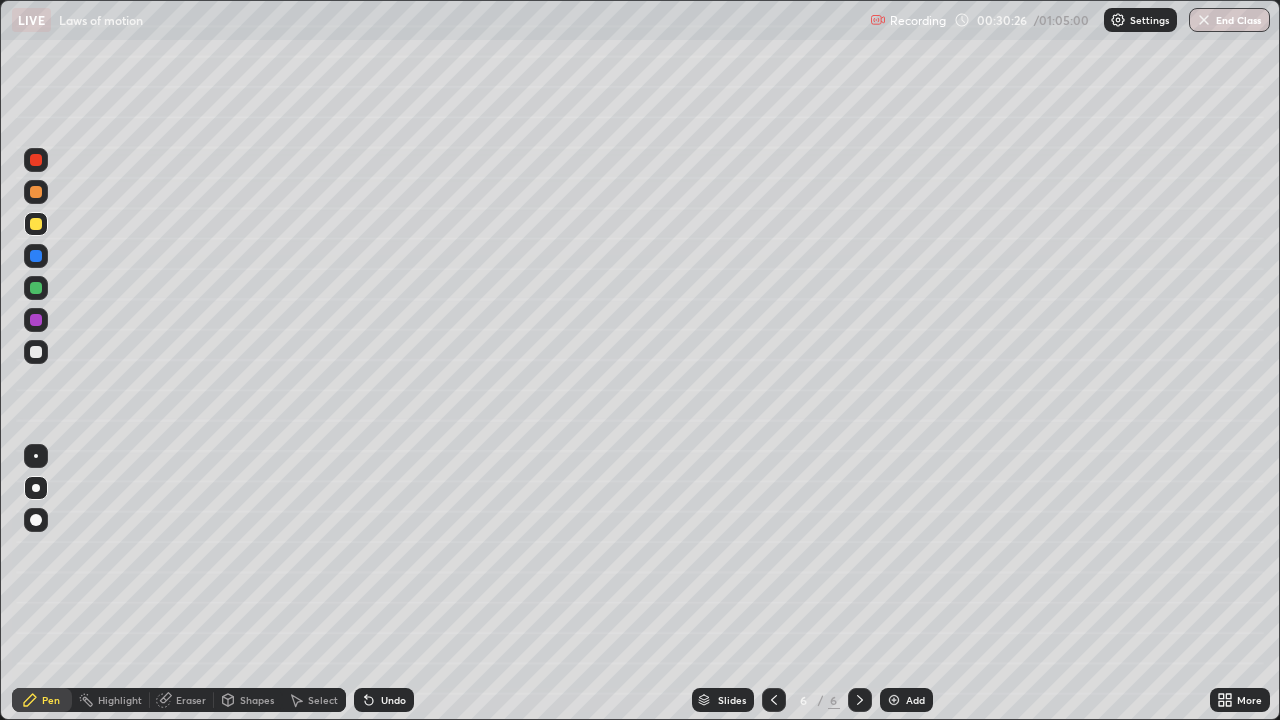 click on "Shapes" at bounding box center [257, 700] 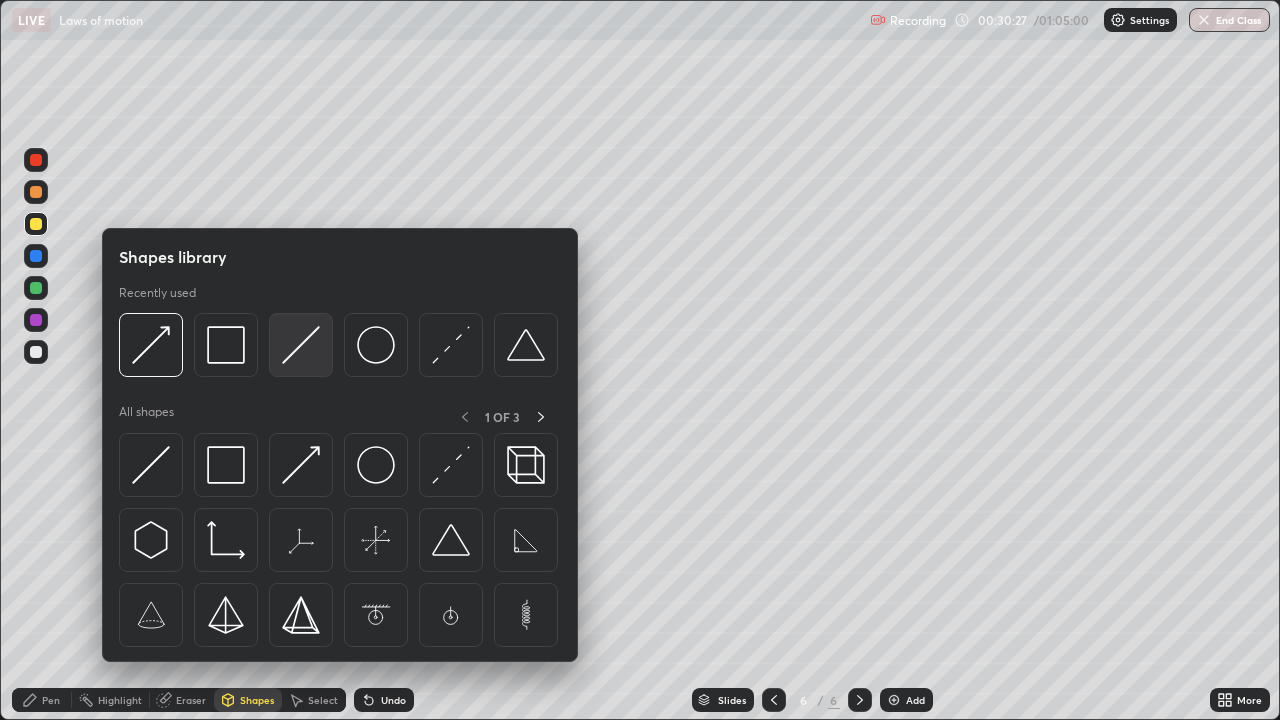click at bounding box center (301, 345) 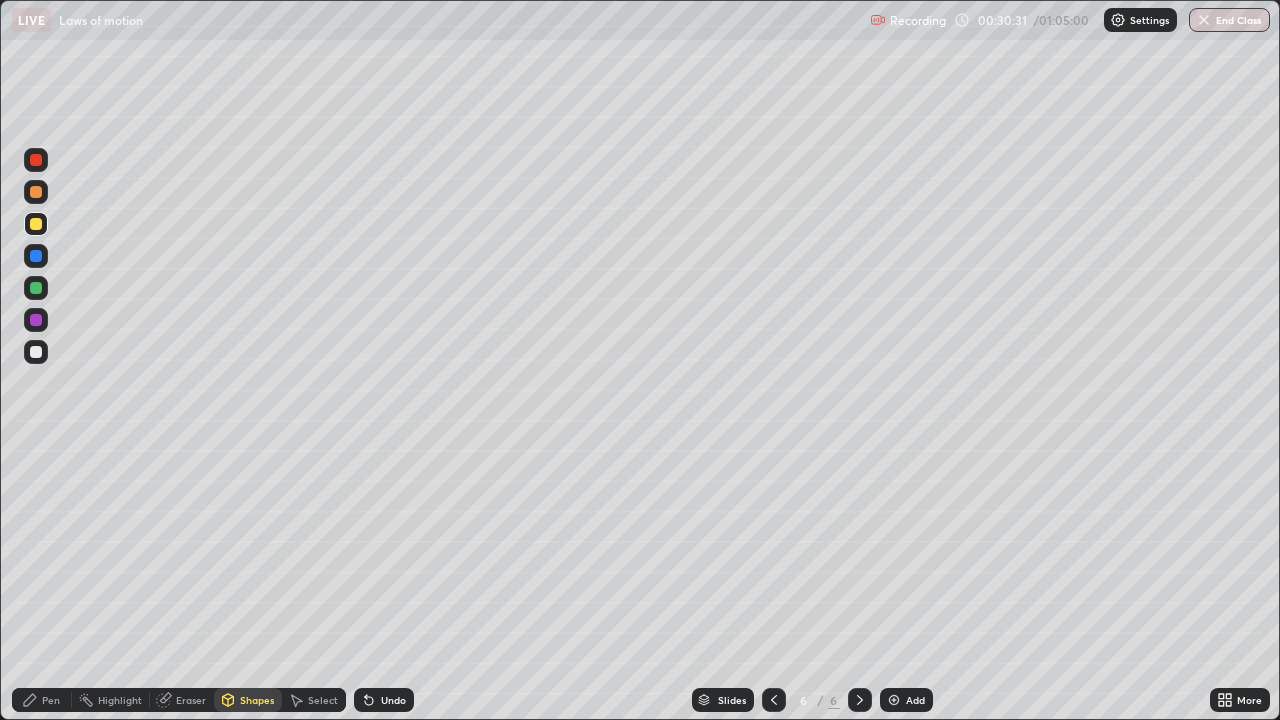 click on "Eraser" at bounding box center (191, 700) 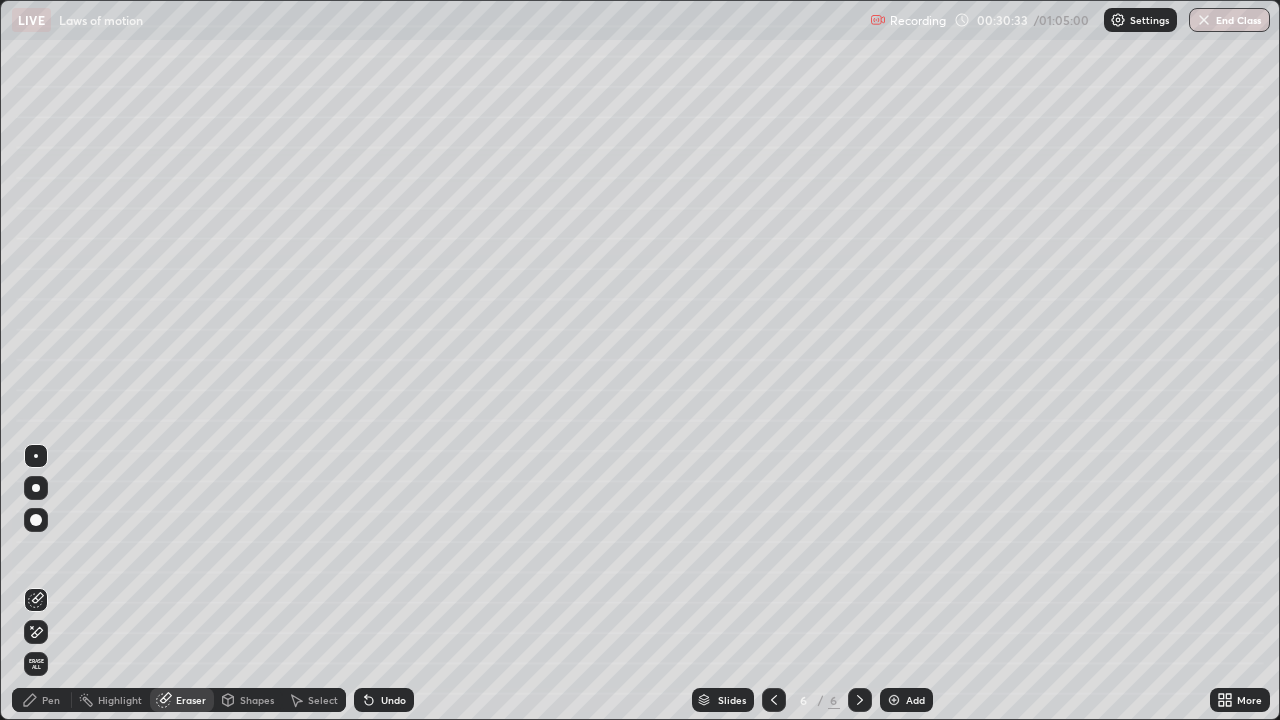 click on "Pen" at bounding box center [51, 700] 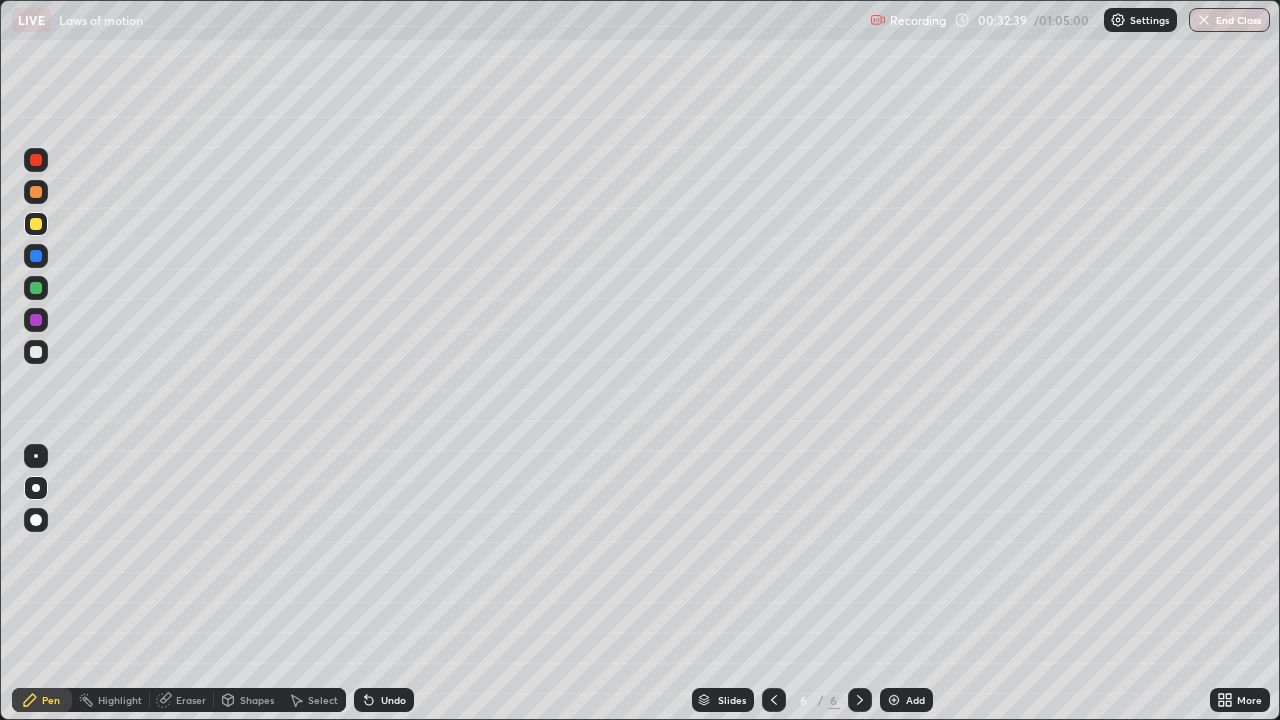 click on "Shapes" at bounding box center (257, 700) 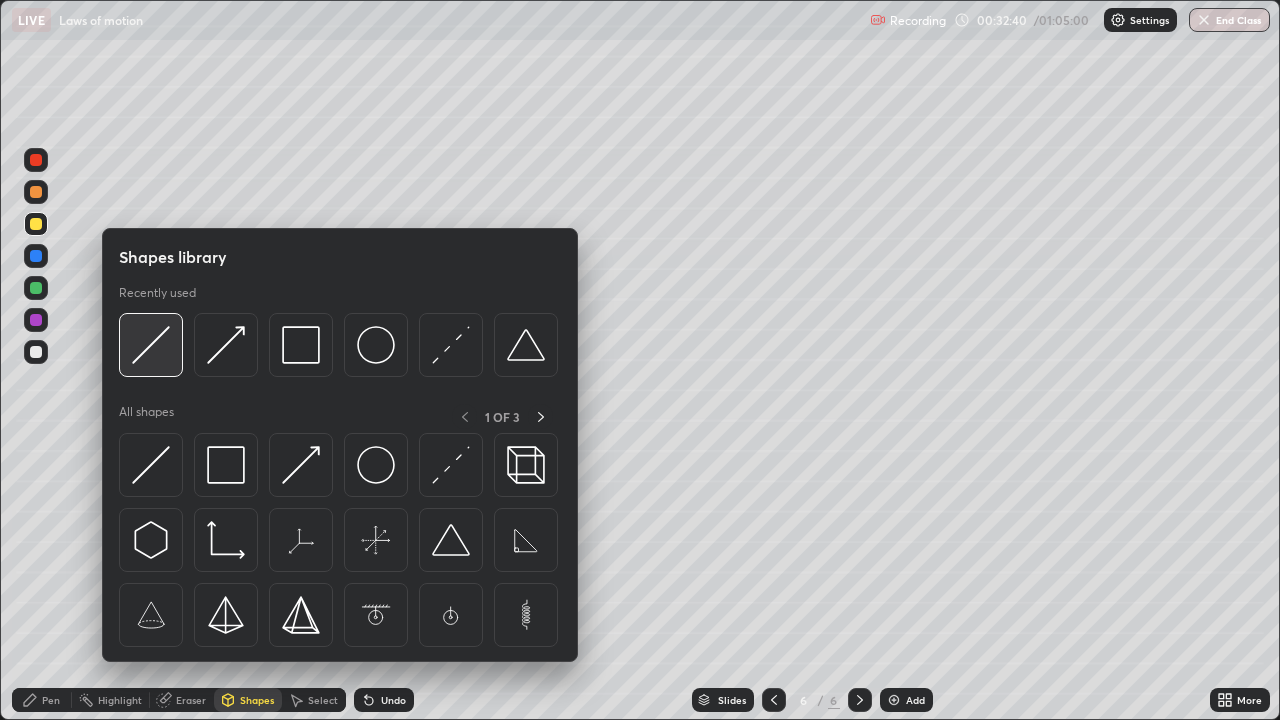 click at bounding box center (151, 345) 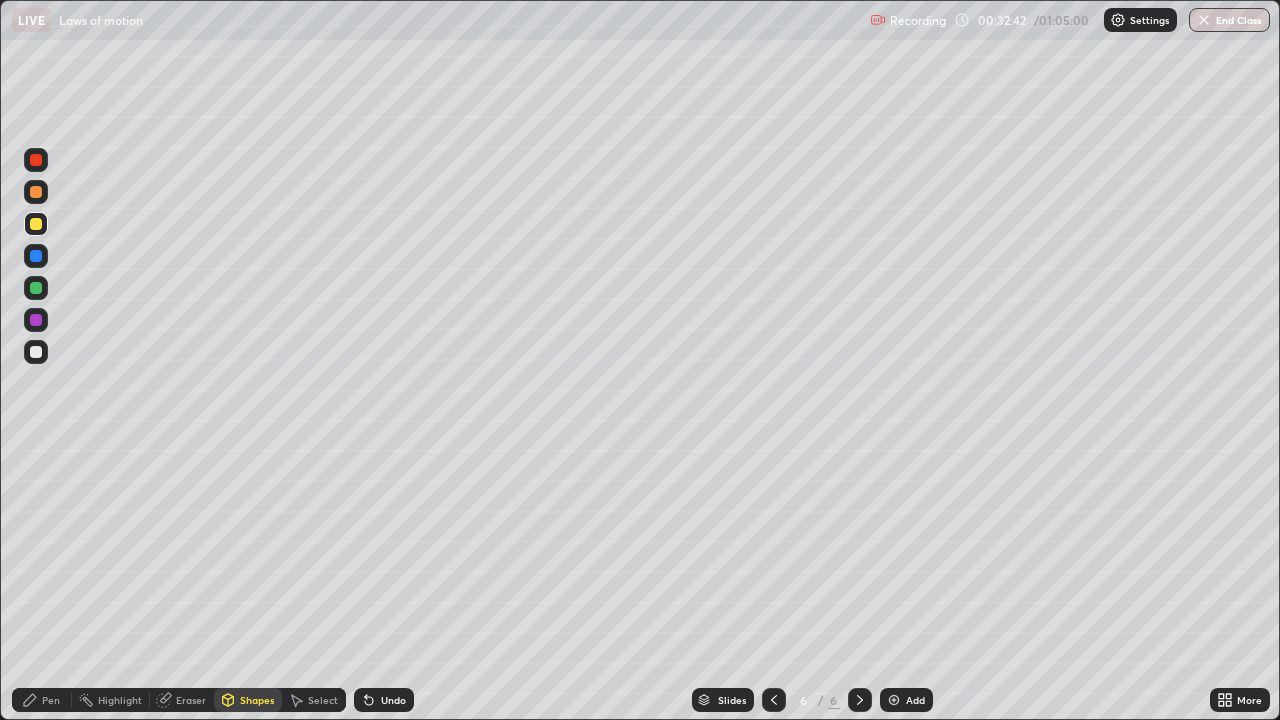 click on "Pen" at bounding box center (42, 700) 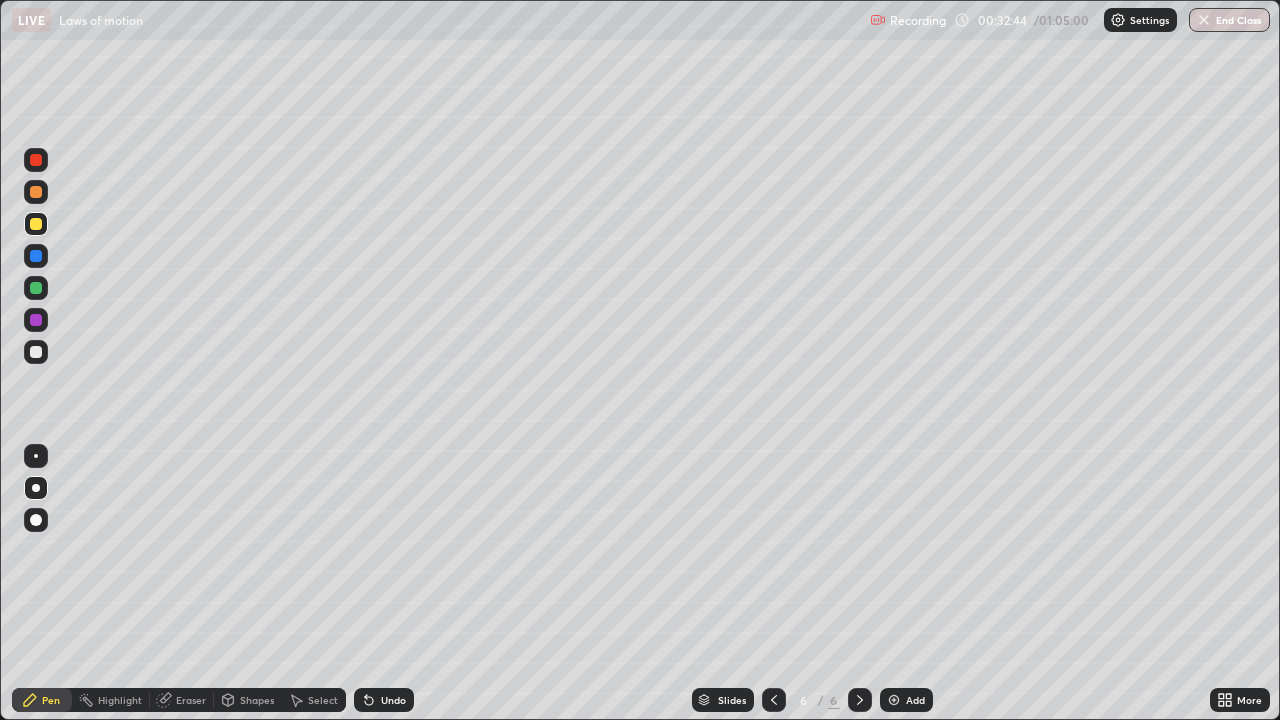 click at bounding box center [36, 160] 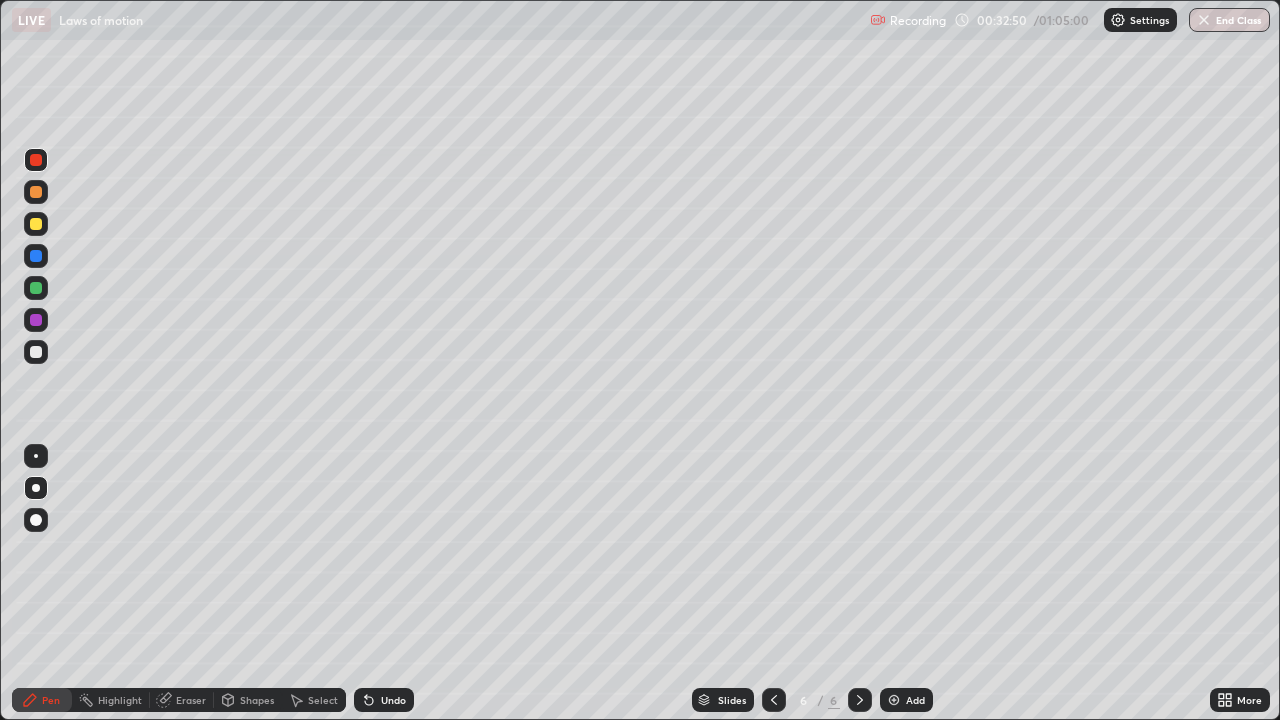 click at bounding box center (36, 352) 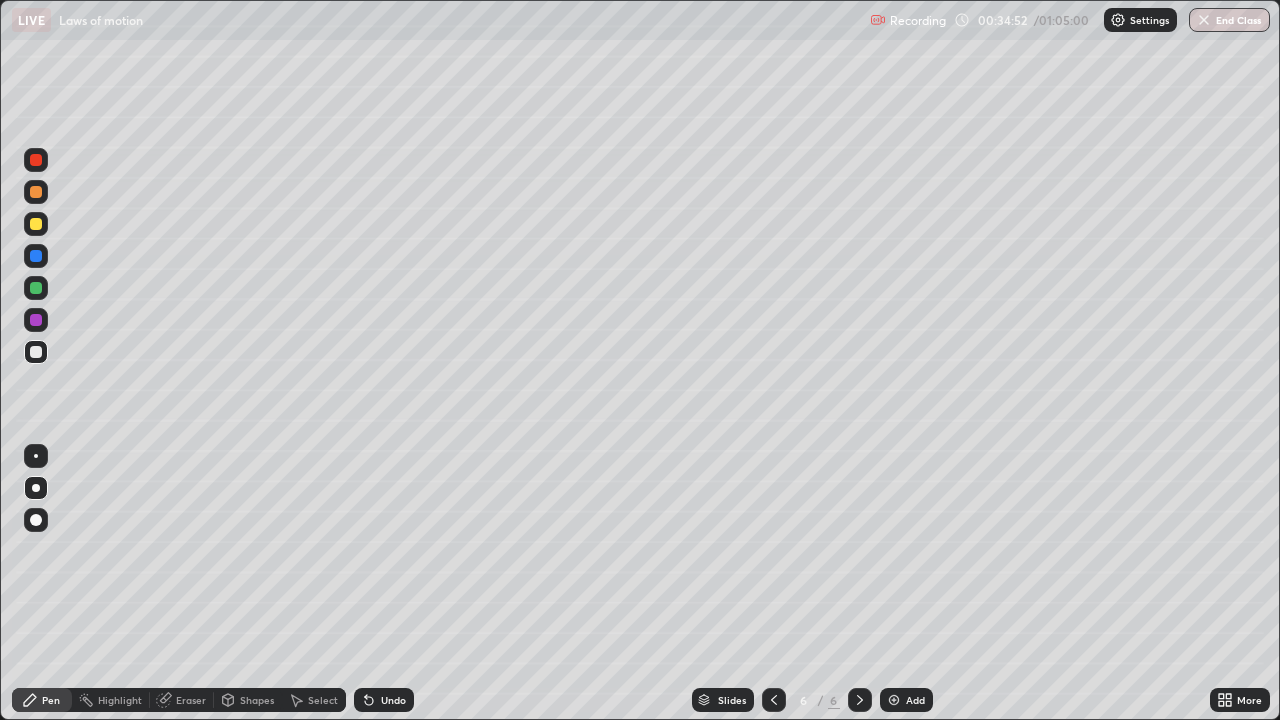 click on "Add" at bounding box center [906, 700] 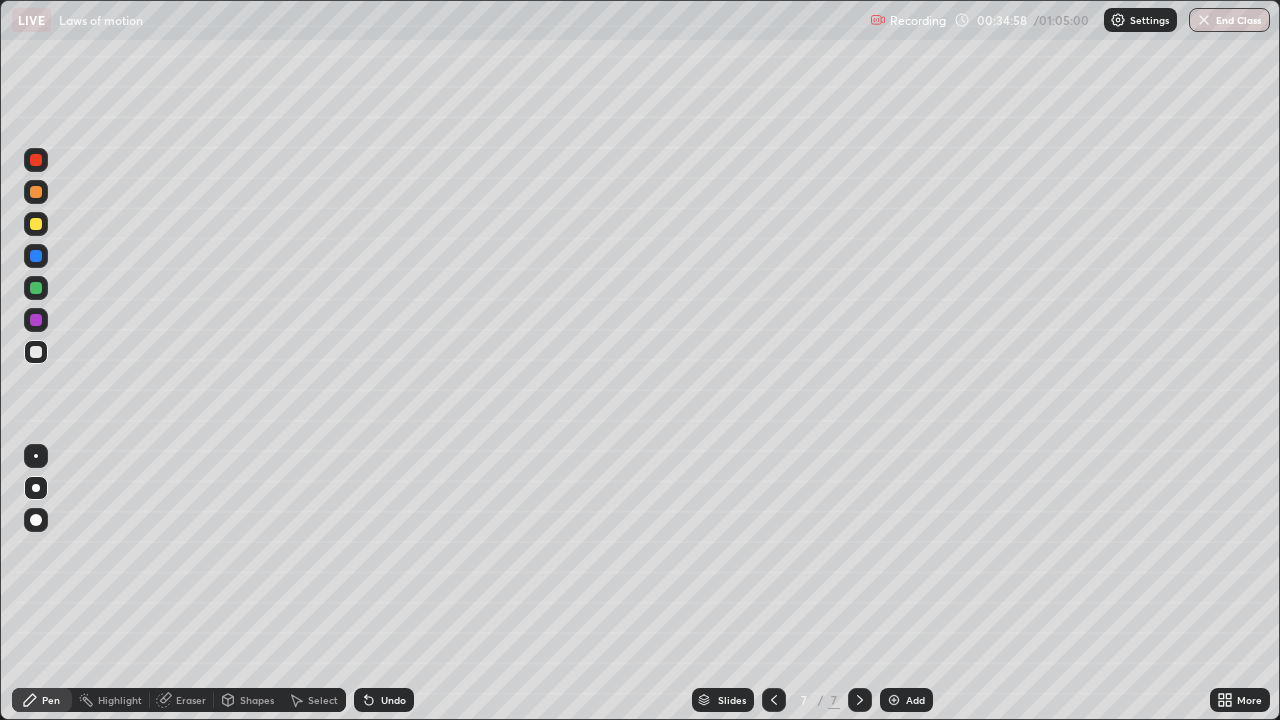 click at bounding box center [36, 224] 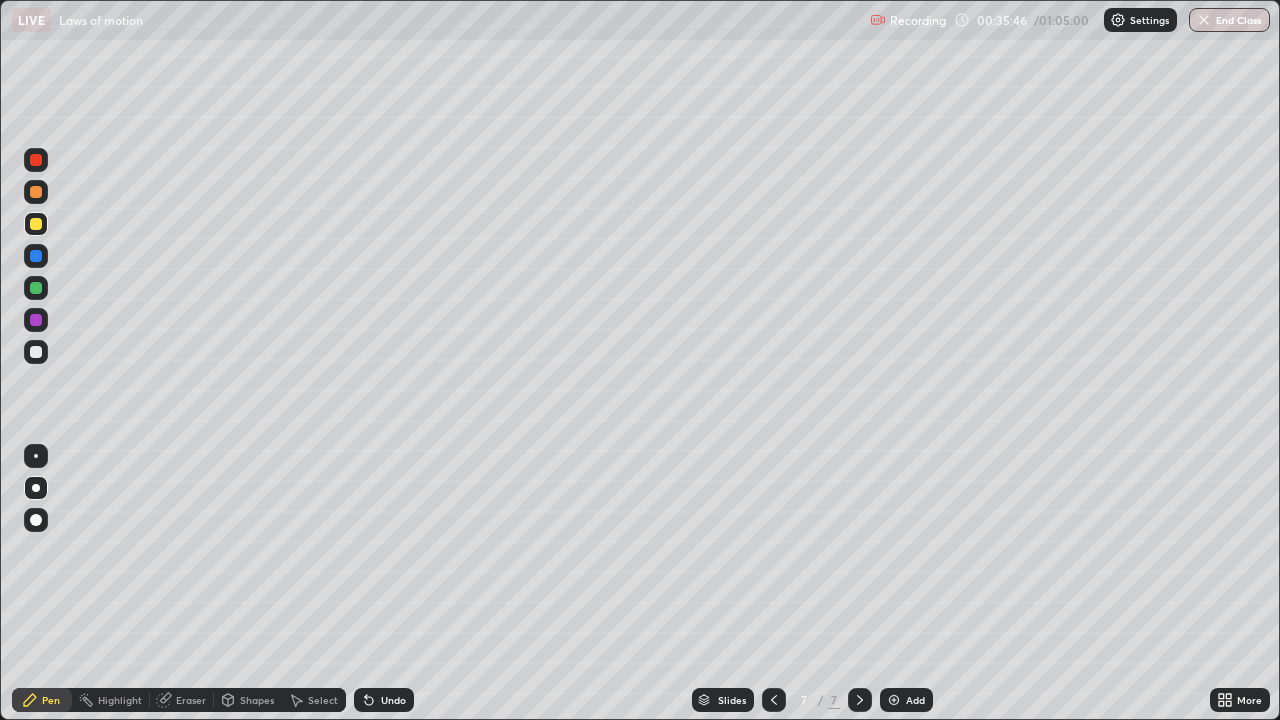 click on "Undo" at bounding box center [393, 700] 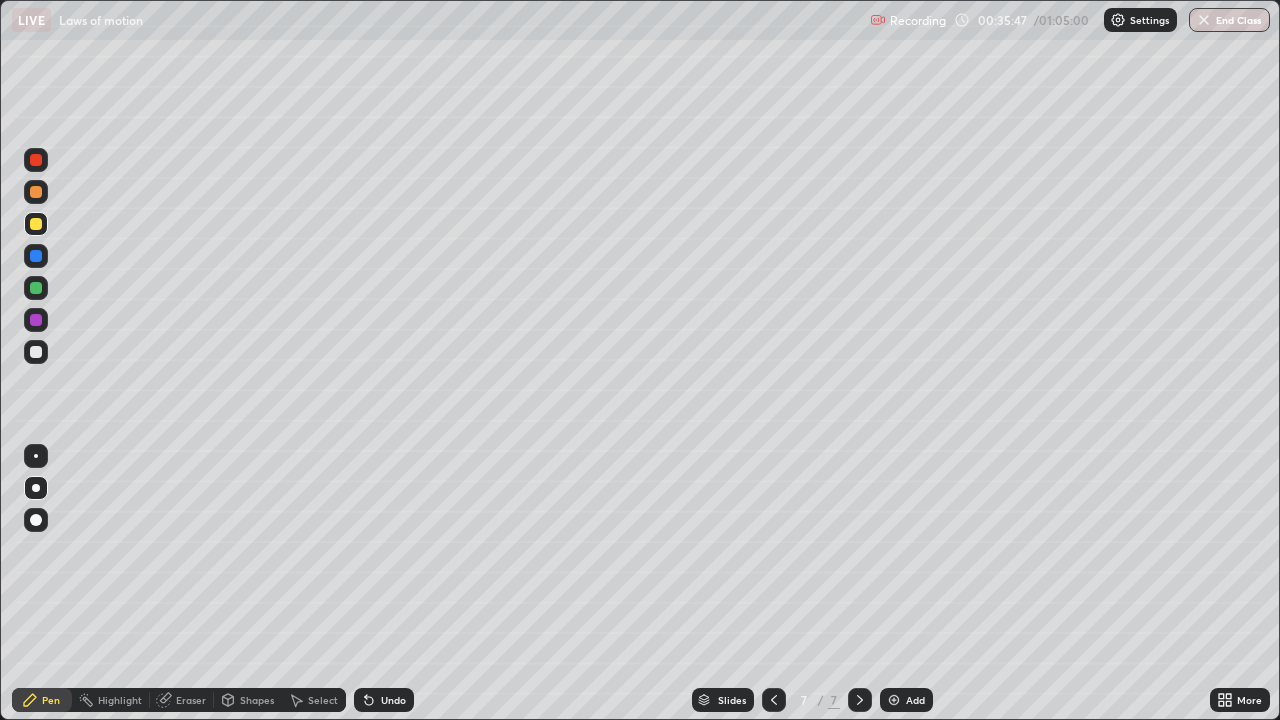 click on "Undo" at bounding box center [393, 700] 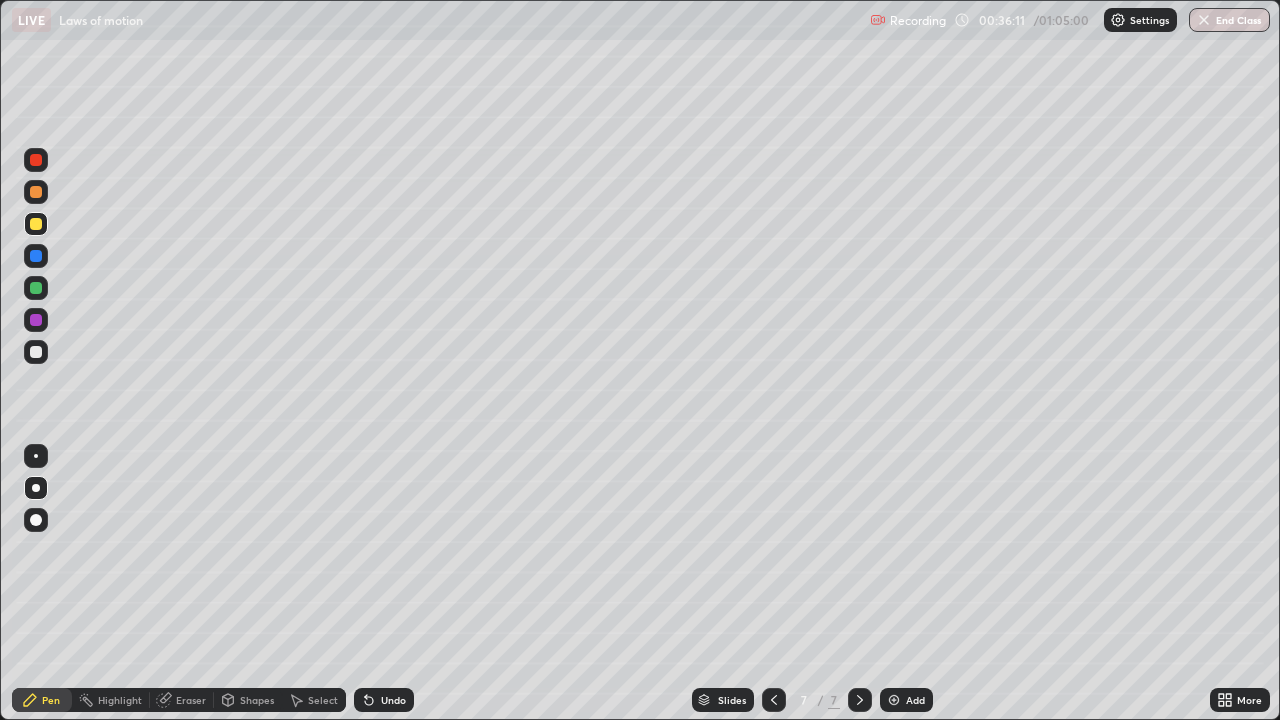 click on "Undo" at bounding box center [393, 700] 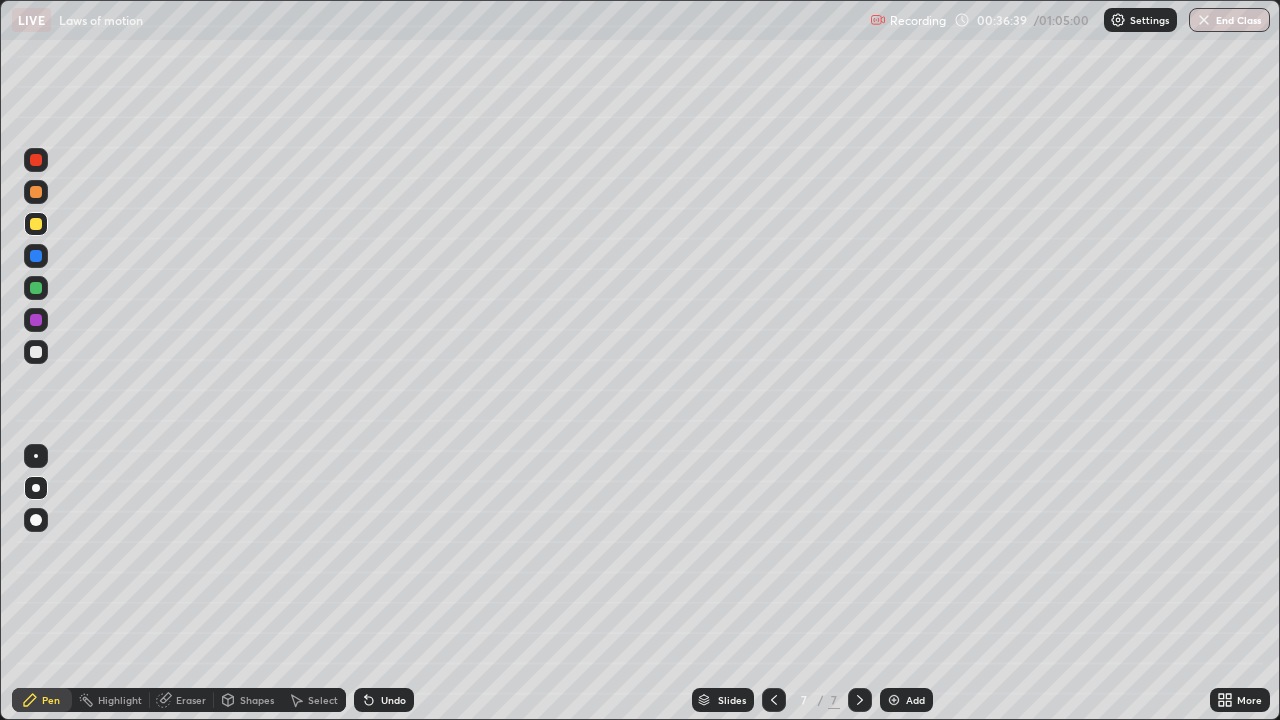 click on "Undo" at bounding box center (393, 700) 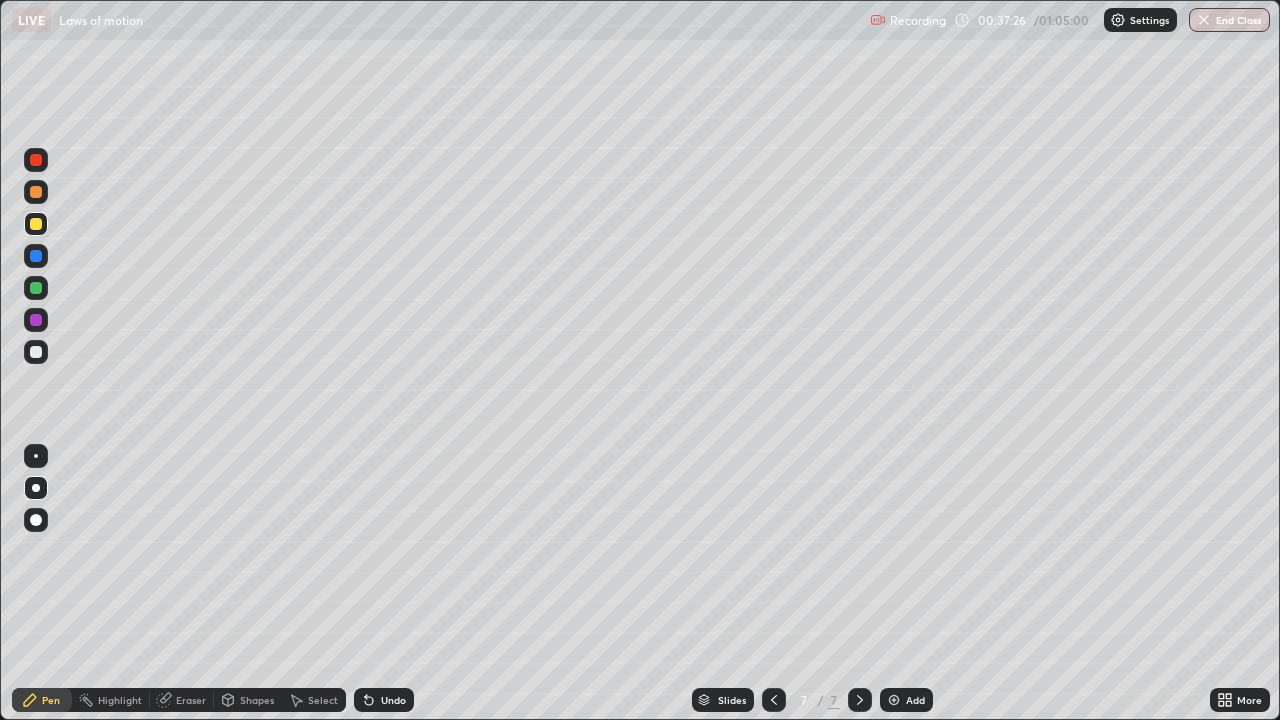 click on "Shapes" at bounding box center [257, 700] 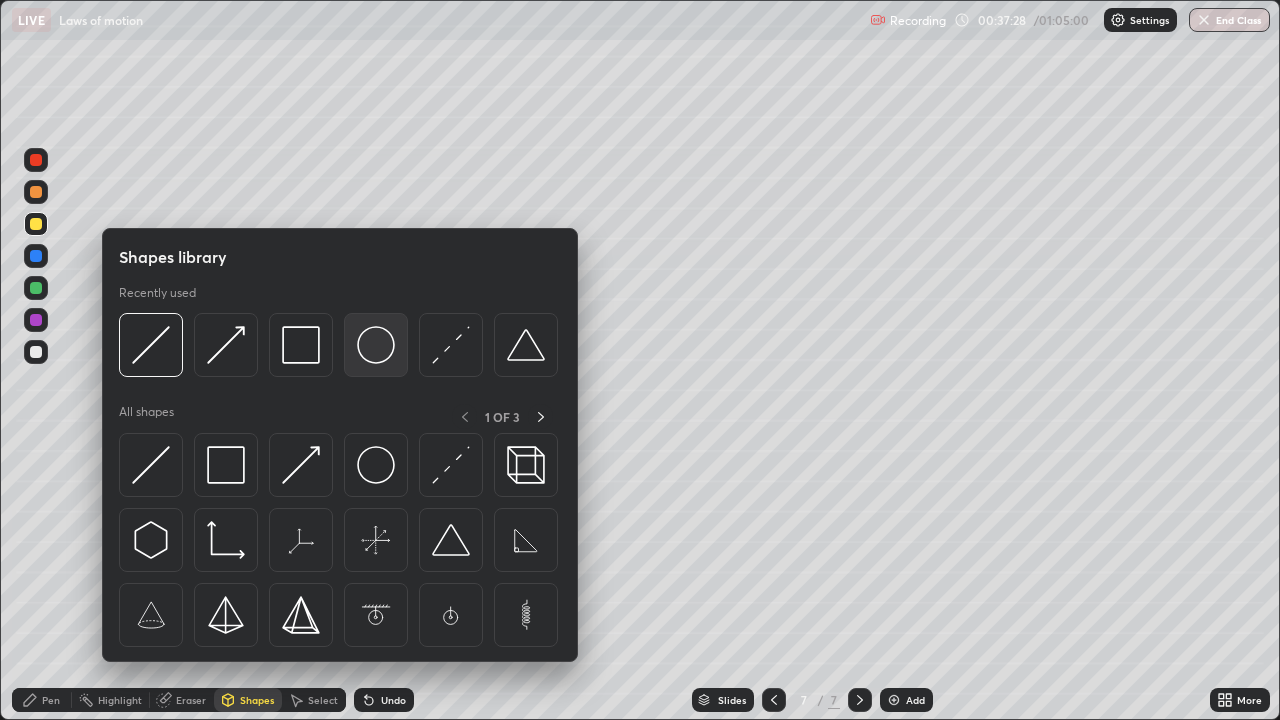 click at bounding box center [376, 345] 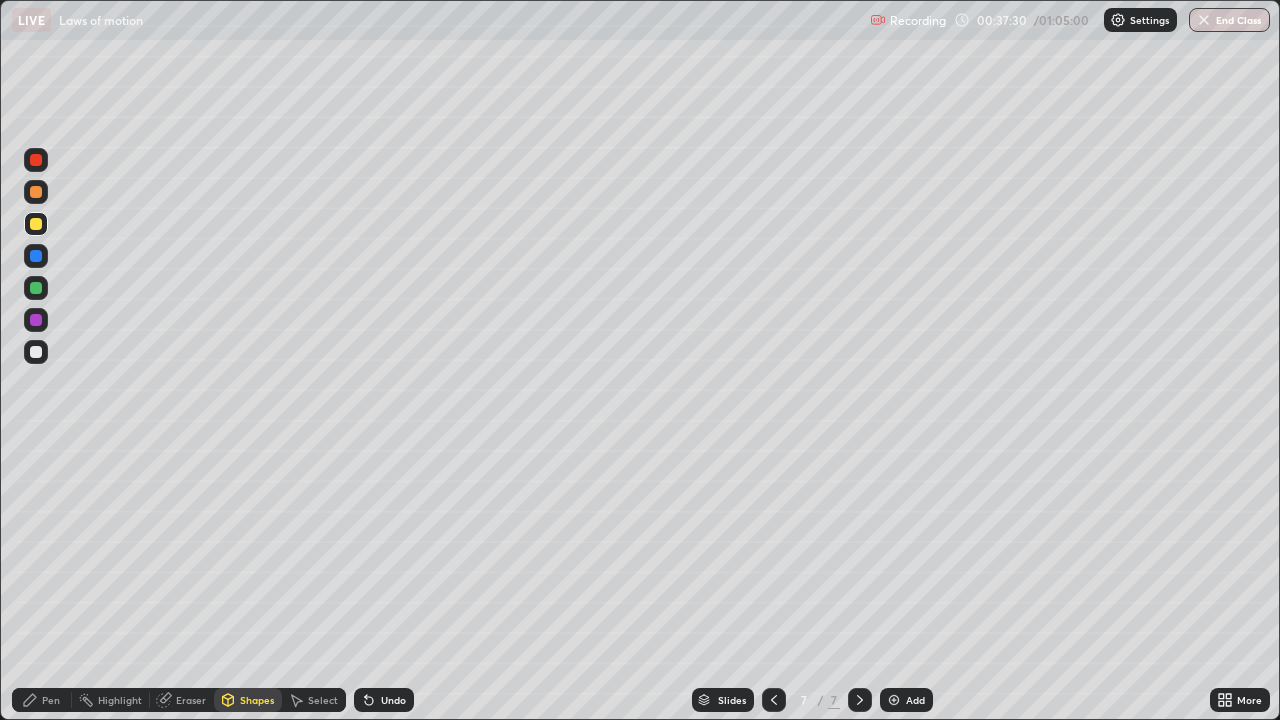 click on "Undo" at bounding box center (393, 700) 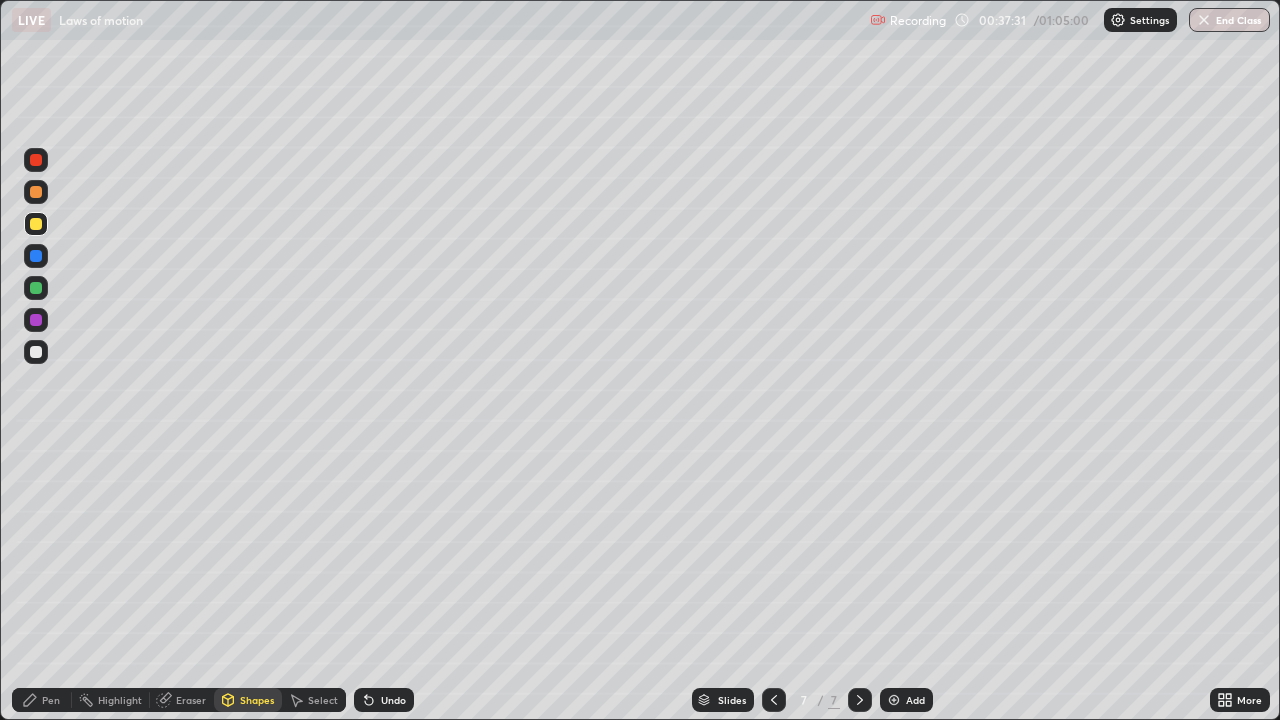 click at bounding box center [36, 352] 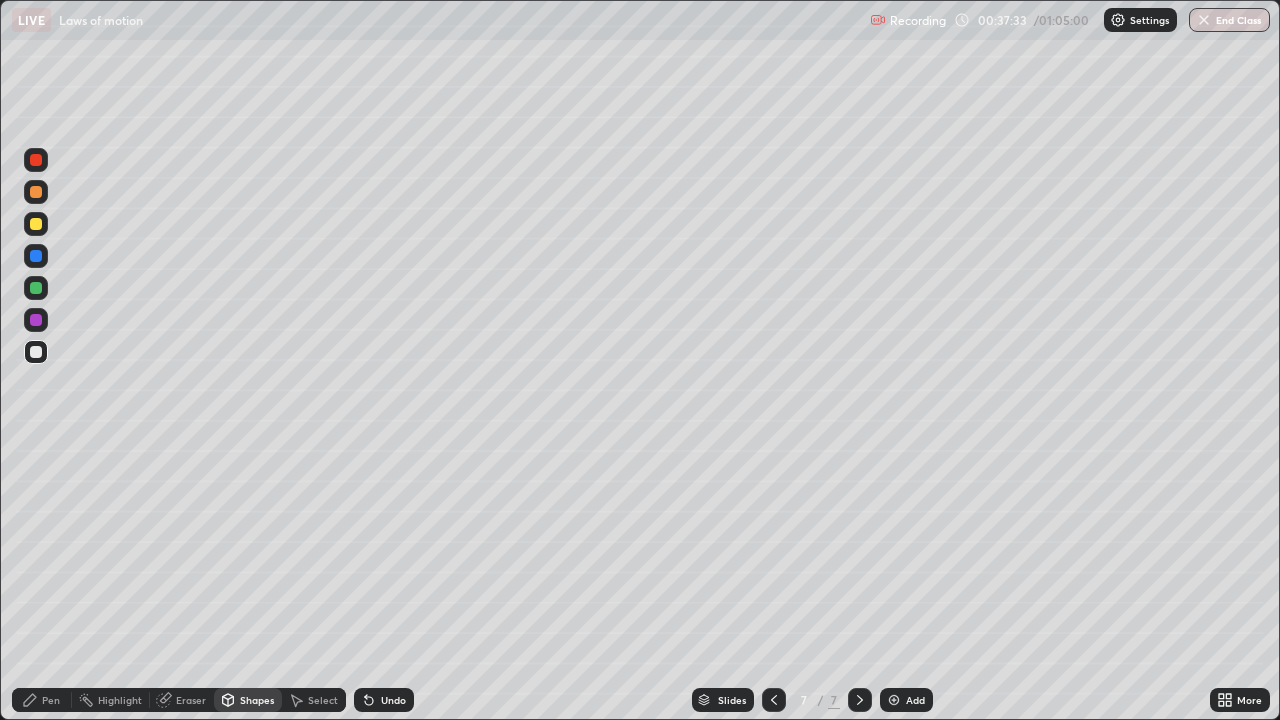 click on "Shapes" at bounding box center [257, 700] 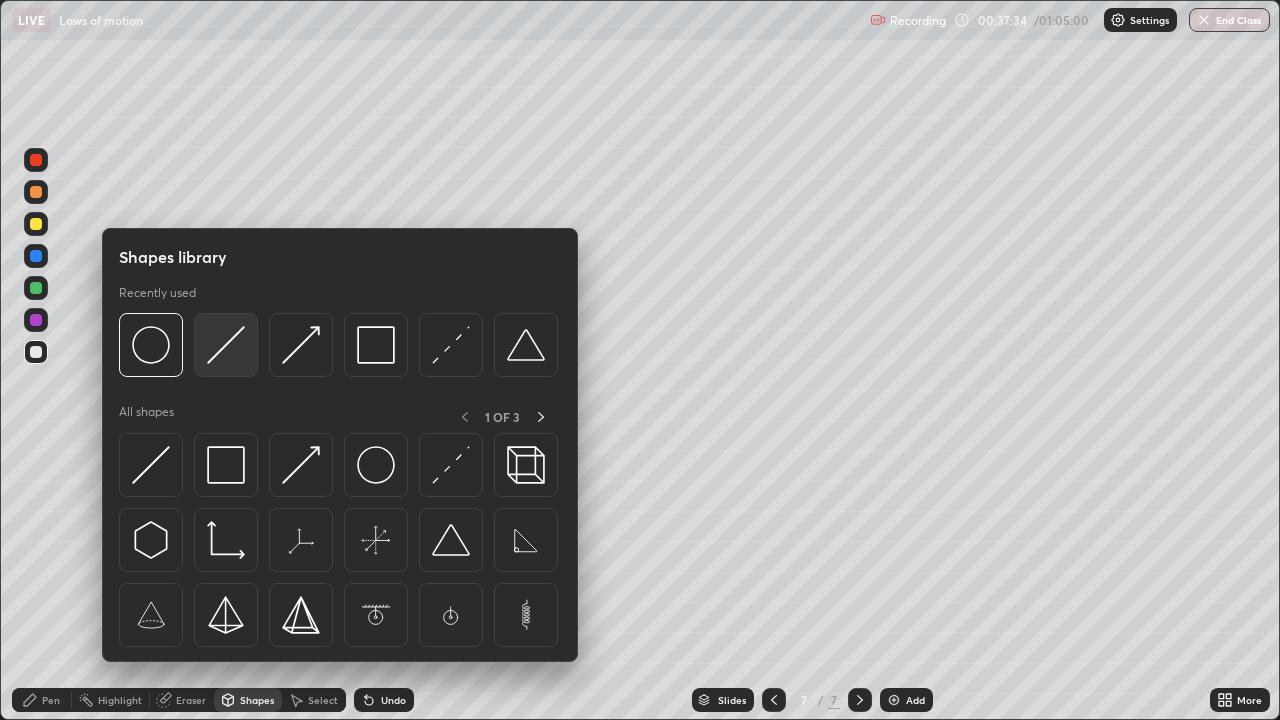 click at bounding box center (226, 345) 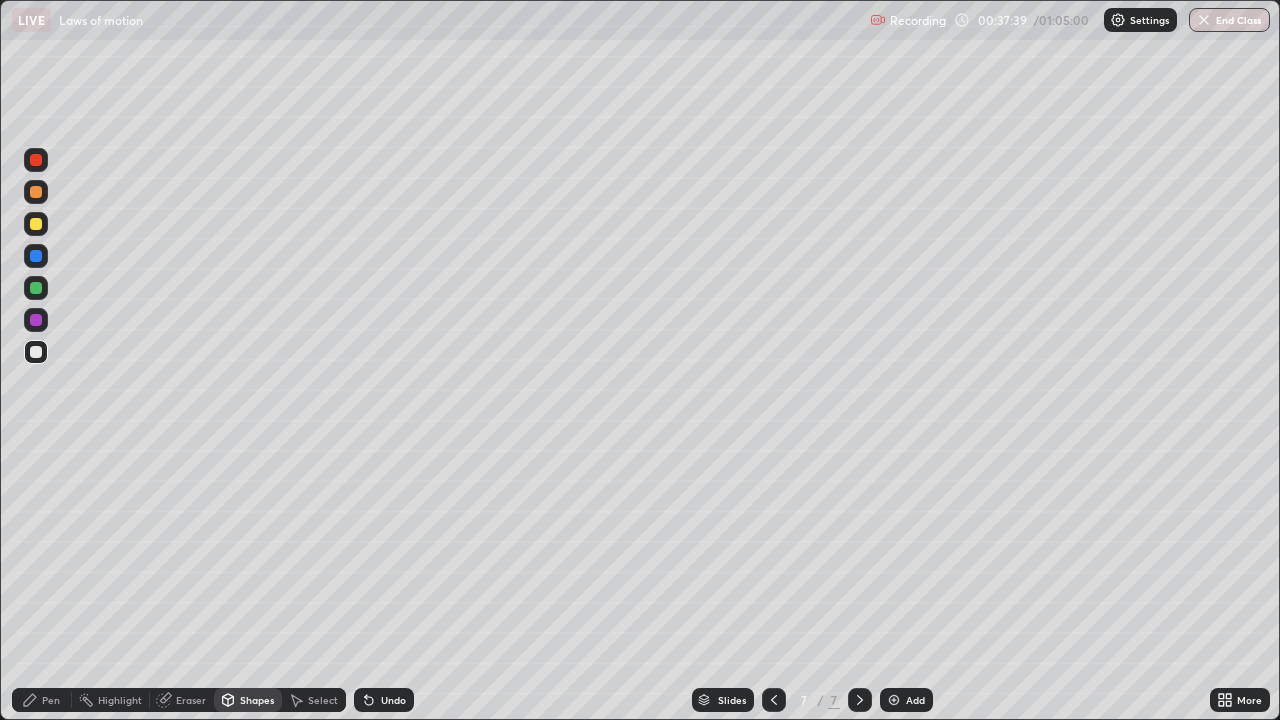 click on "Undo" at bounding box center [393, 700] 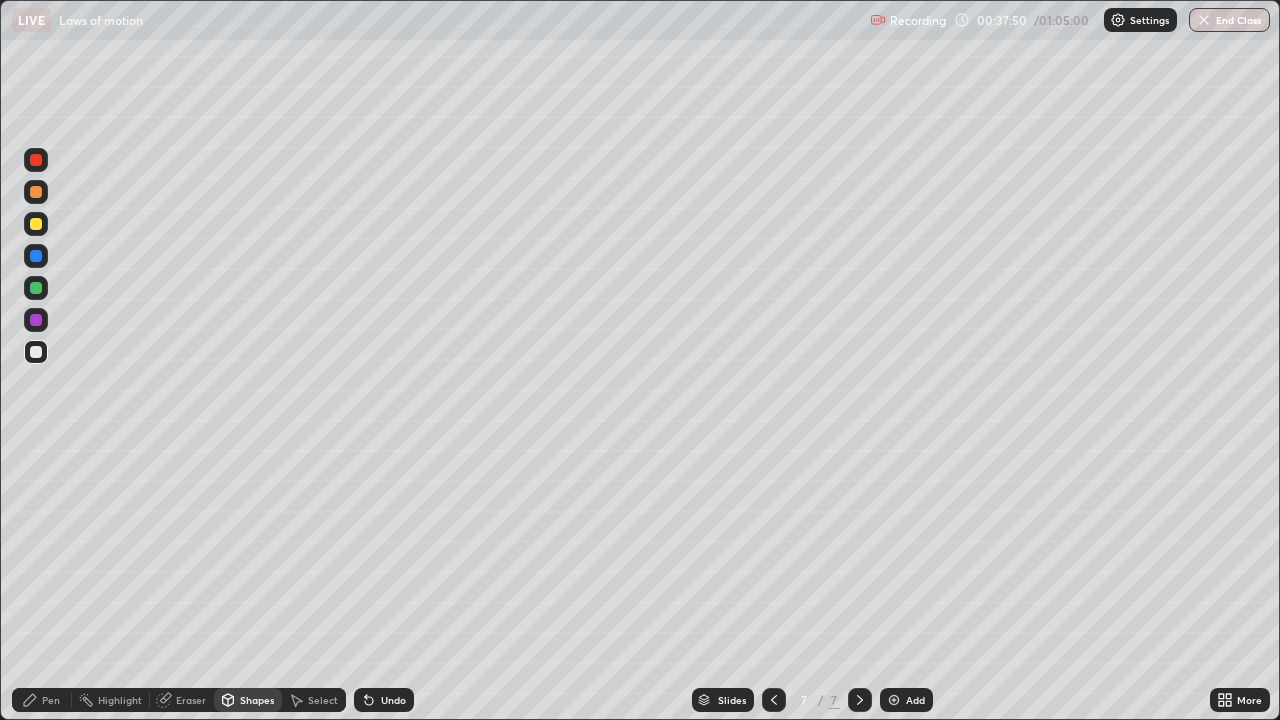 click on "Shapes" at bounding box center (257, 700) 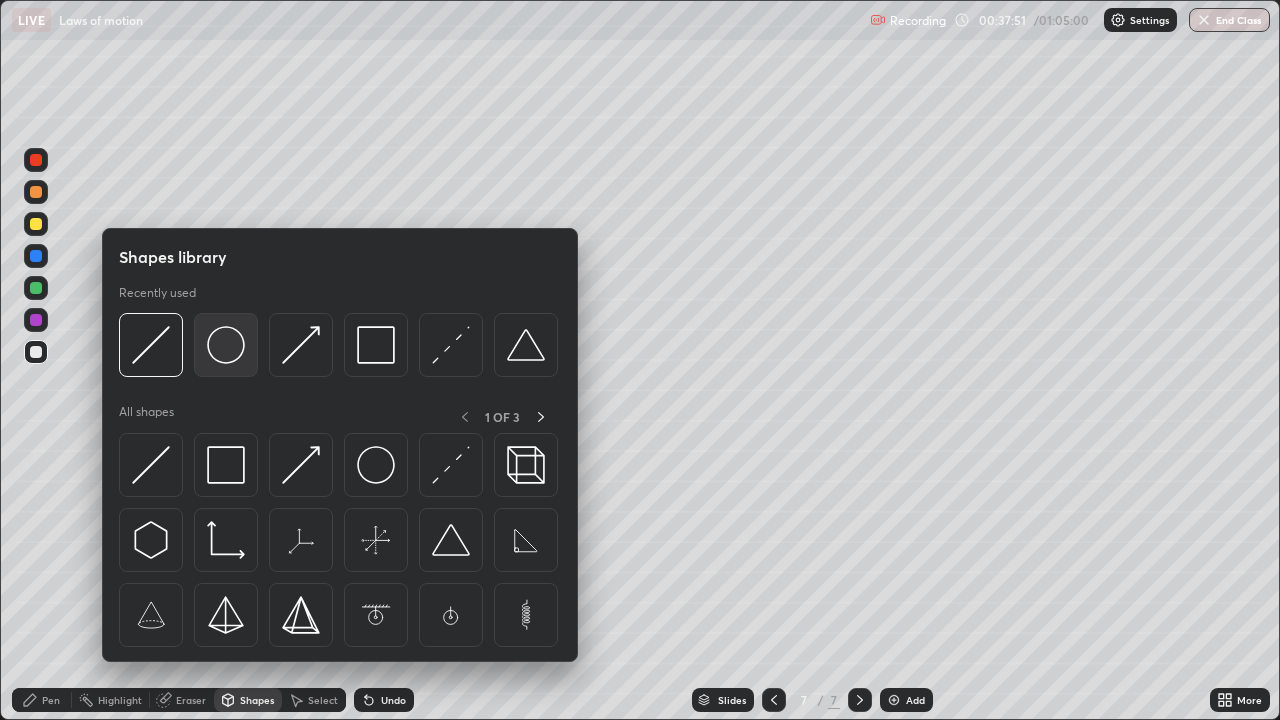 click at bounding box center [226, 345] 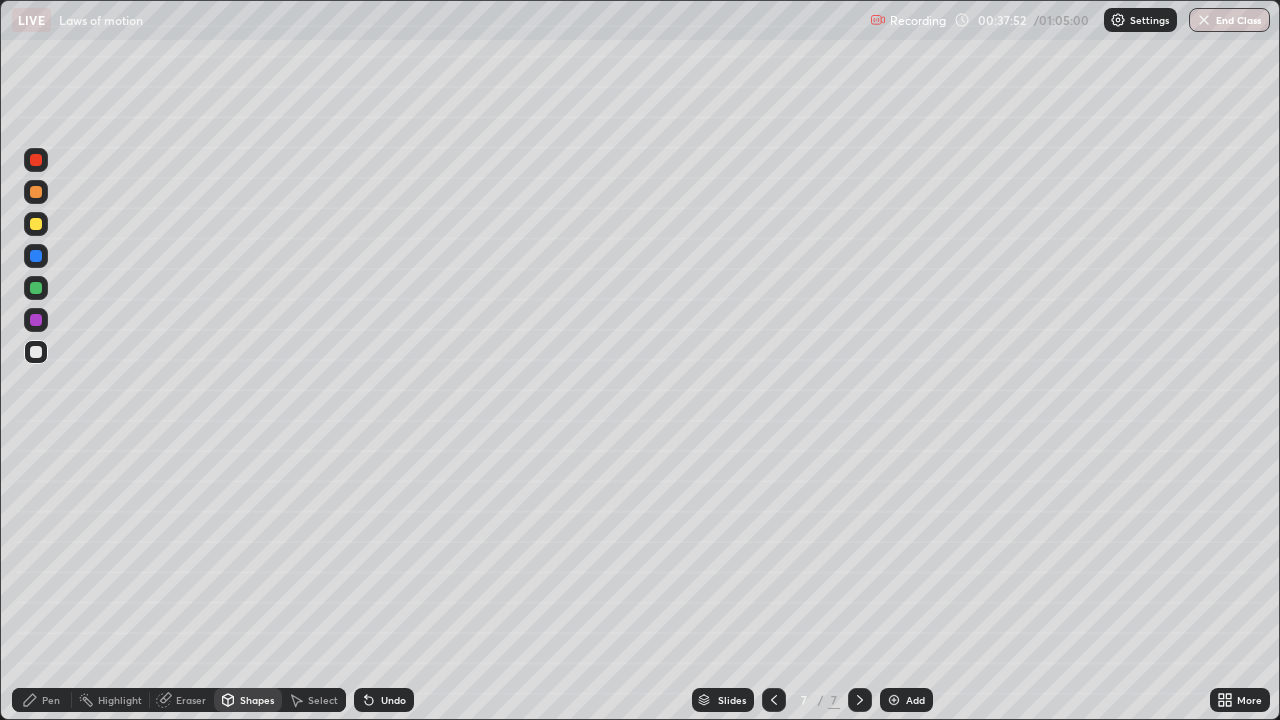click on "Shapes" at bounding box center (257, 700) 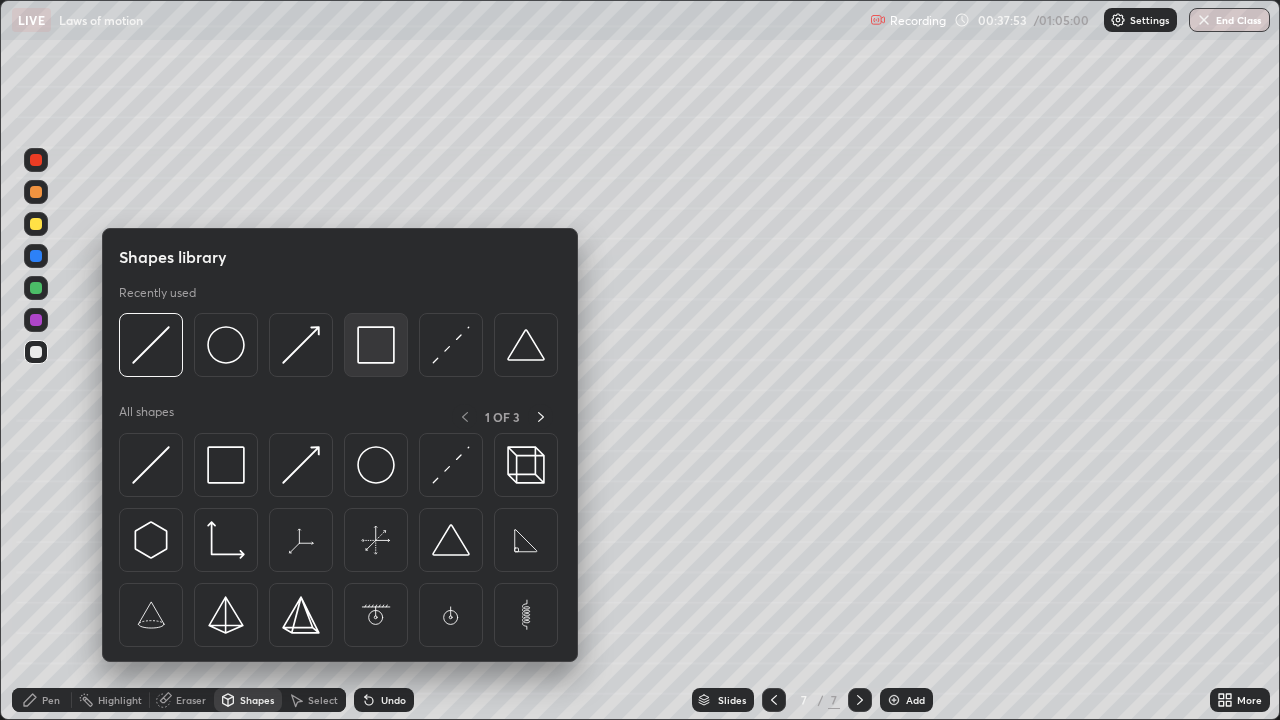 click at bounding box center (376, 345) 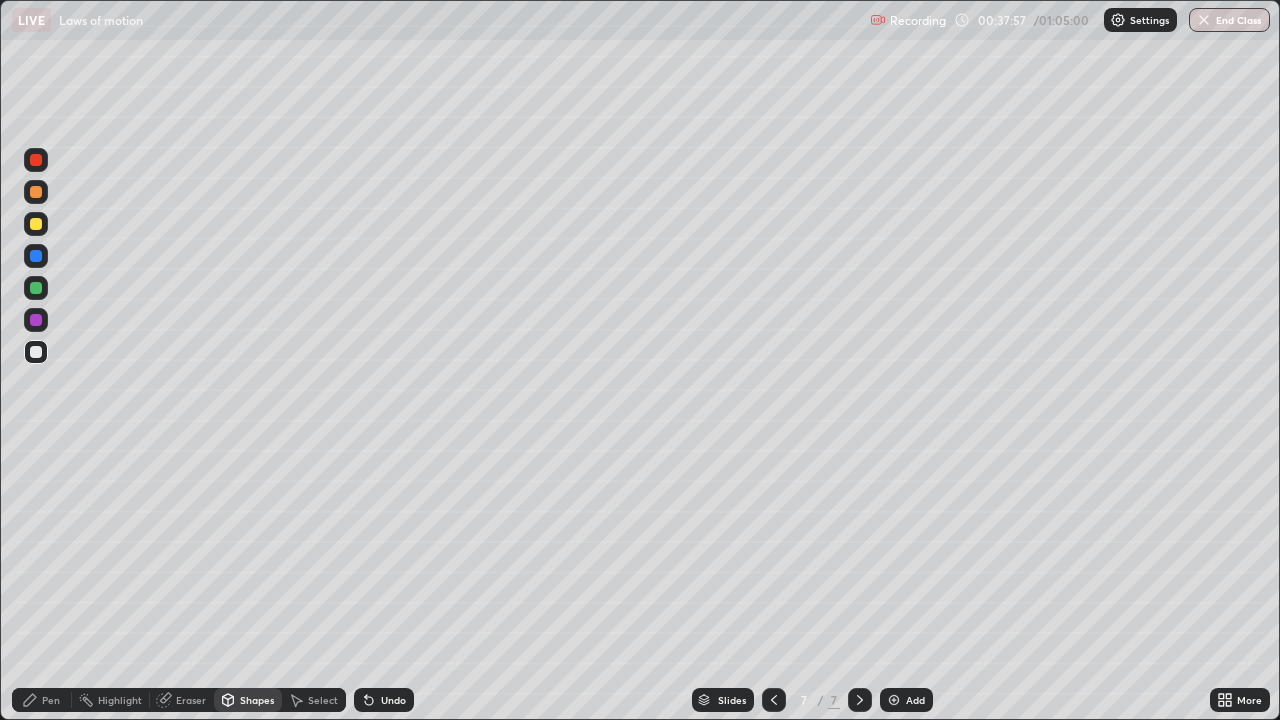 click on "Pen" at bounding box center [51, 700] 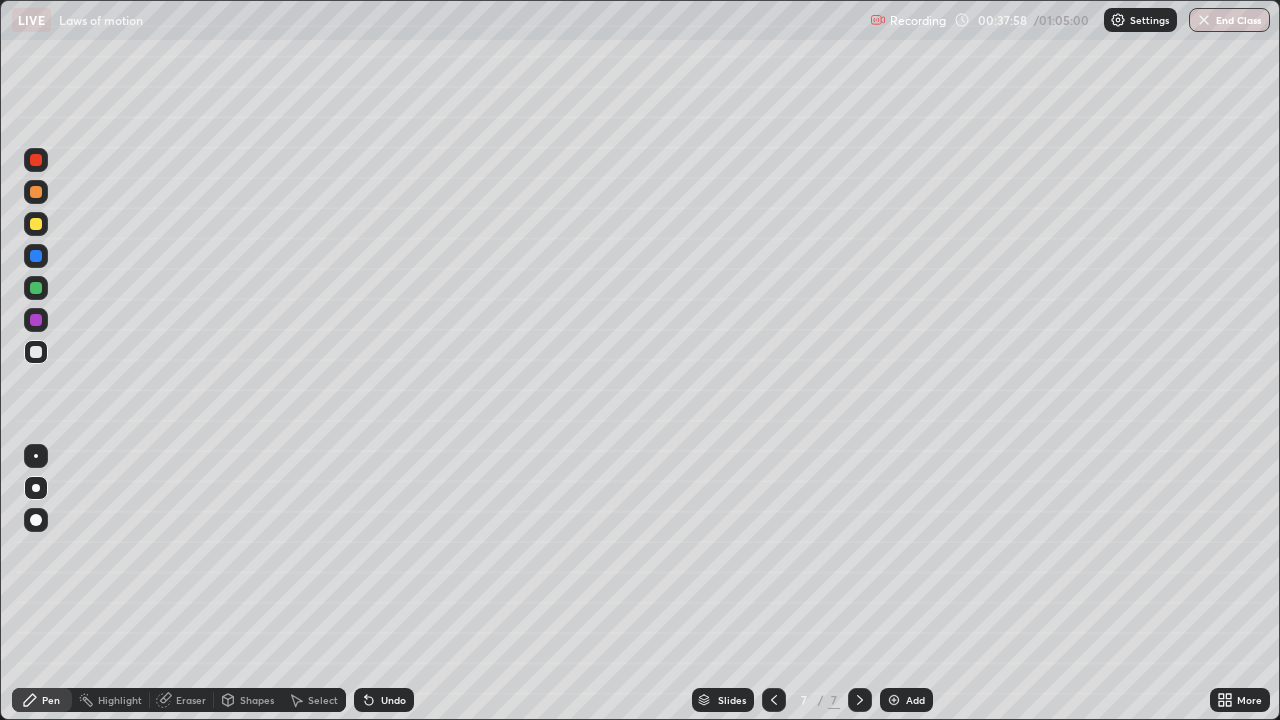 click on "Shapes" at bounding box center (257, 700) 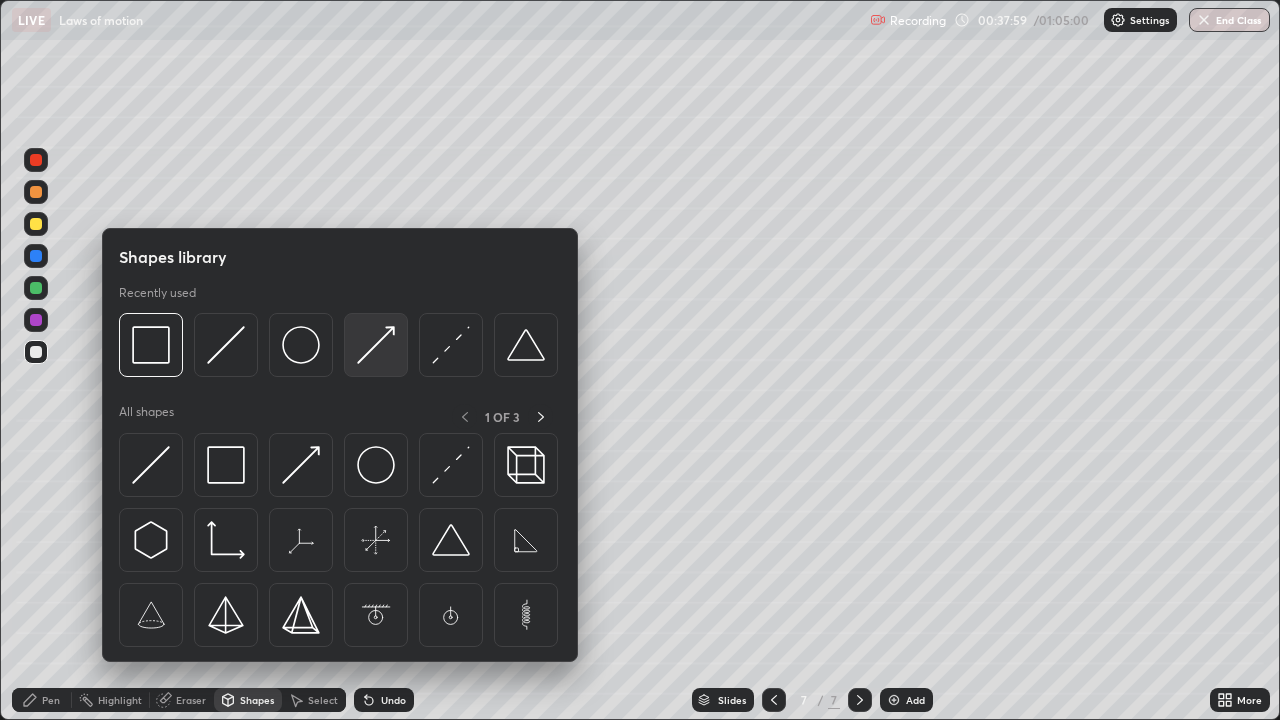 click at bounding box center (376, 345) 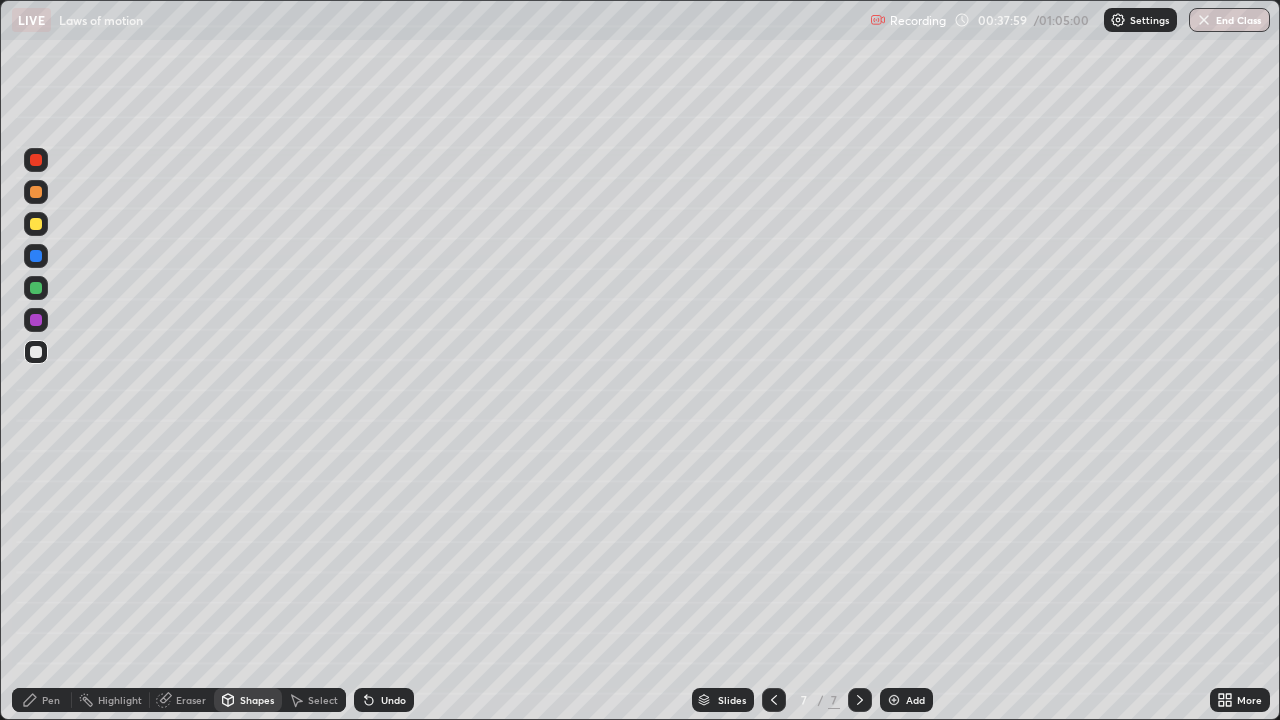 click at bounding box center [36, 320] 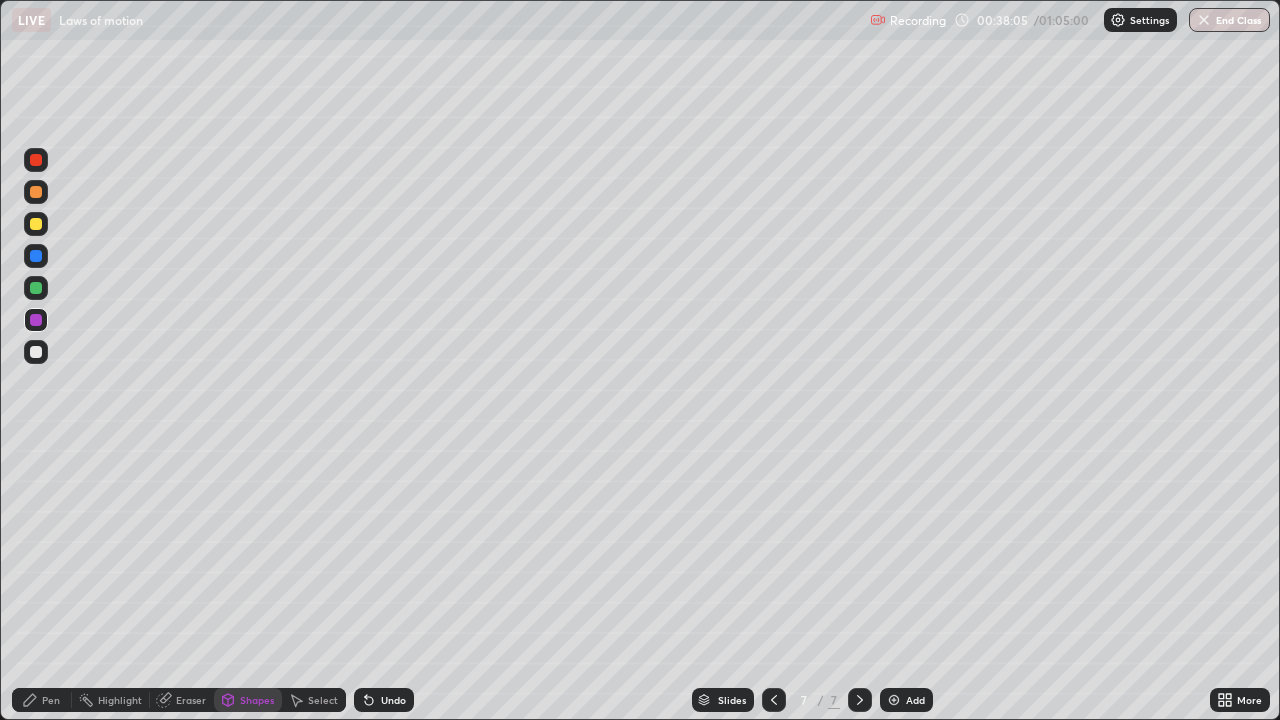 click at bounding box center [36, 192] 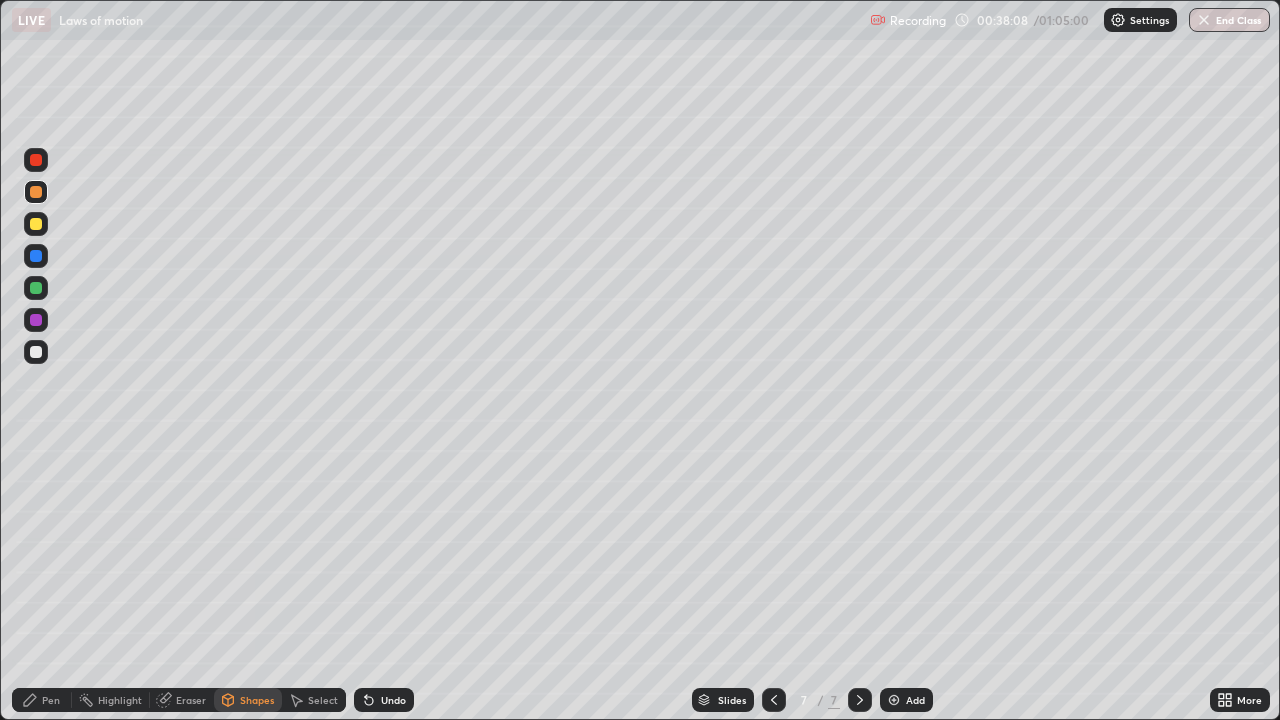 click on "Undo" at bounding box center (393, 700) 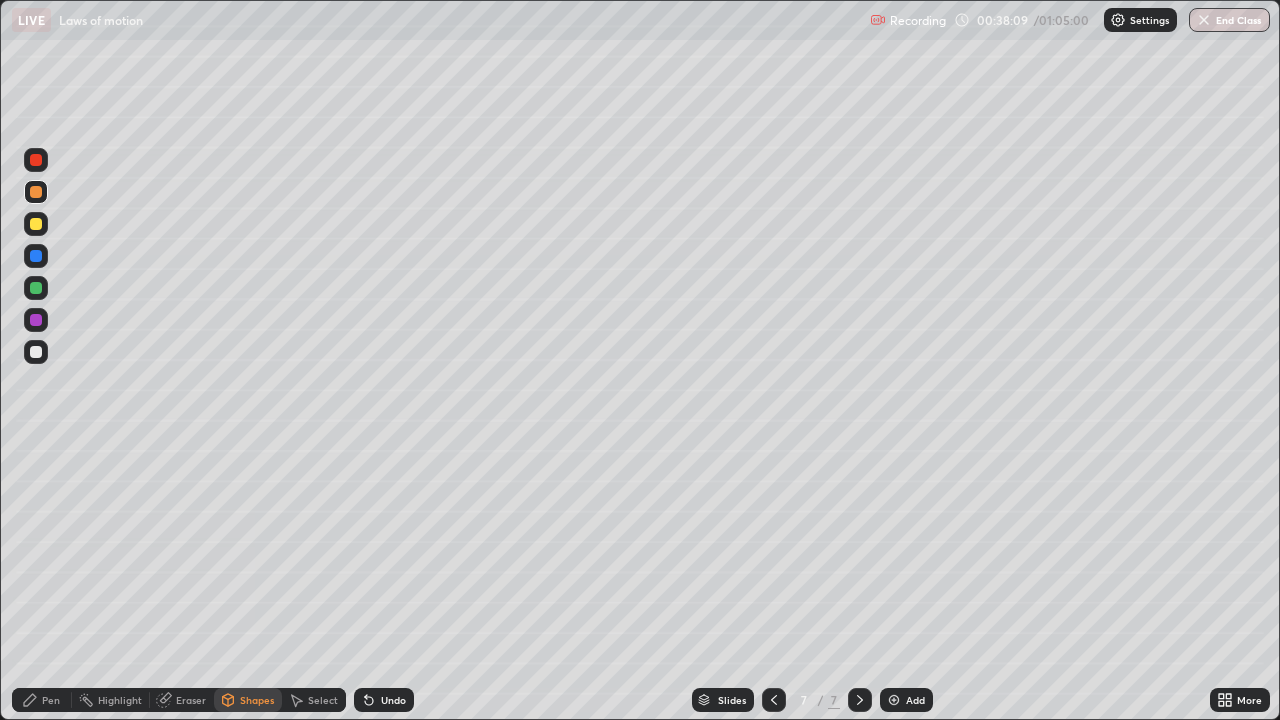 click on "Pen" at bounding box center [42, 700] 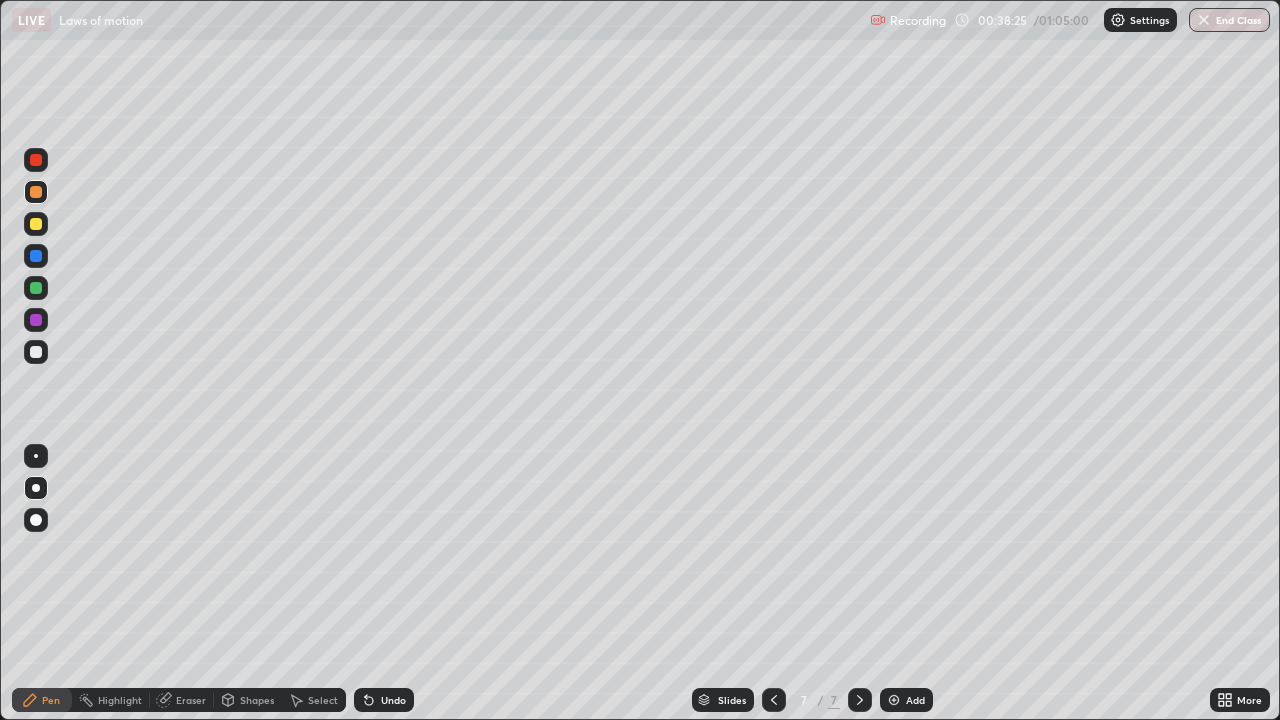 click on "Eraser" at bounding box center (191, 700) 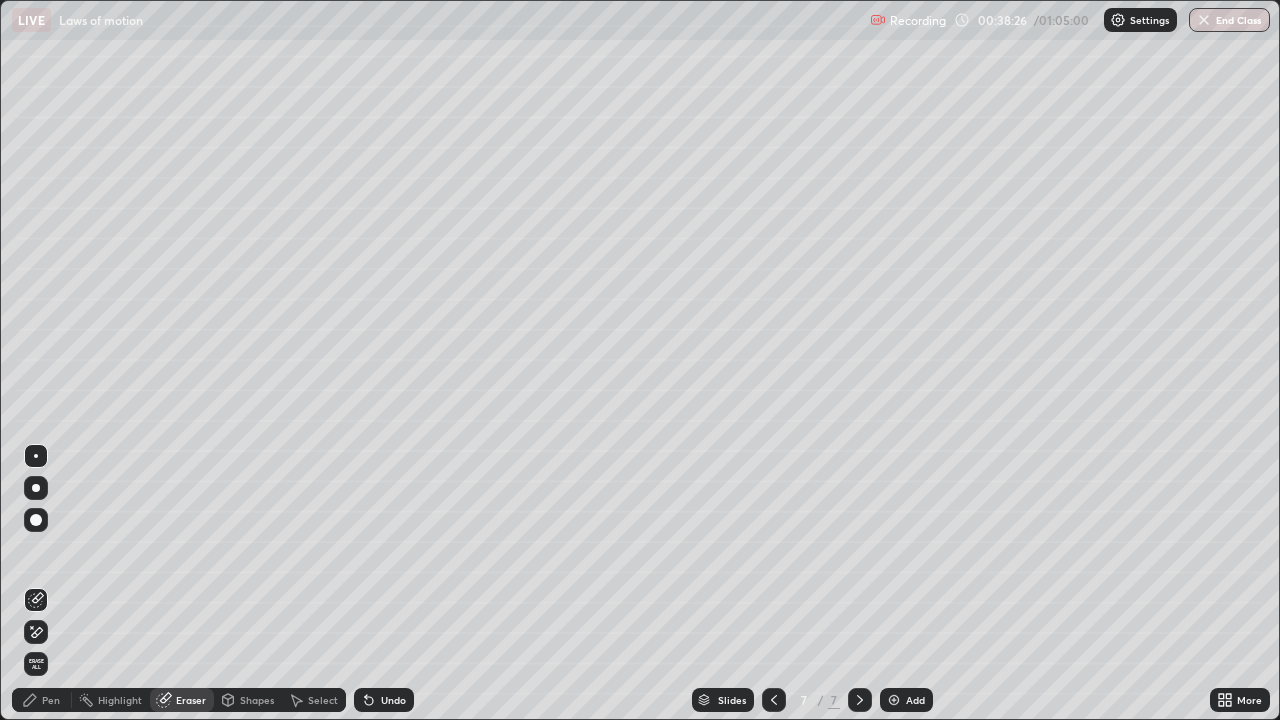 click on "Pen" at bounding box center (51, 700) 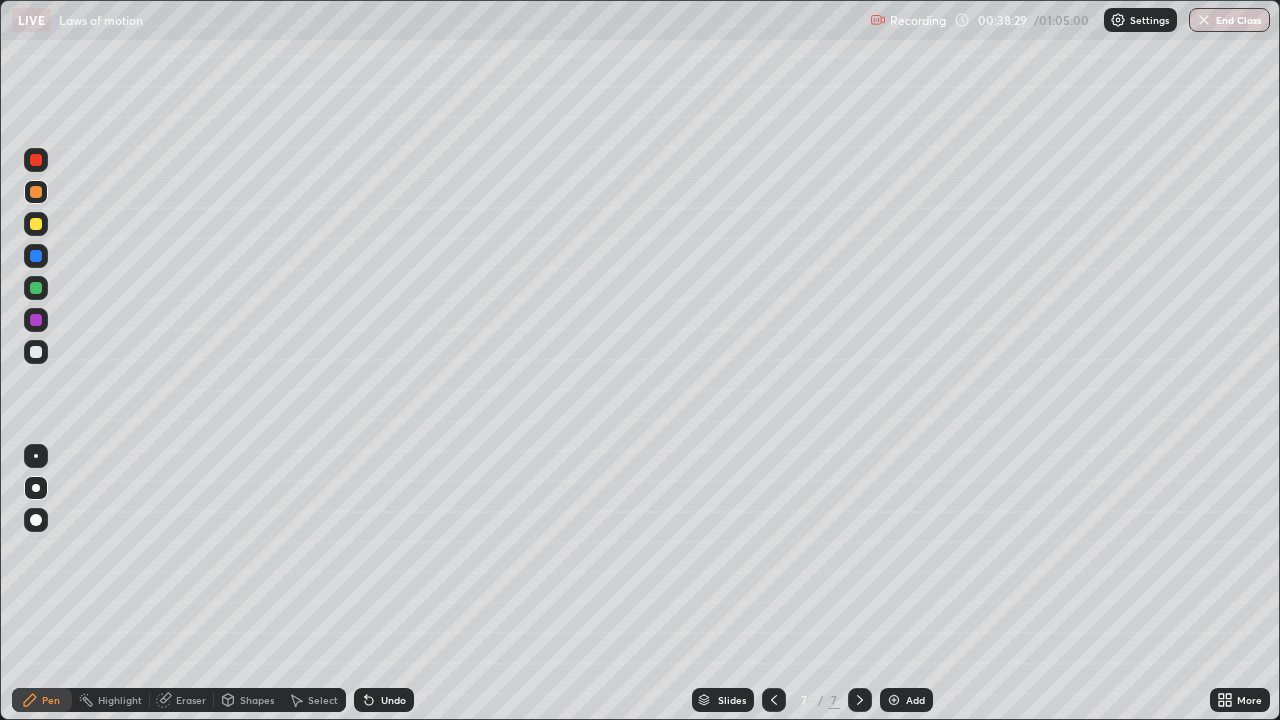 click at bounding box center (36, 320) 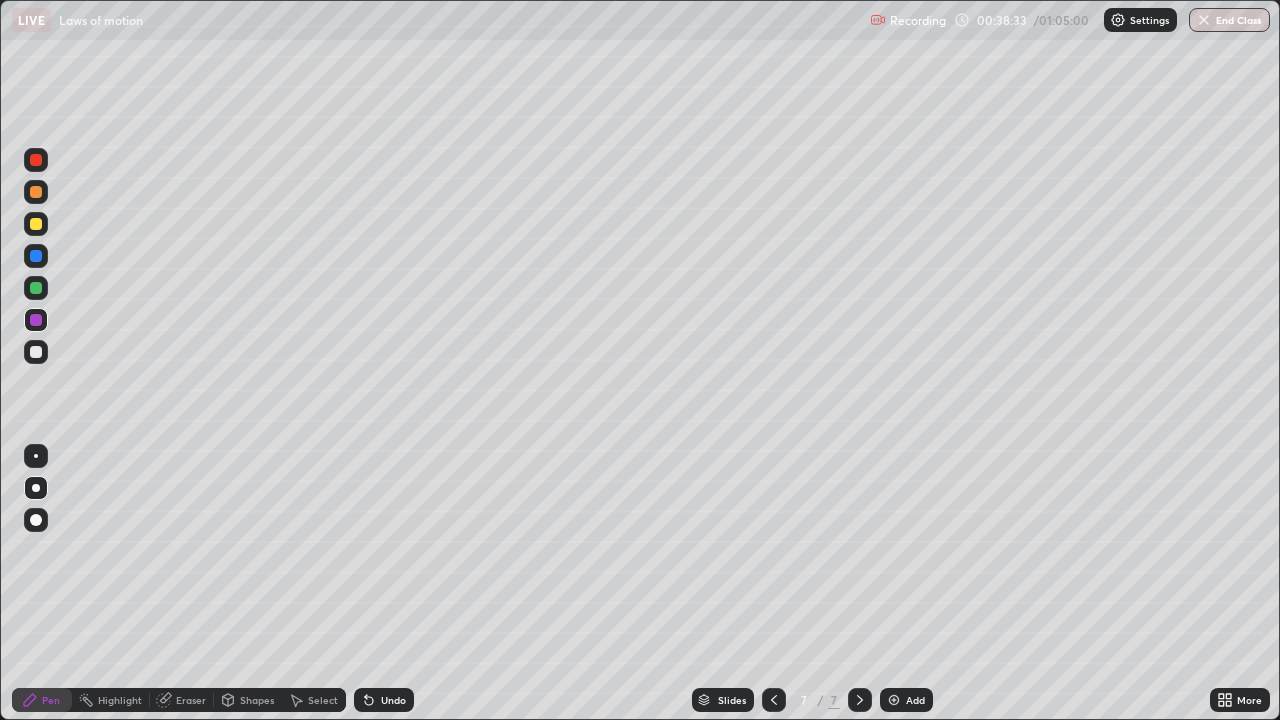 click at bounding box center (36, 352) 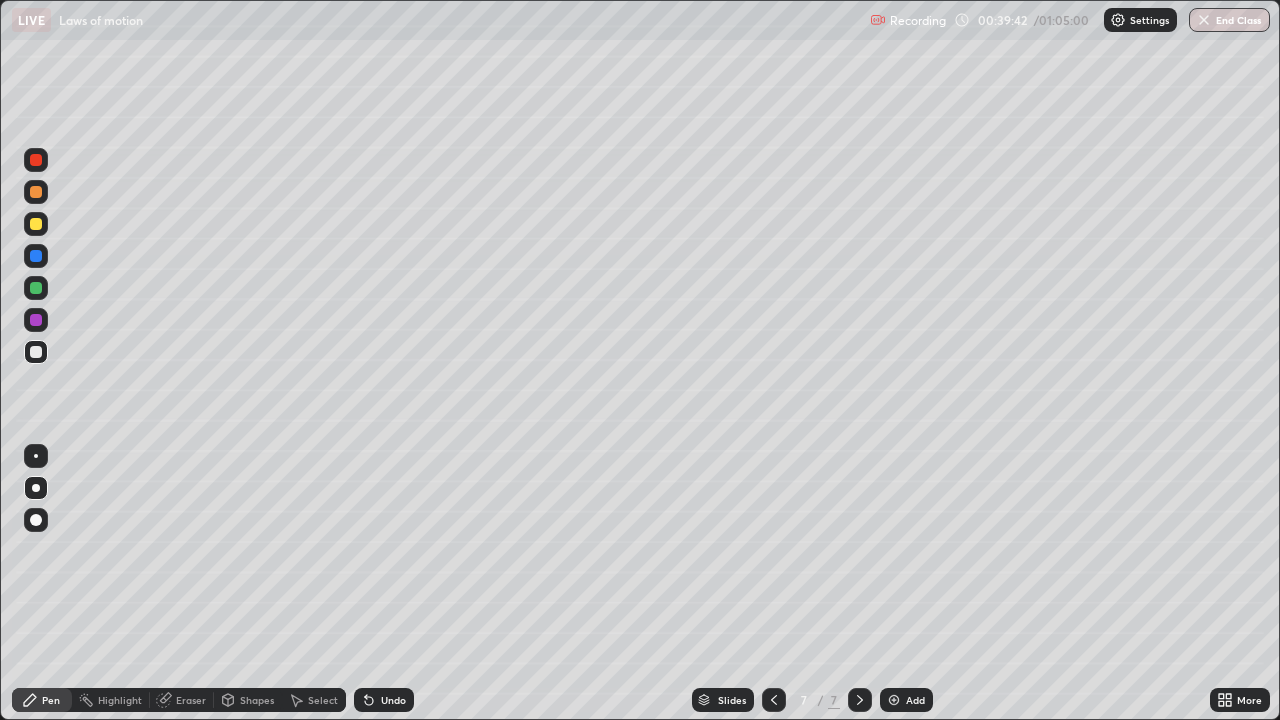 click at bounding box center [36, 192] 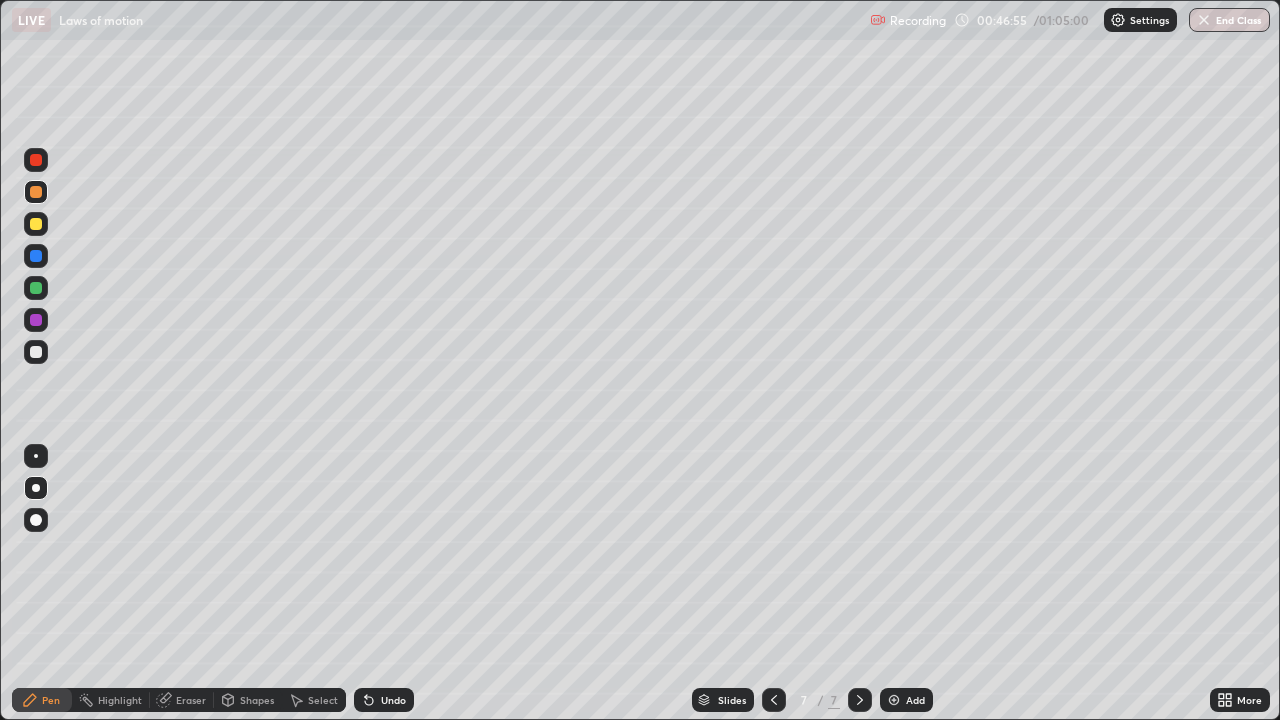 click at bounding box center [894, 700] 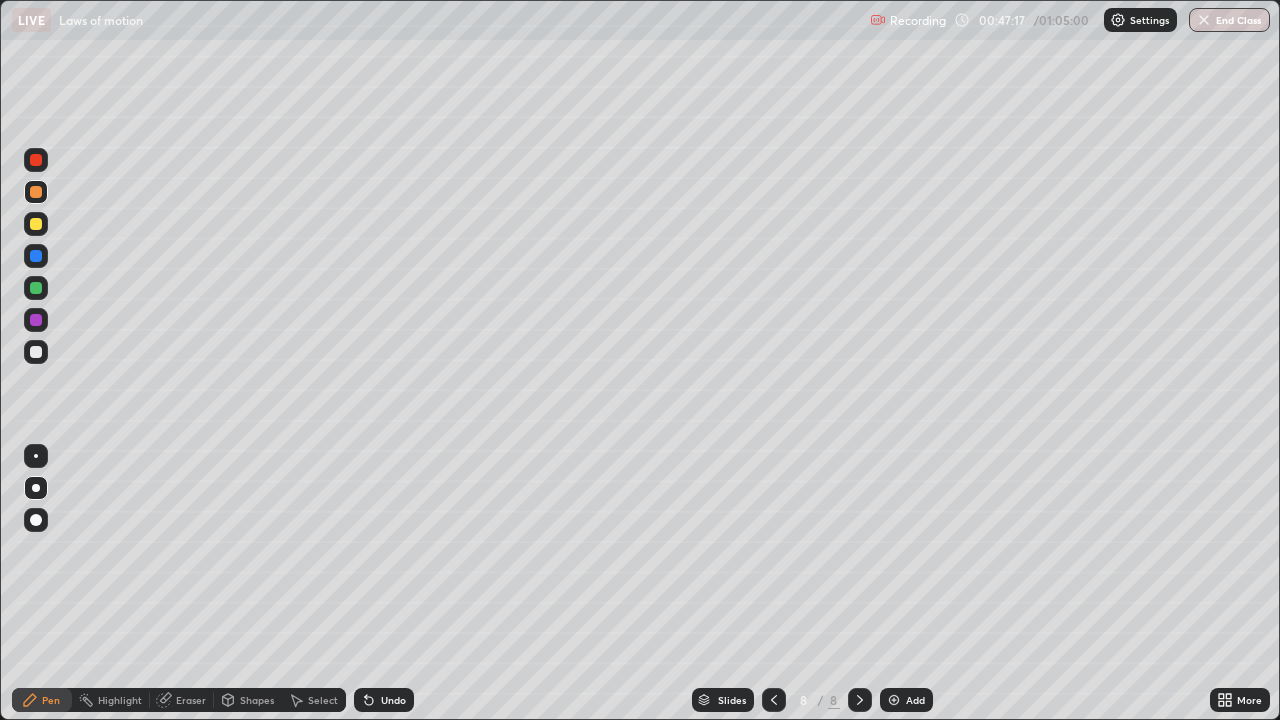 click on "Undo" at bounding box center (393, 700) 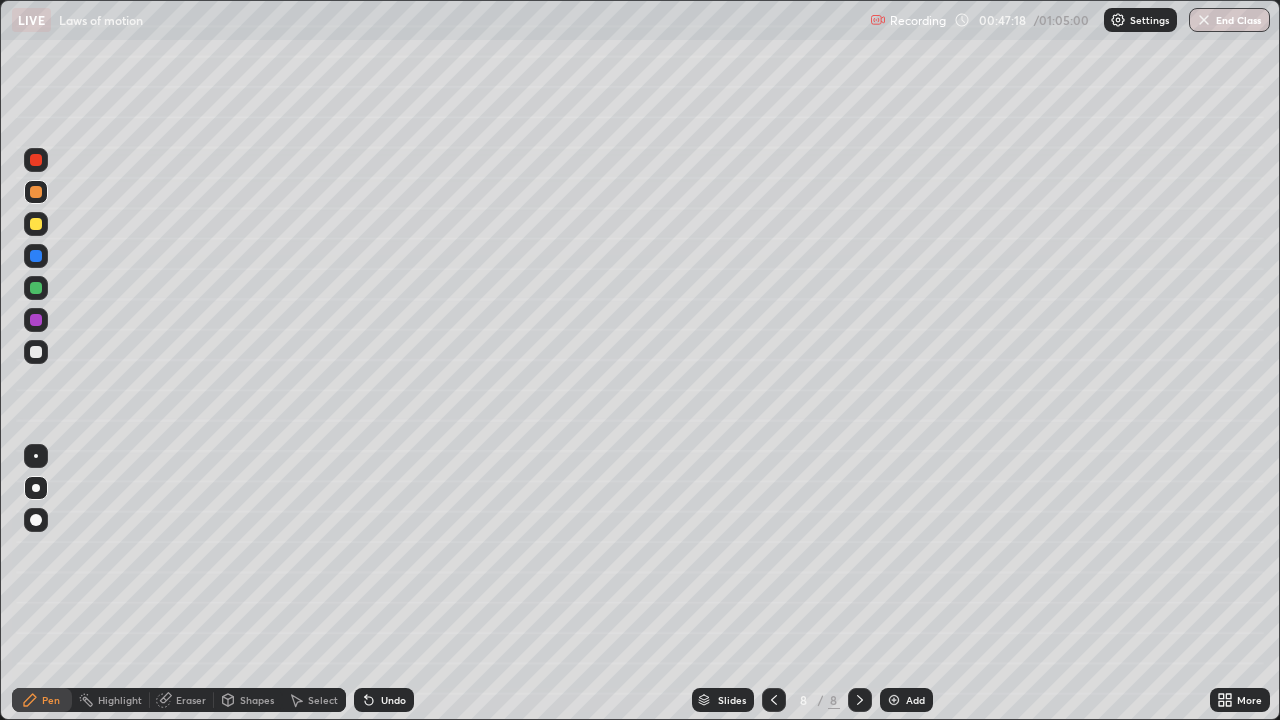 click on "Undo" at bounding box center [384, 700] 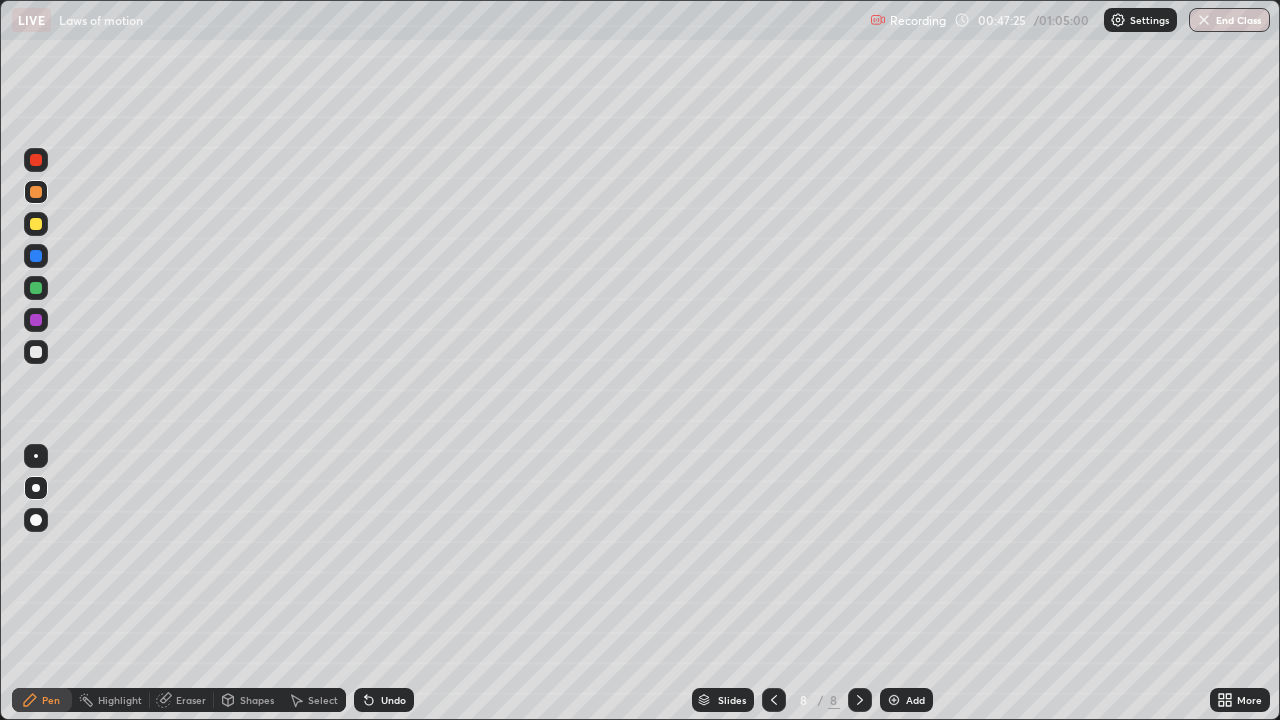 click on "Undo" at bounding box center (393, 700) 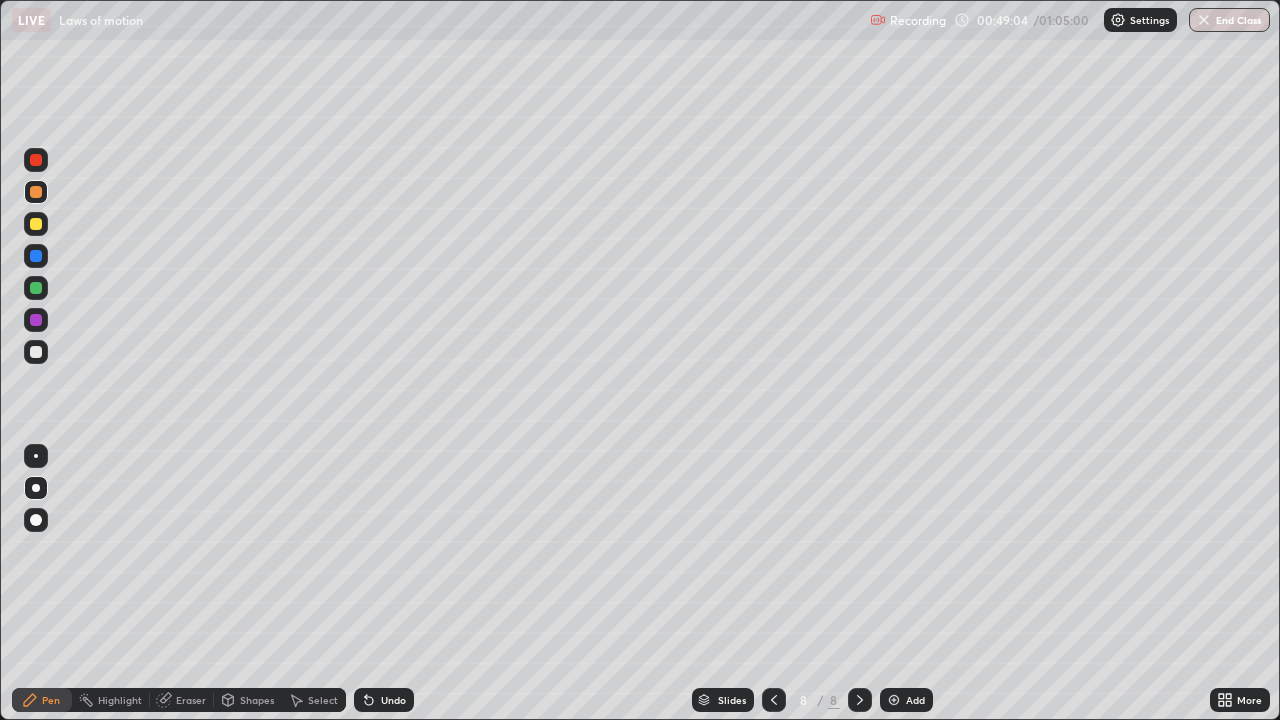 click at bounding box center (36, 352) 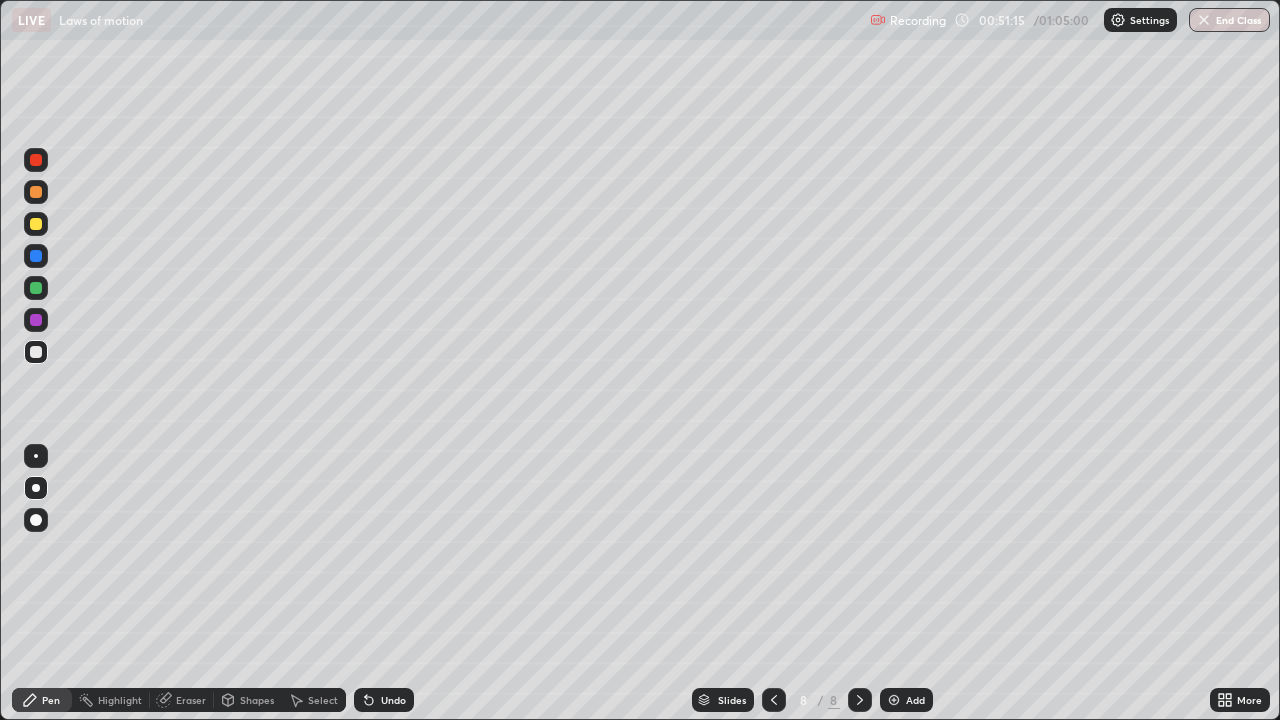 click on "Add" at bounding box center [906, 700] 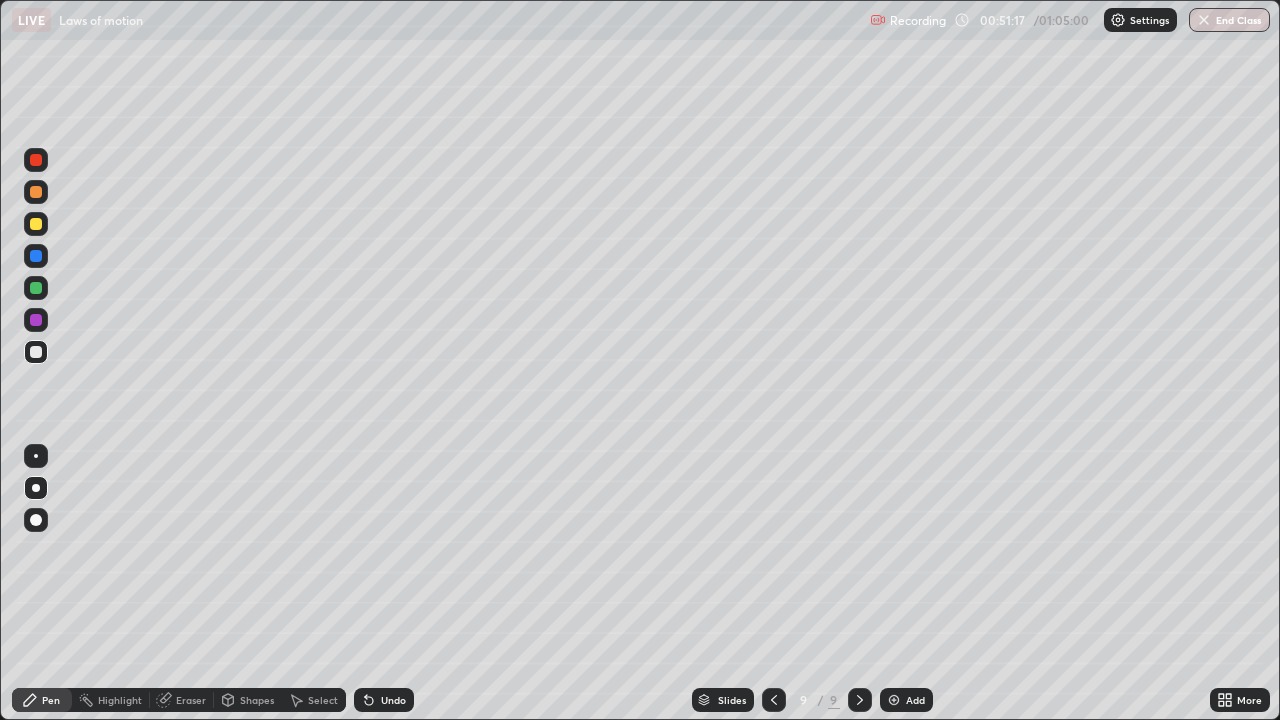 click at bounding box center [774, 700] 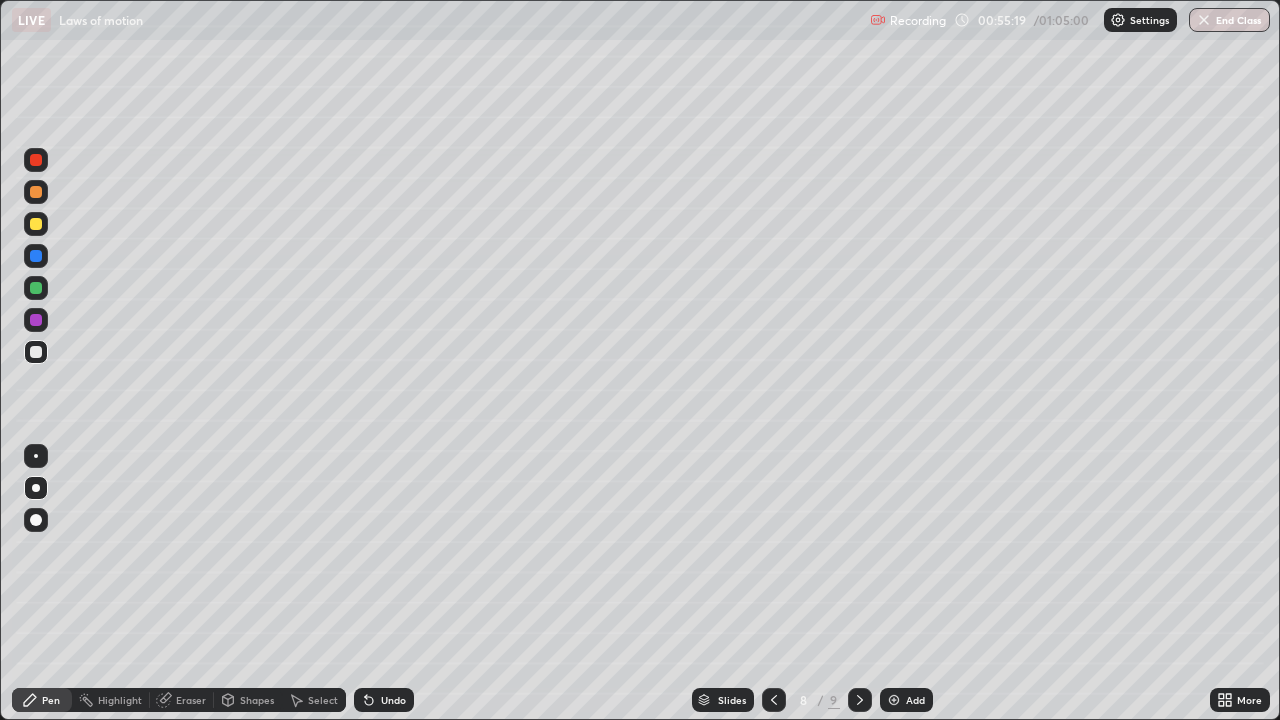 click on "End Class" at bounding box center [1229, 20] 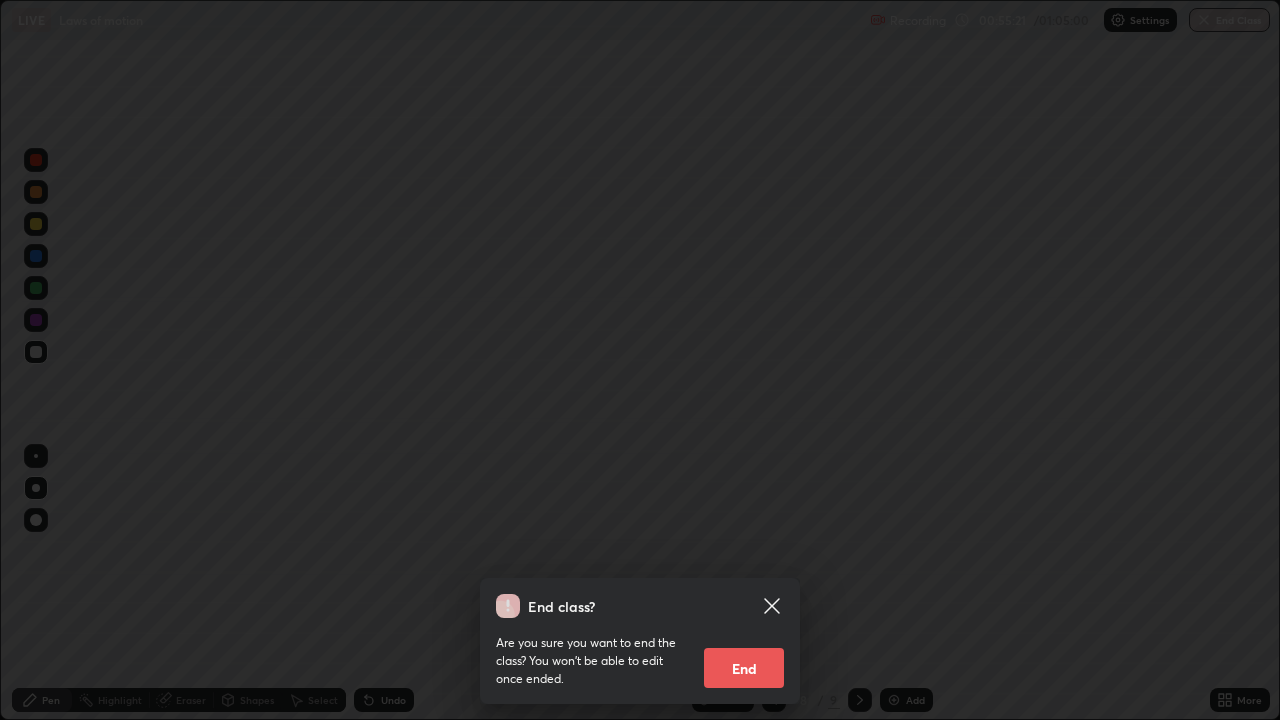 click on "End" at bounding box center [744, 668] 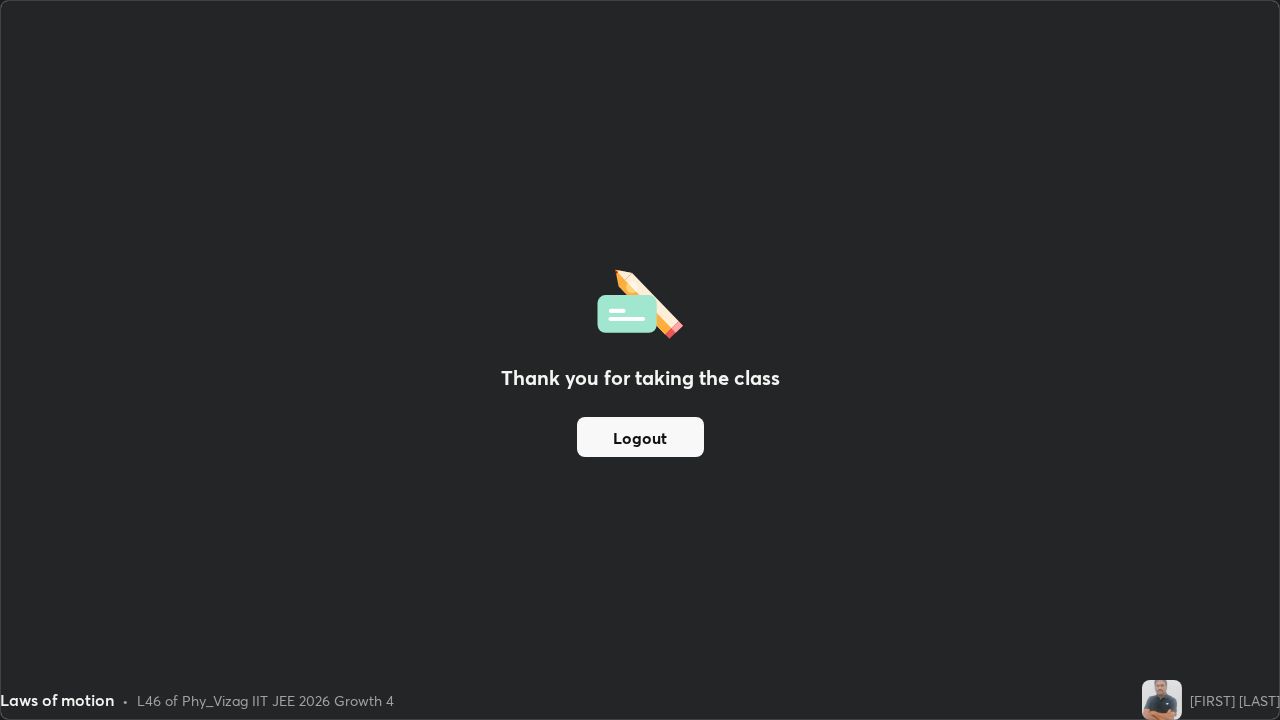 click on "Logout" at bounding box center [640, 437] 